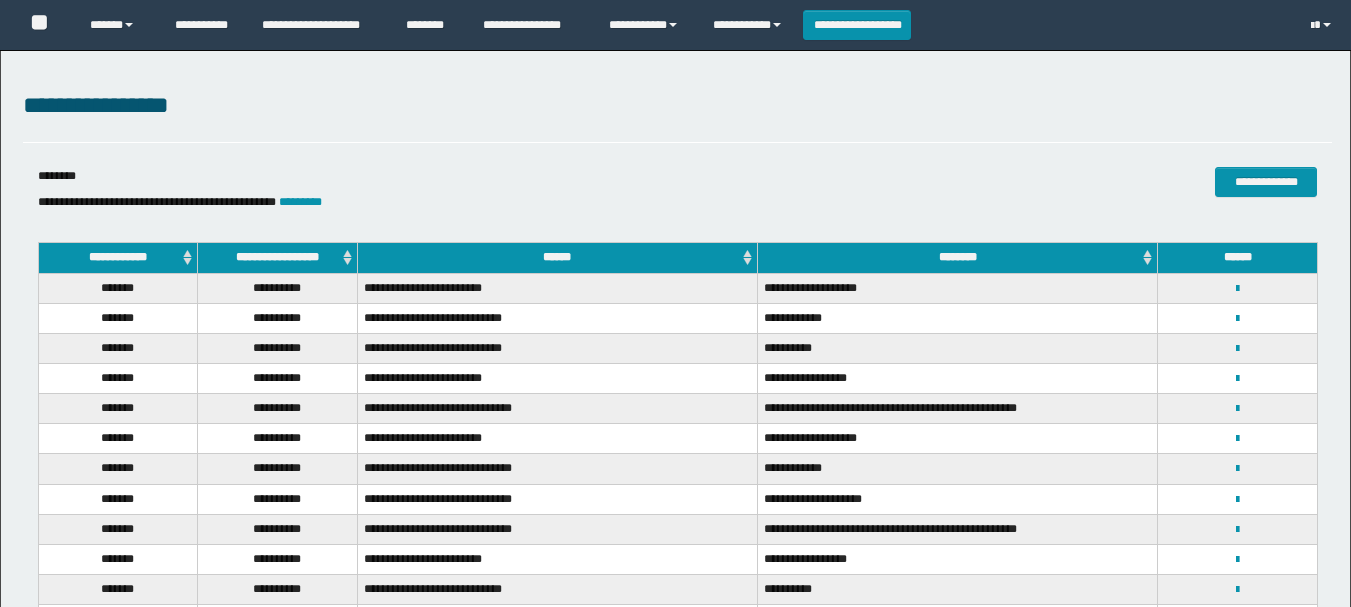 scroll, scrollTop: 0, scrollLeft: 0, axis: both 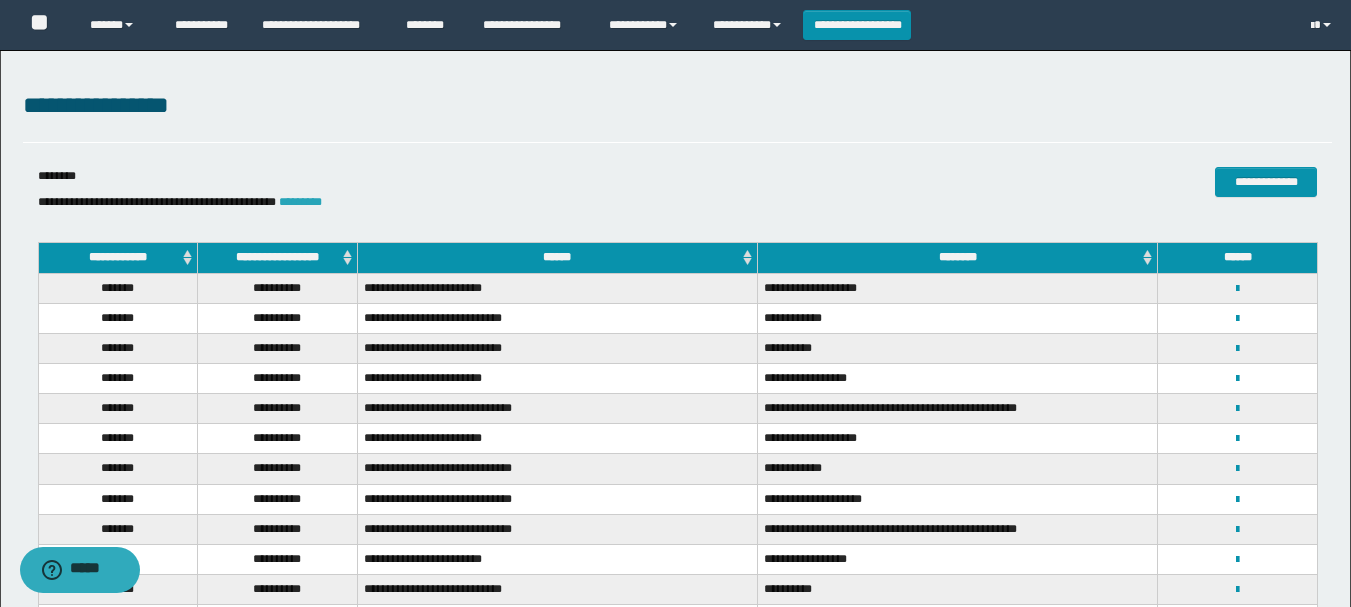 click on "*********" at bounding box center [300, 202] 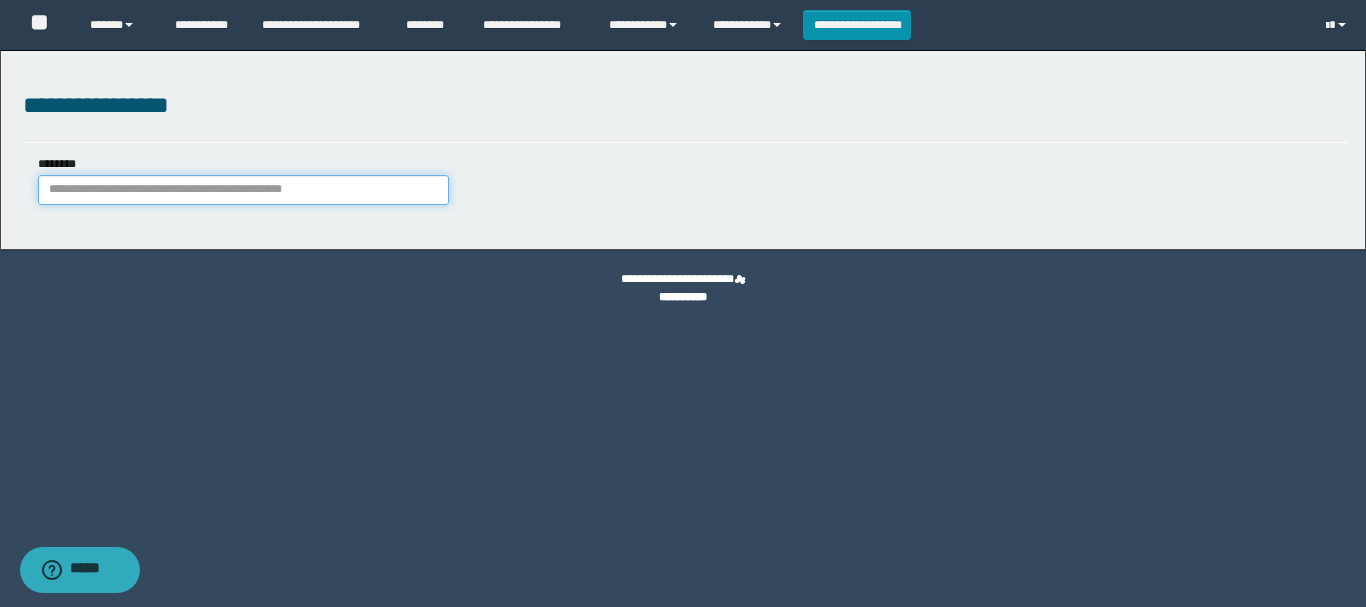 click on "********" at bounding box center (243, 190) 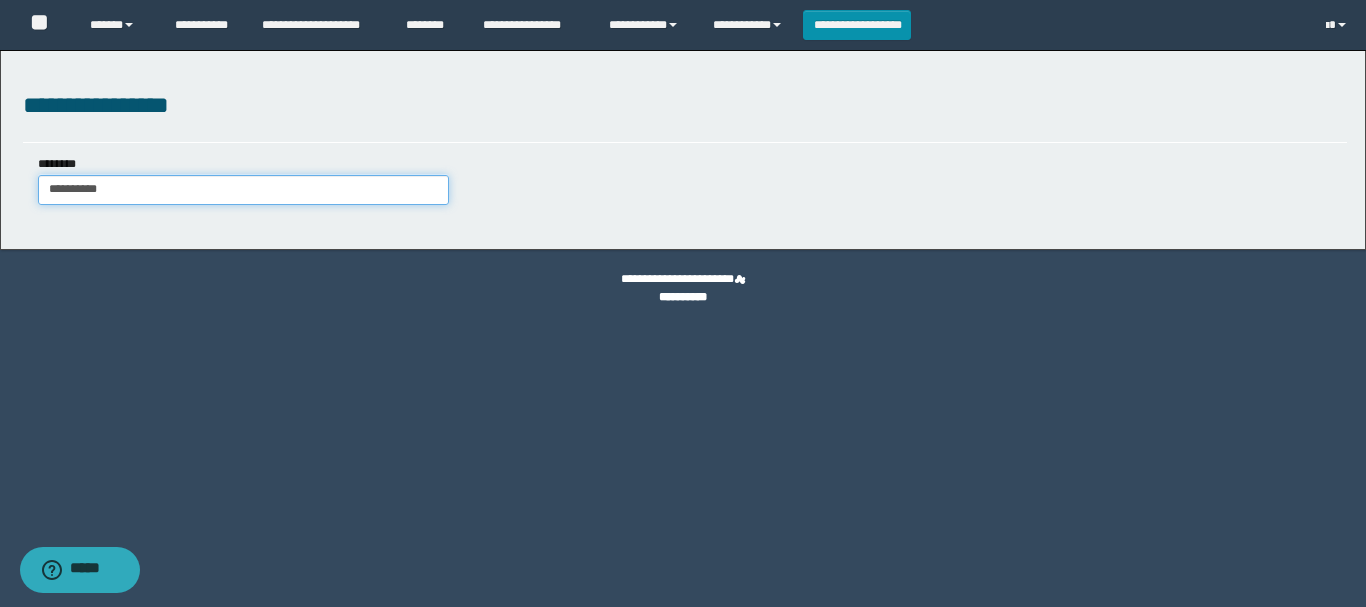 type on "**********" 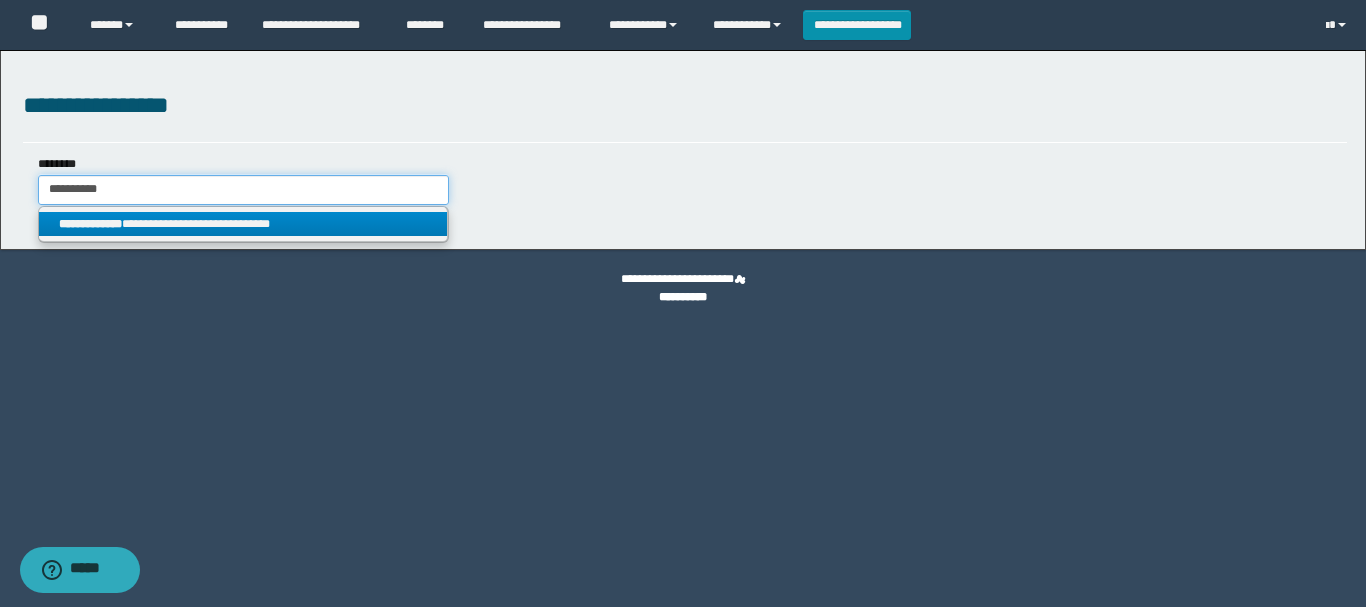 type on "**********" 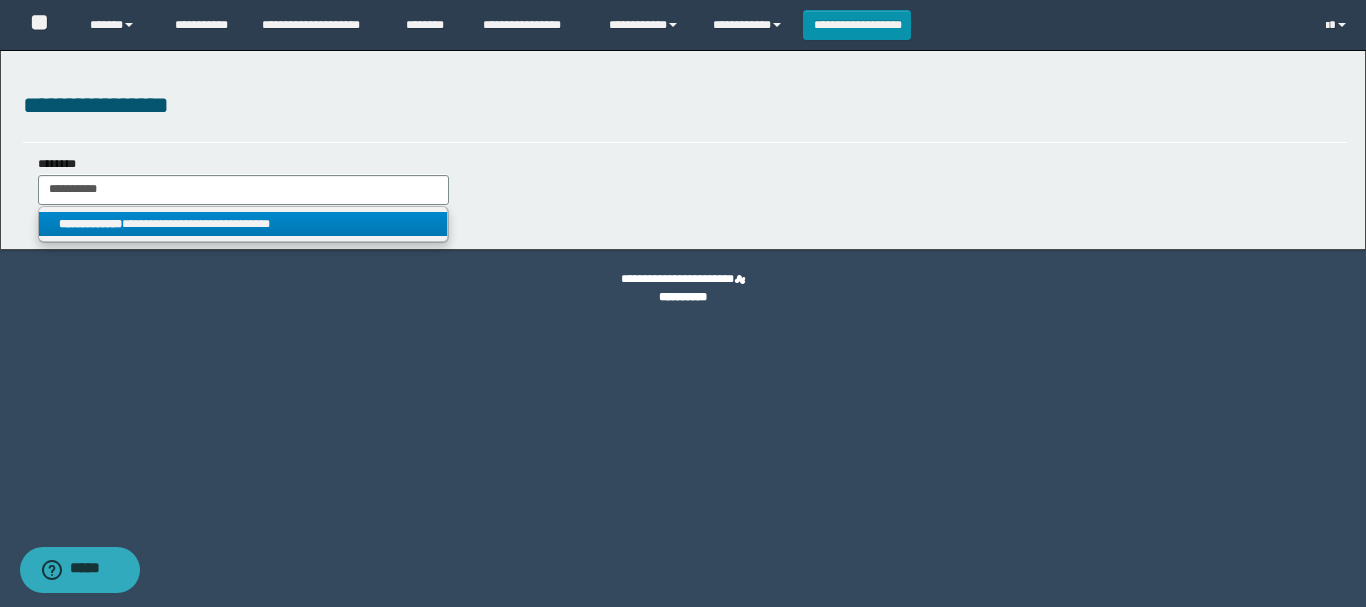 click on "**********" at bounding box center (243, 224) 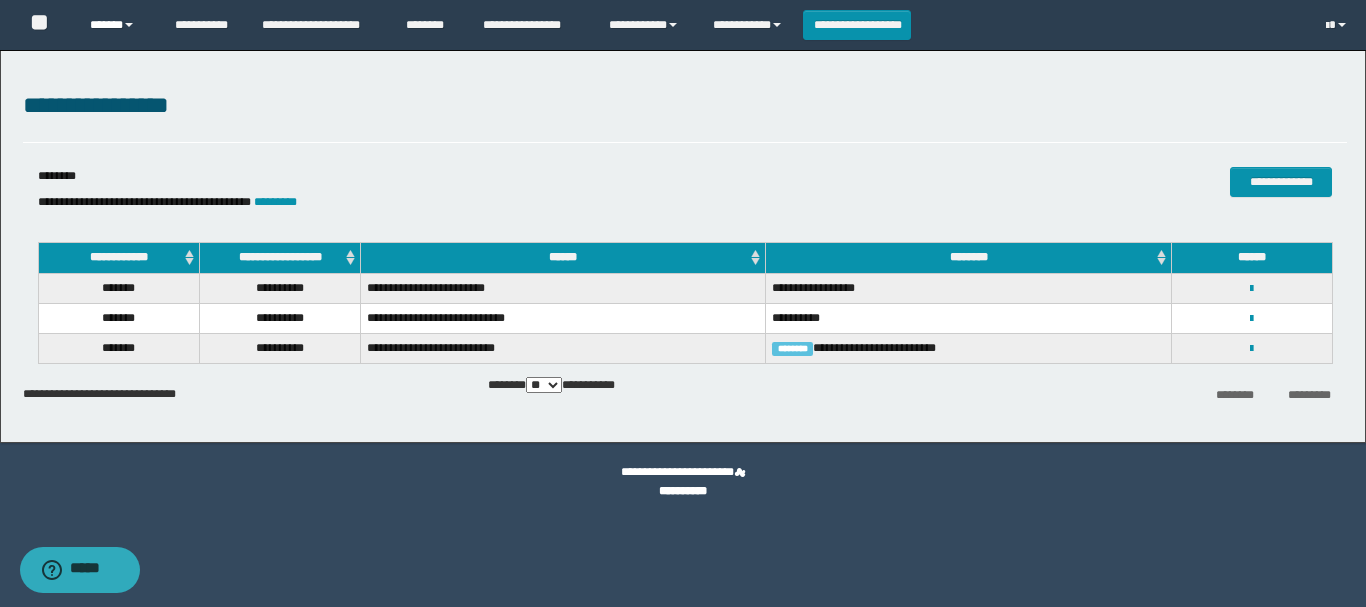 click on "******" at bounding box center [117, 25] 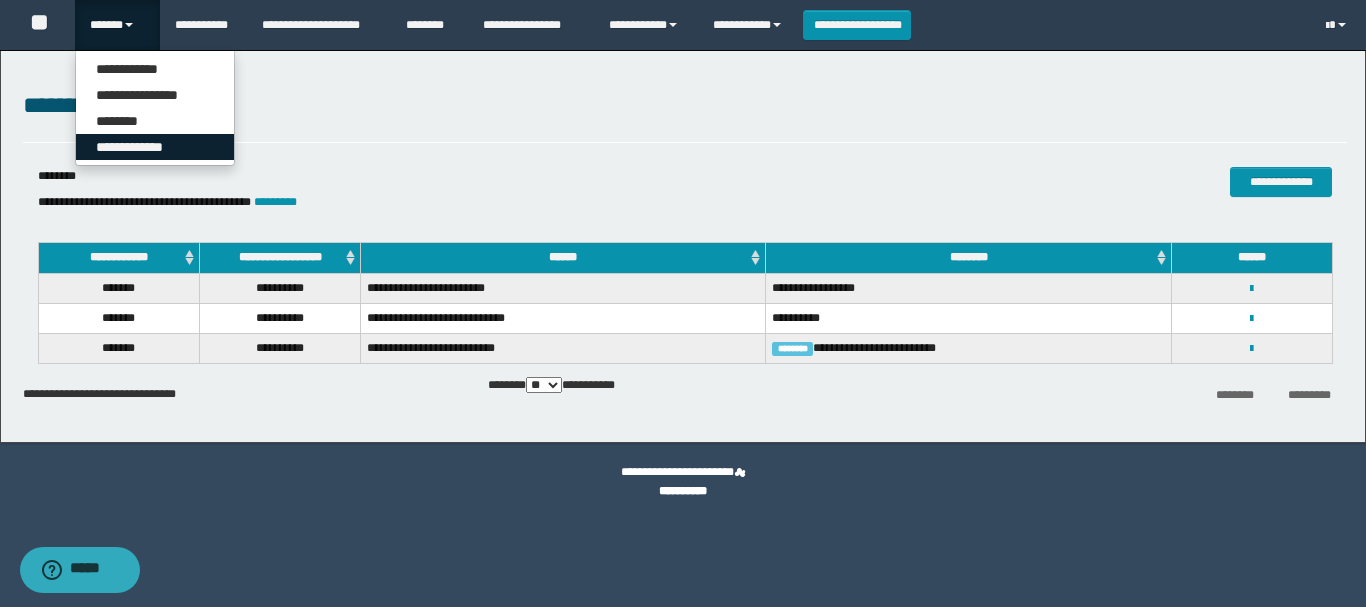 click on "**********" at bounding box center (155, 147) 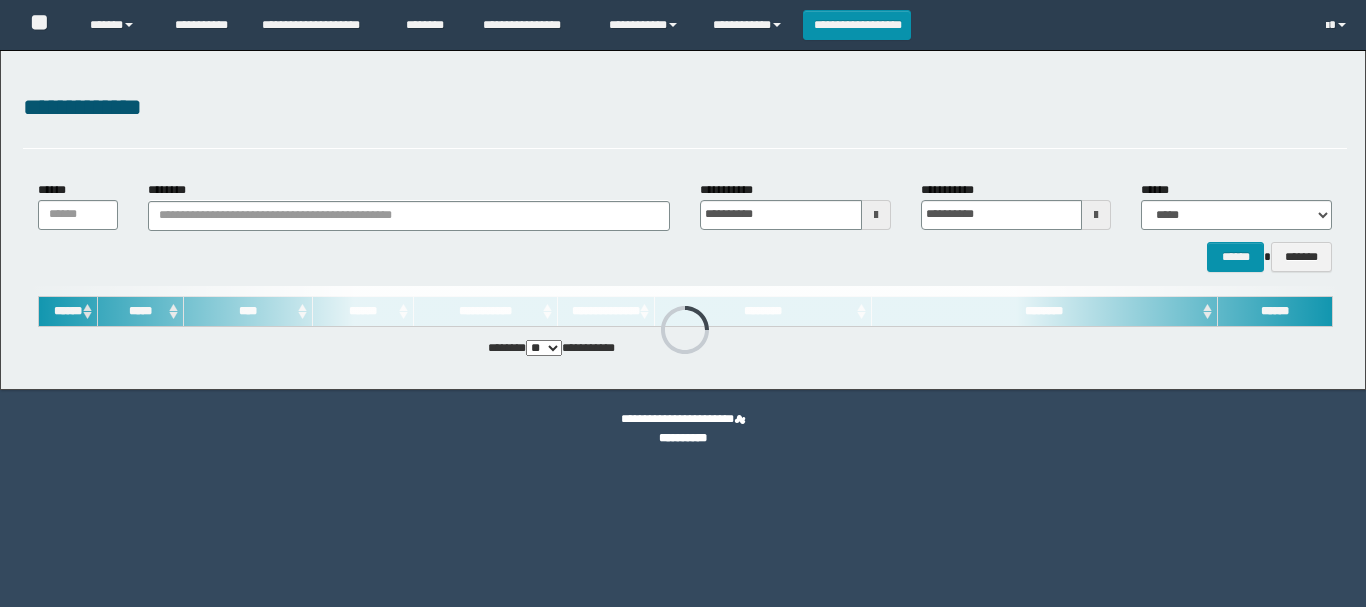 scroll, scrollTop: 0, scrollLeft: 0, axis: both 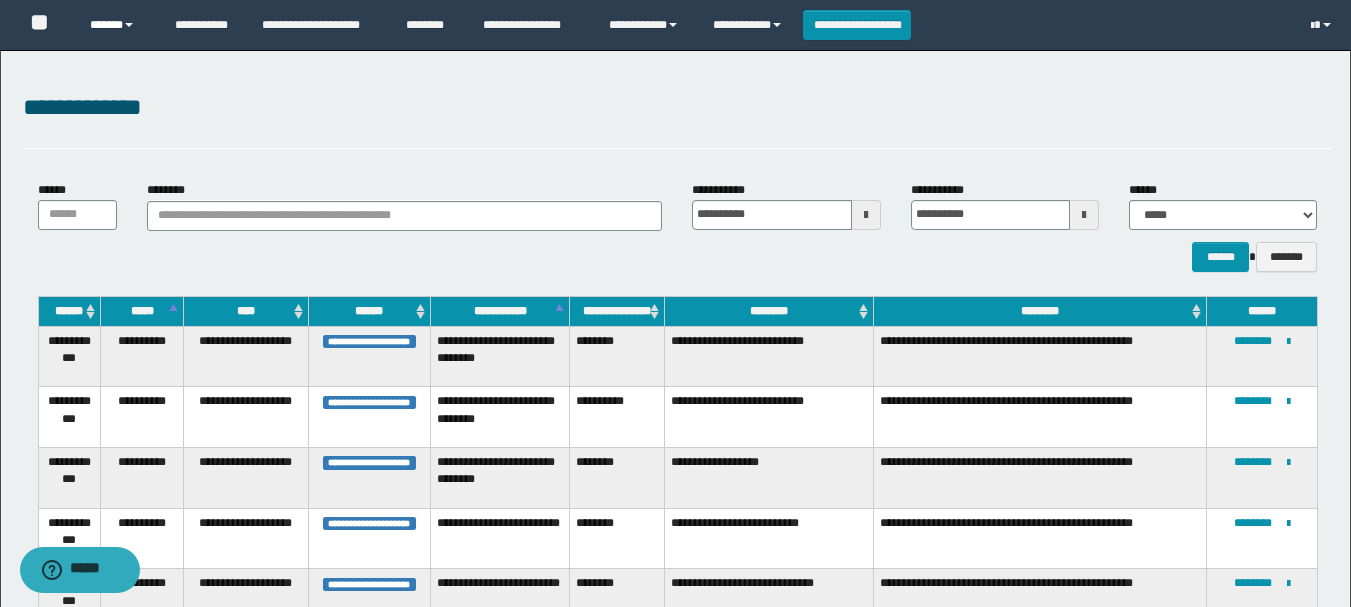 click on "******" at bounding box center [117, 25] 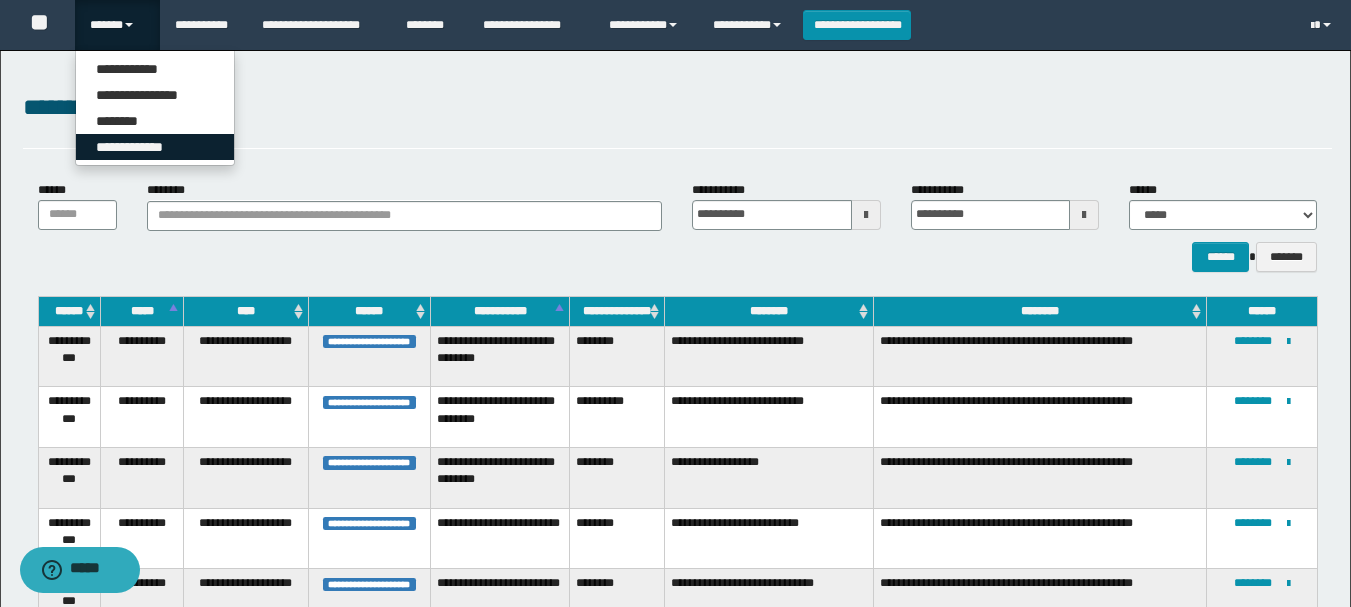 click on "**********" at bounding box center [155, 147] 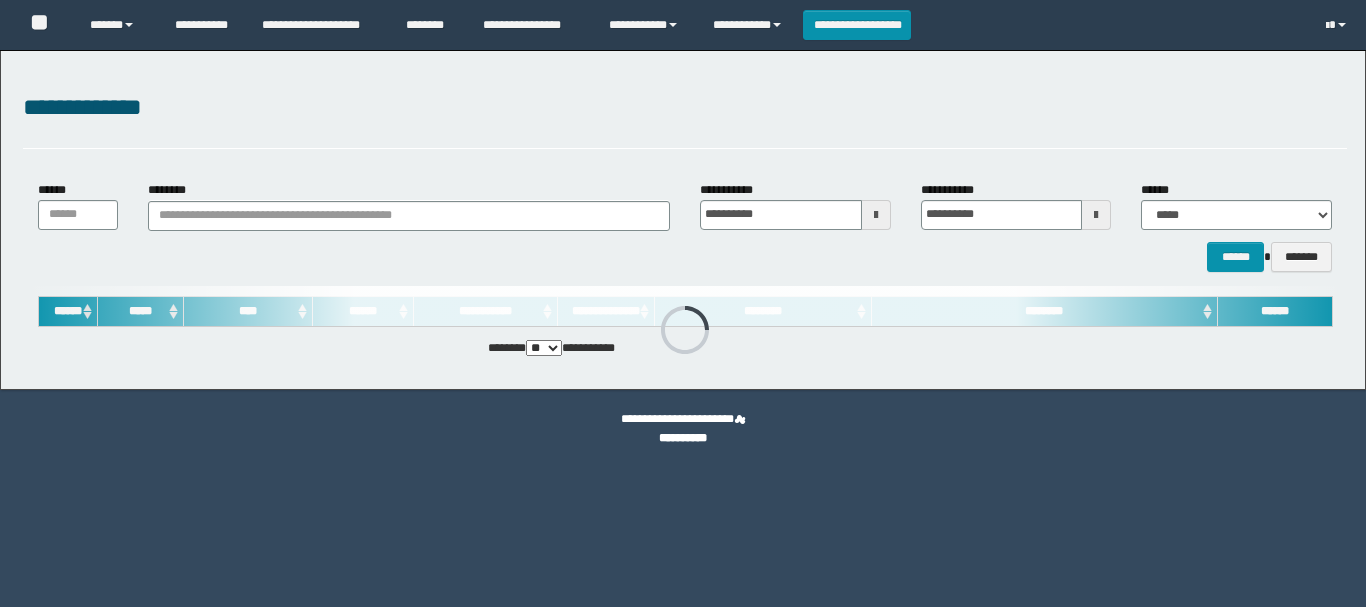 scroll, scrollTop: 0, scrollLeft: 0, axis: both 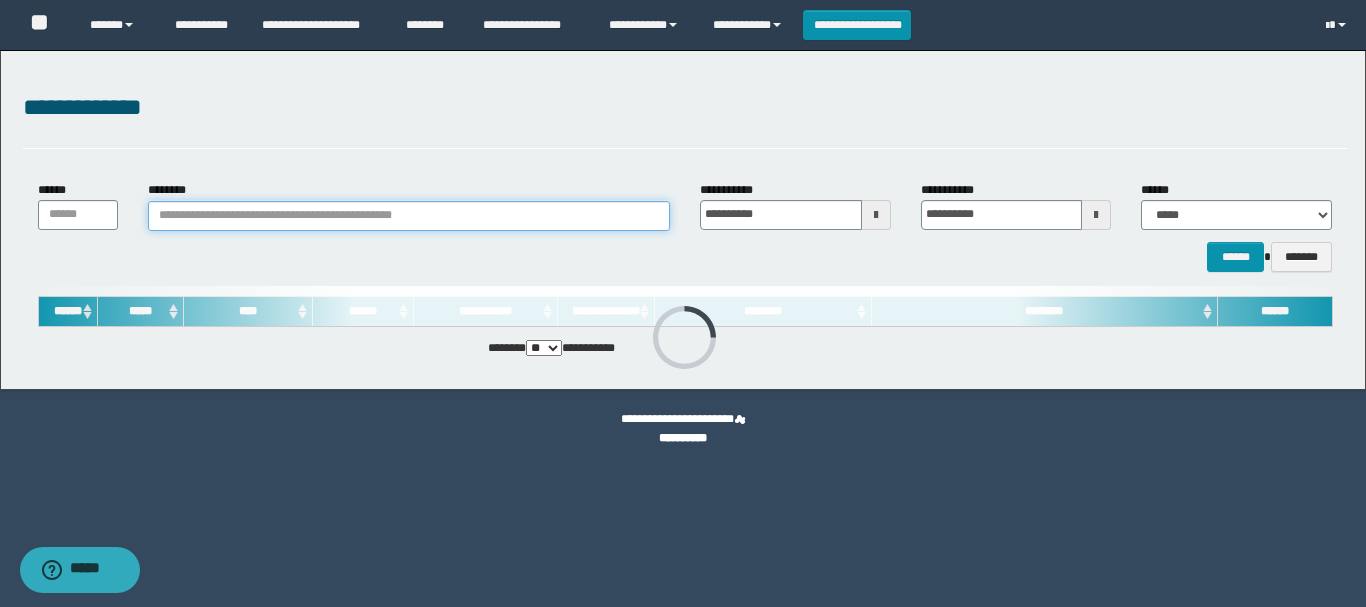 click on "********" at bounding box center (409, 216) 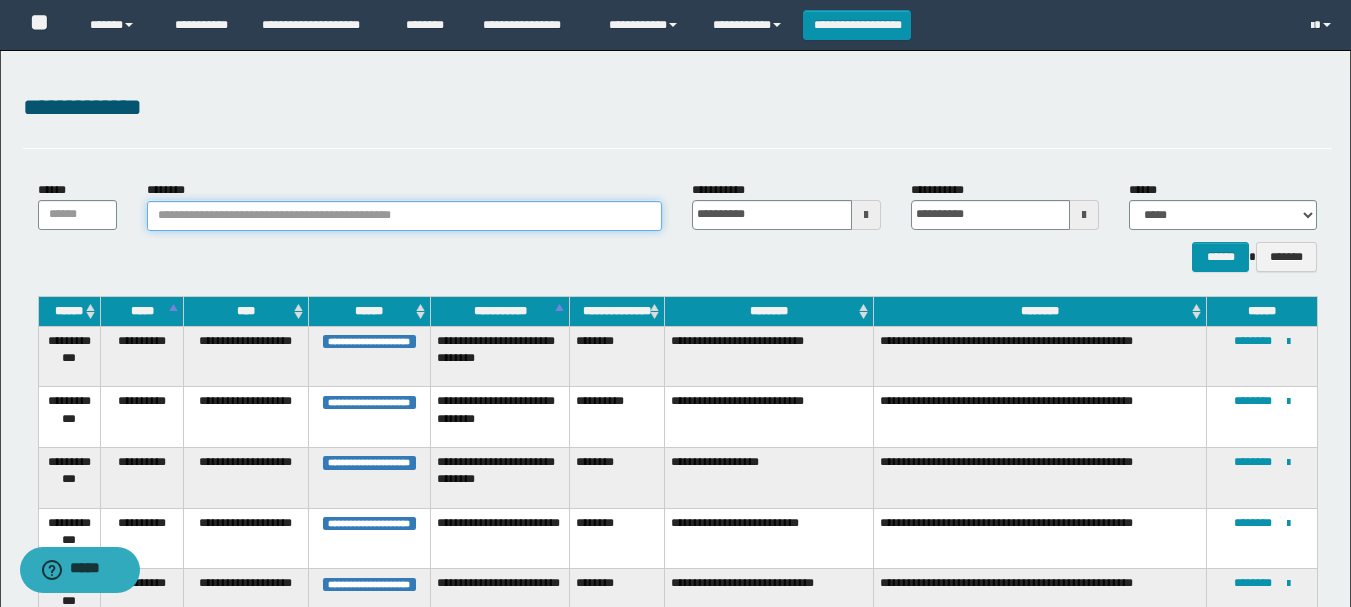 paste on "**********" 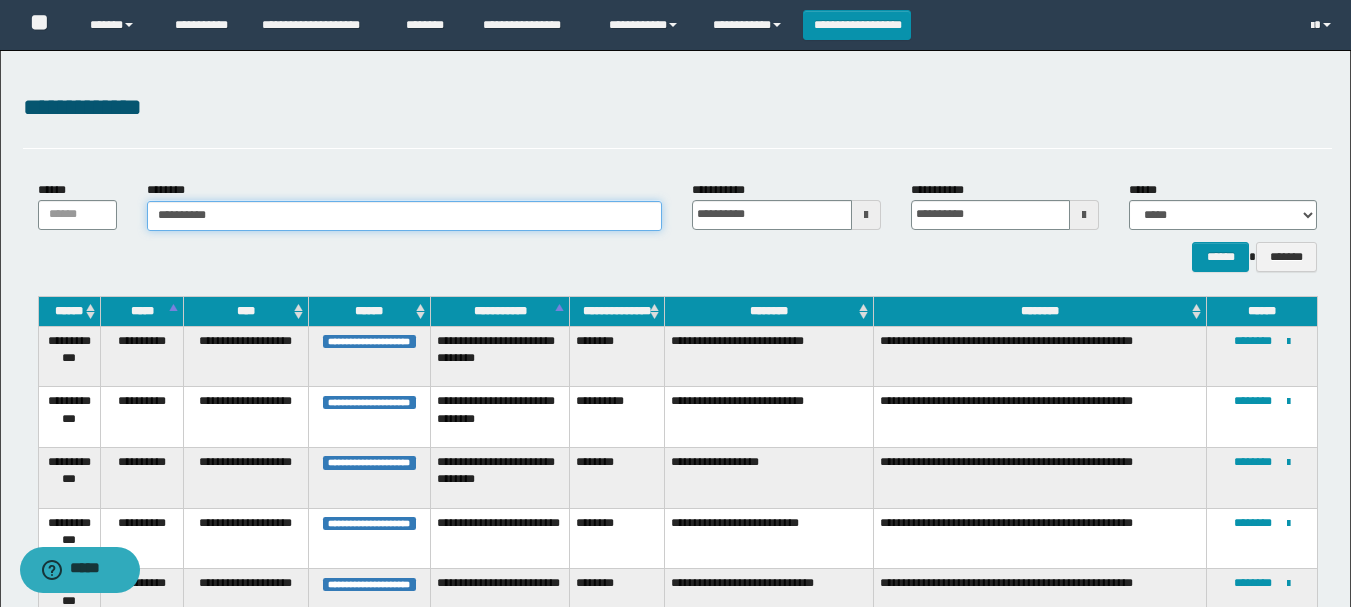 type on "**********" 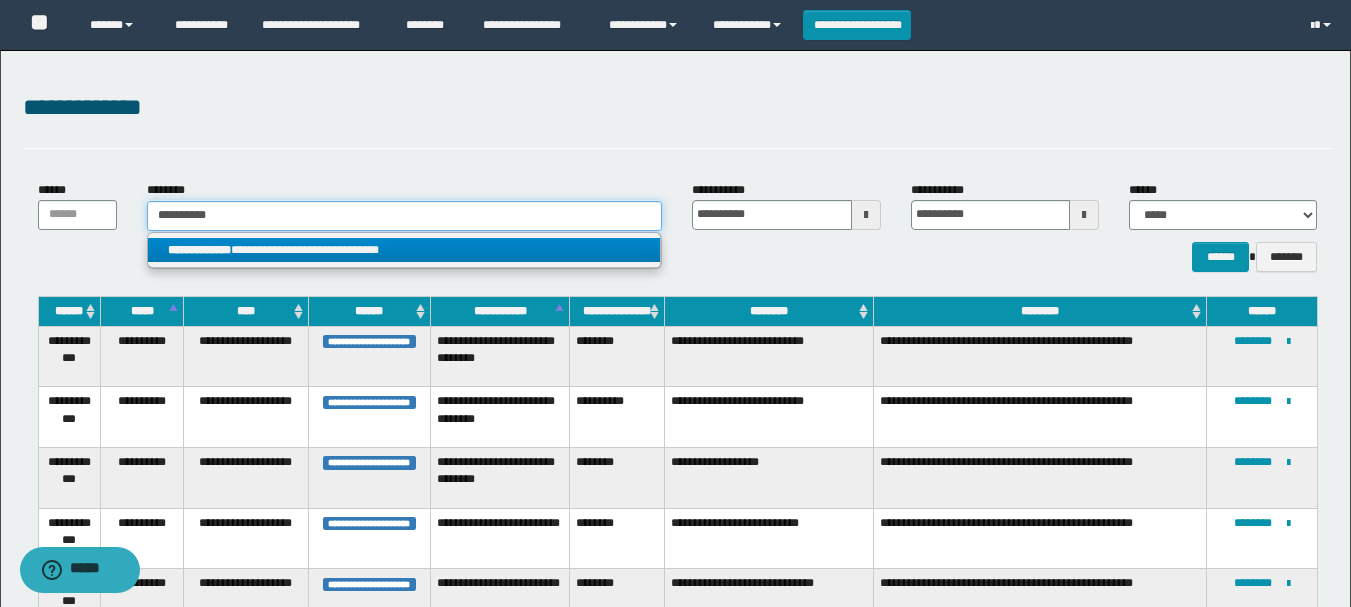type on "**********" 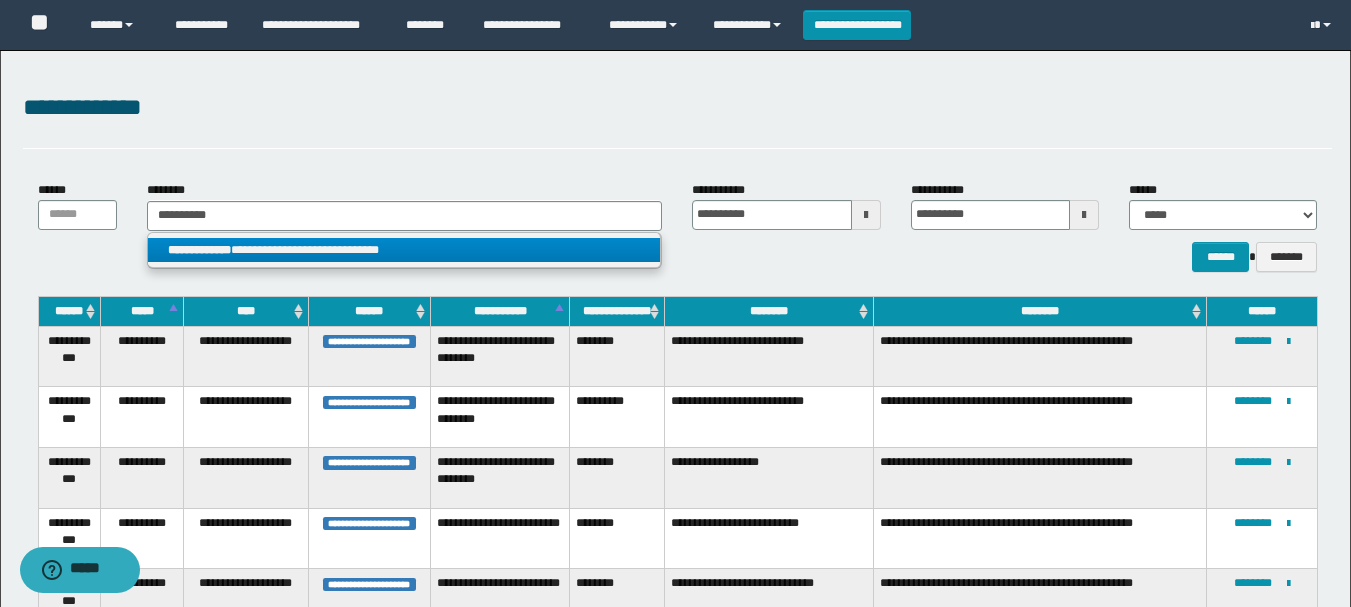 click on "**********" at bounding box center [404, 250] 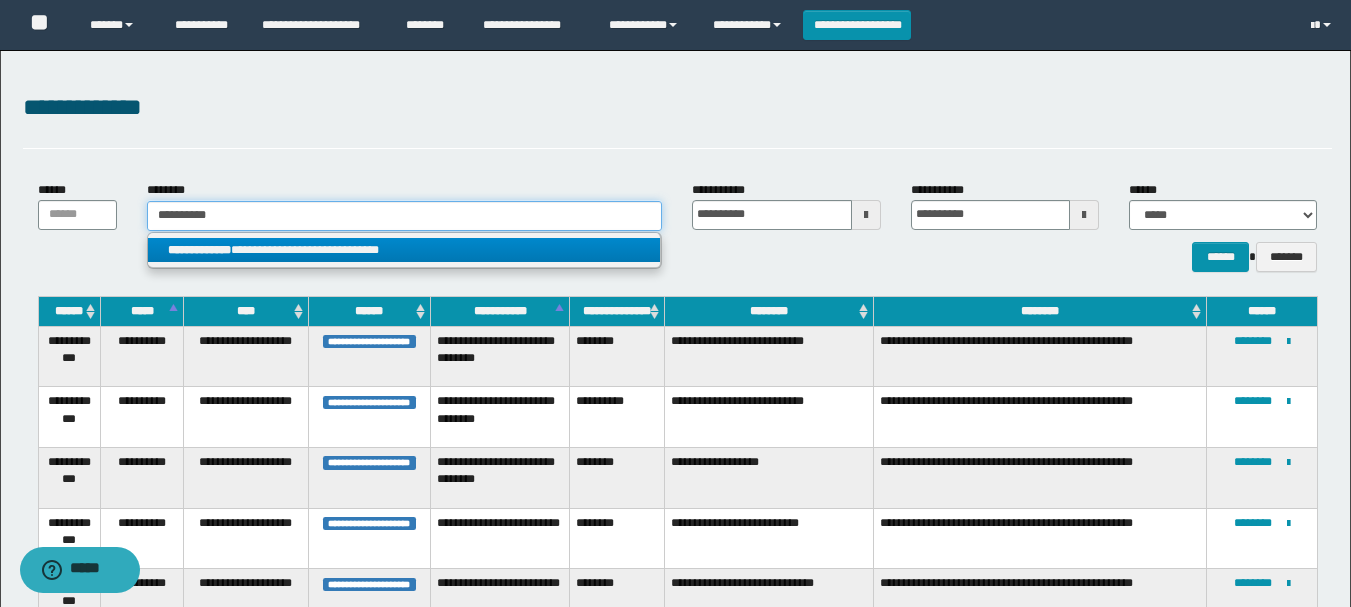 type 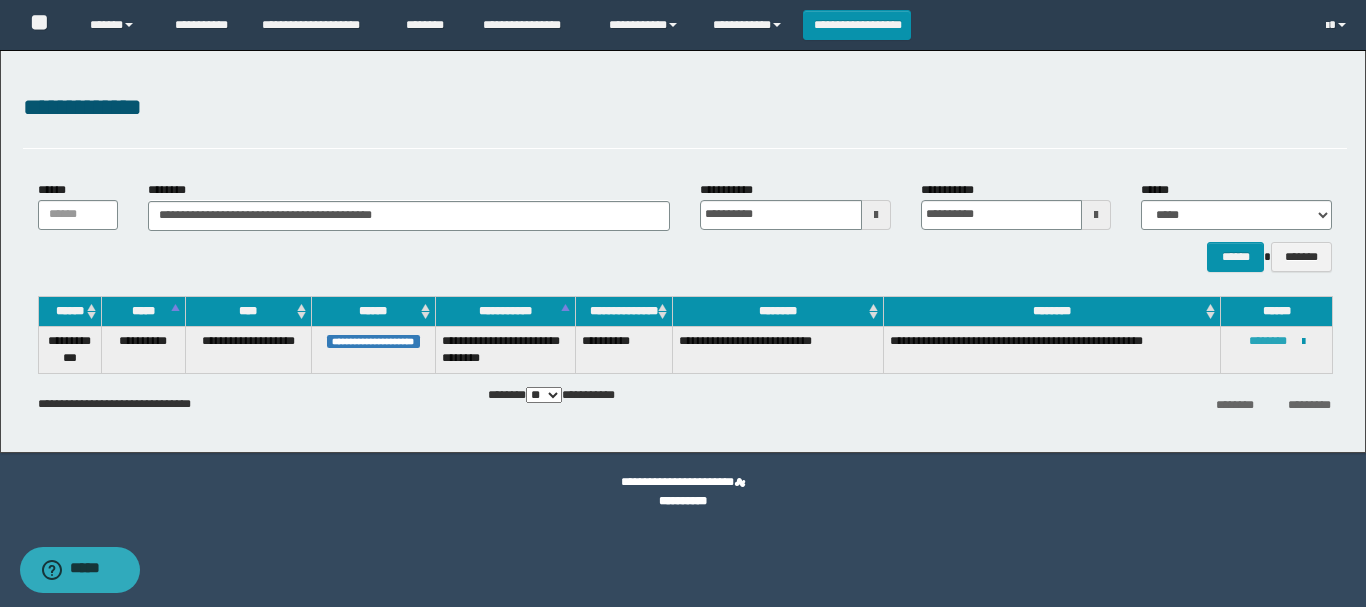 click on "********" at bounding box center [1268, 341] 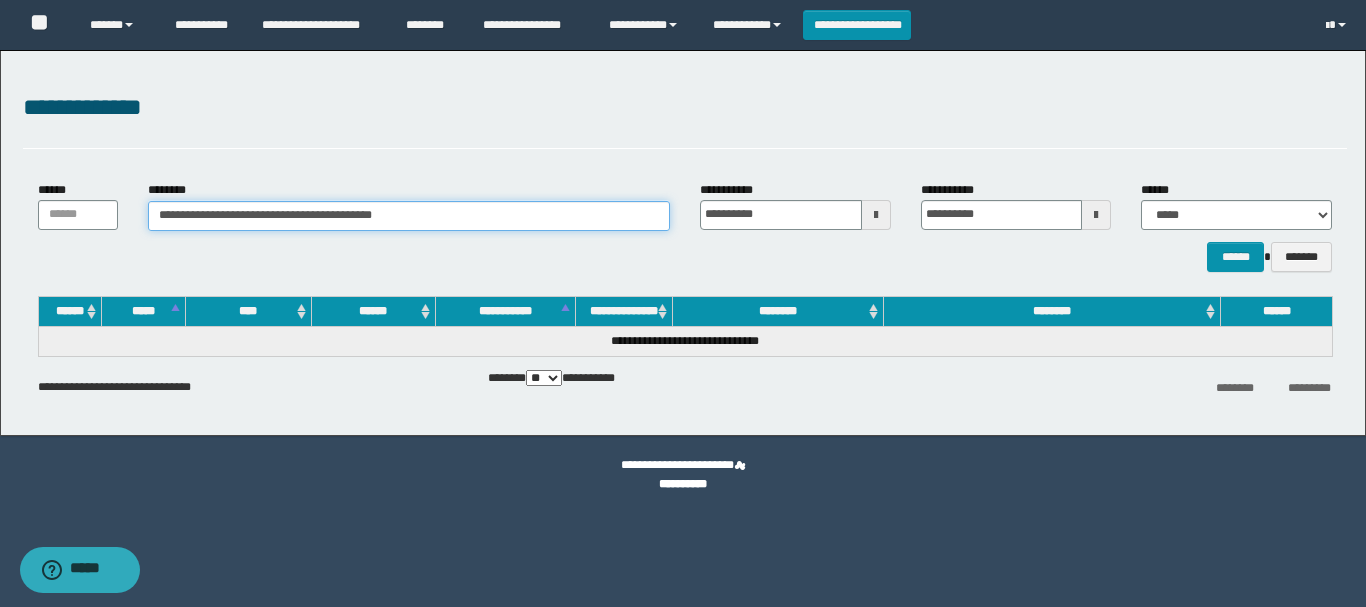 drag, startPoint x: 444, startPoint y: 219, endPoint x: 68, endPoint y: 242, distance: 376.7028 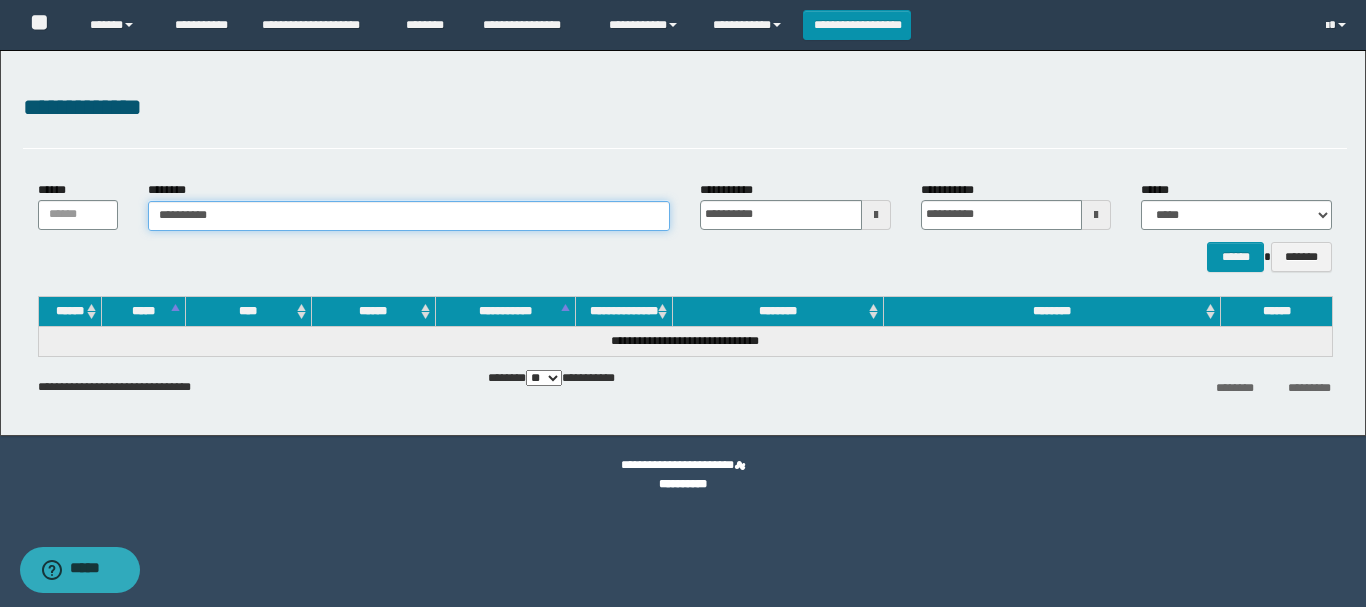 type on "**********" 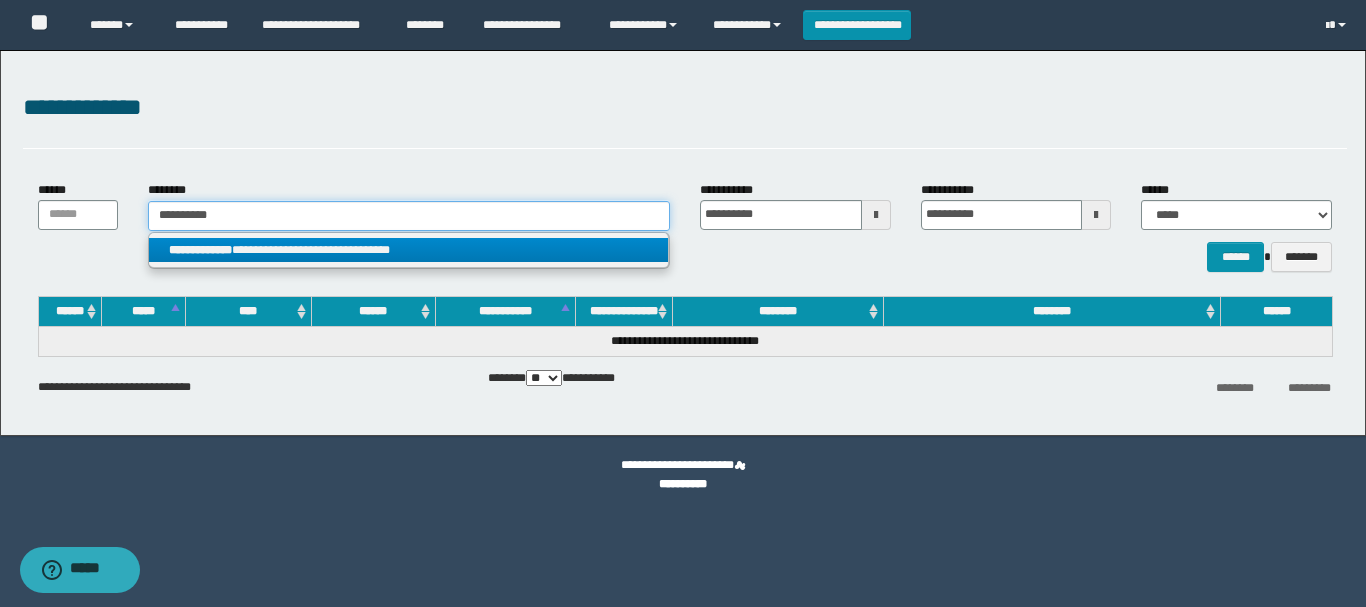 type on "**********" 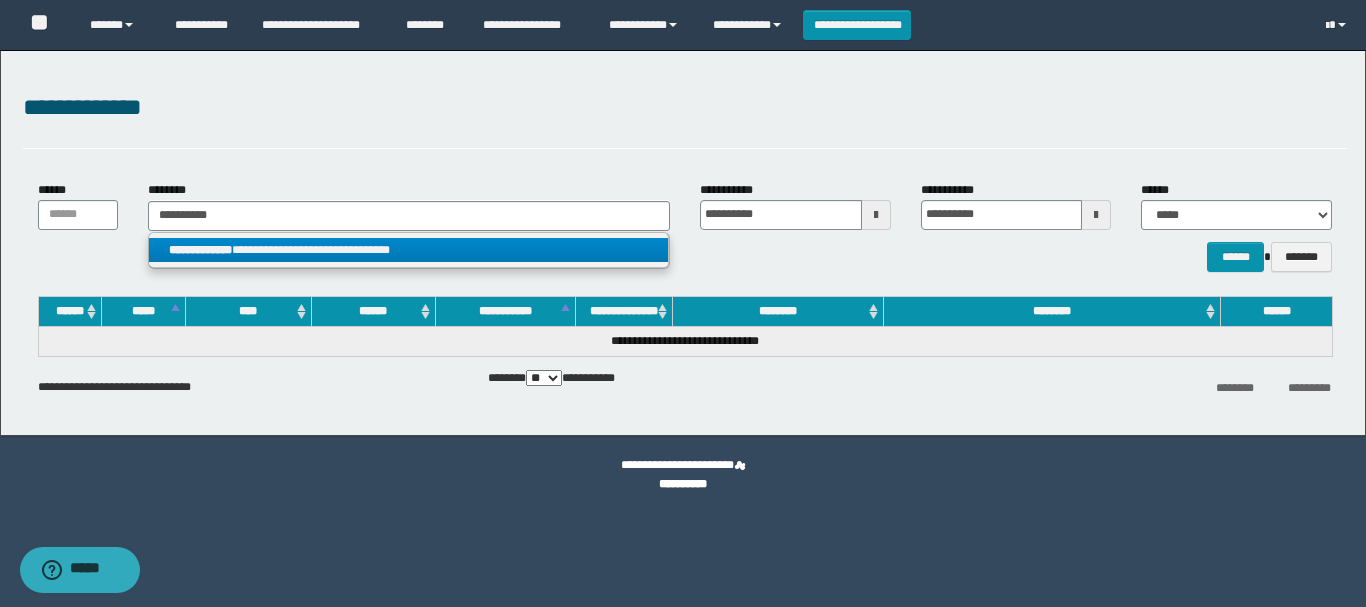 click on "**********" at bounding box center (408, 250) 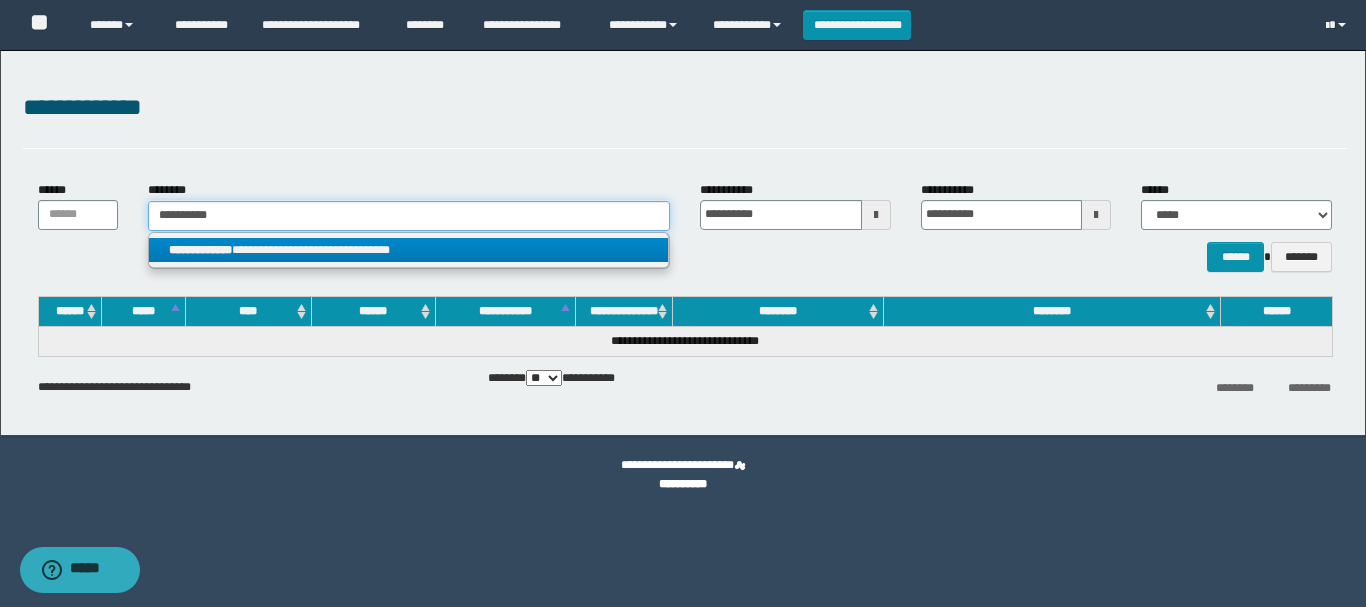 type 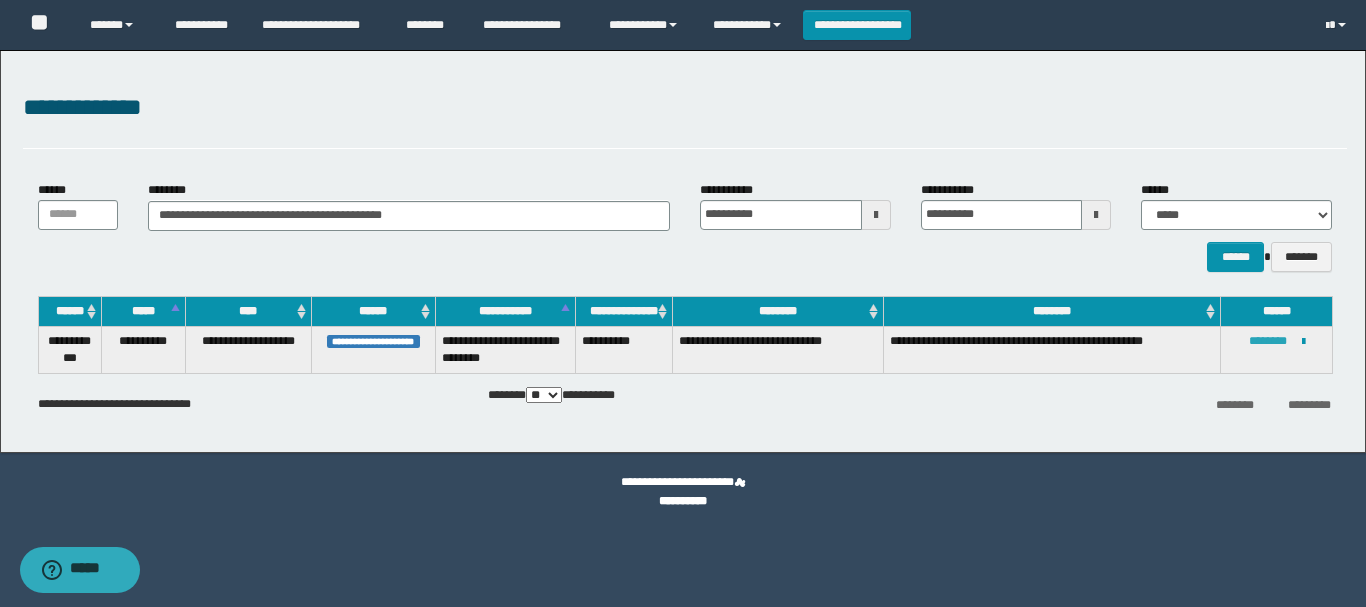 click on "********" at bounding box center [1268, 341] 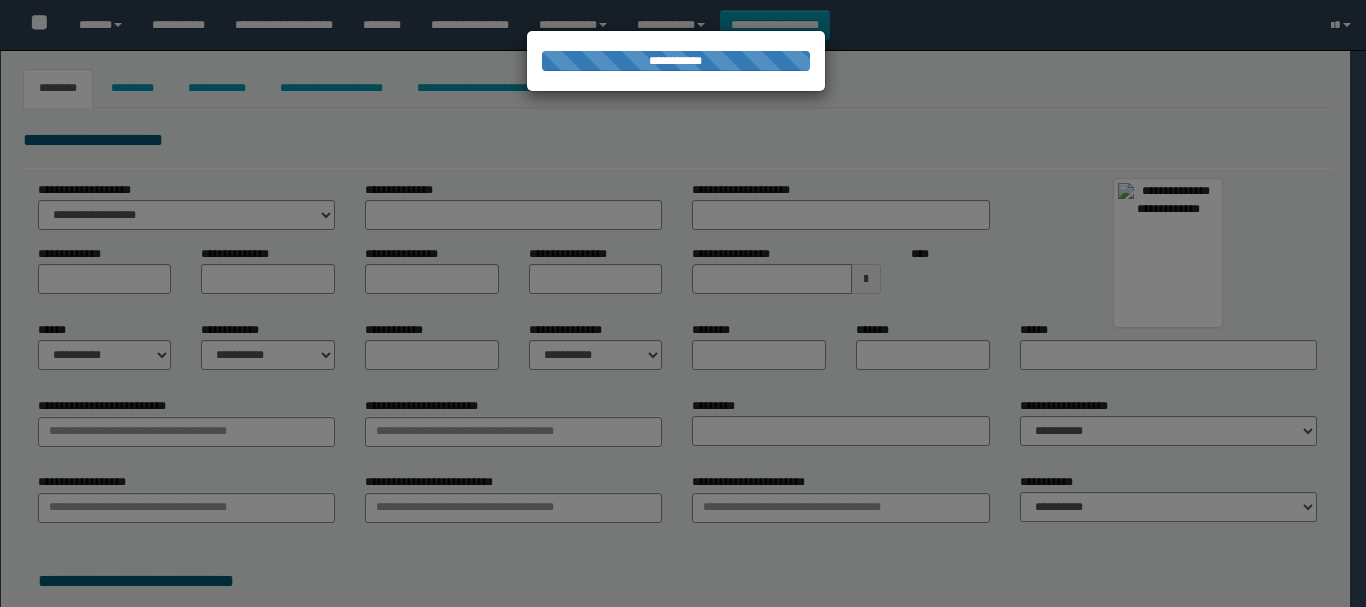 type on "********" 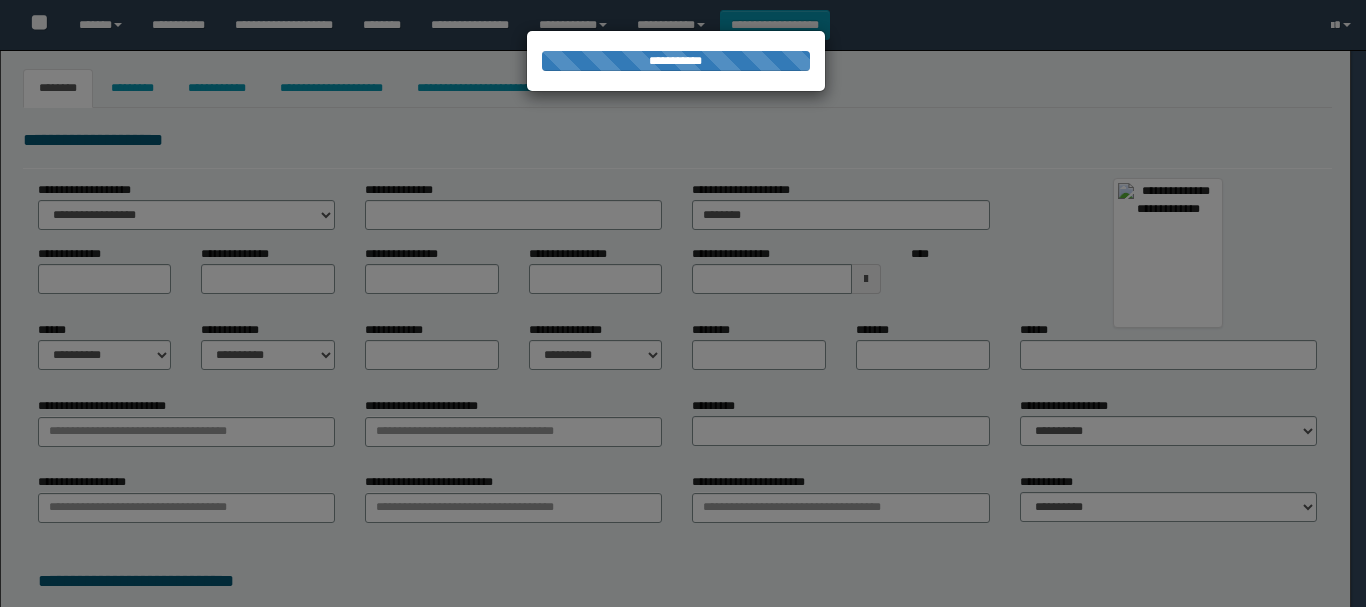 type on "*********" 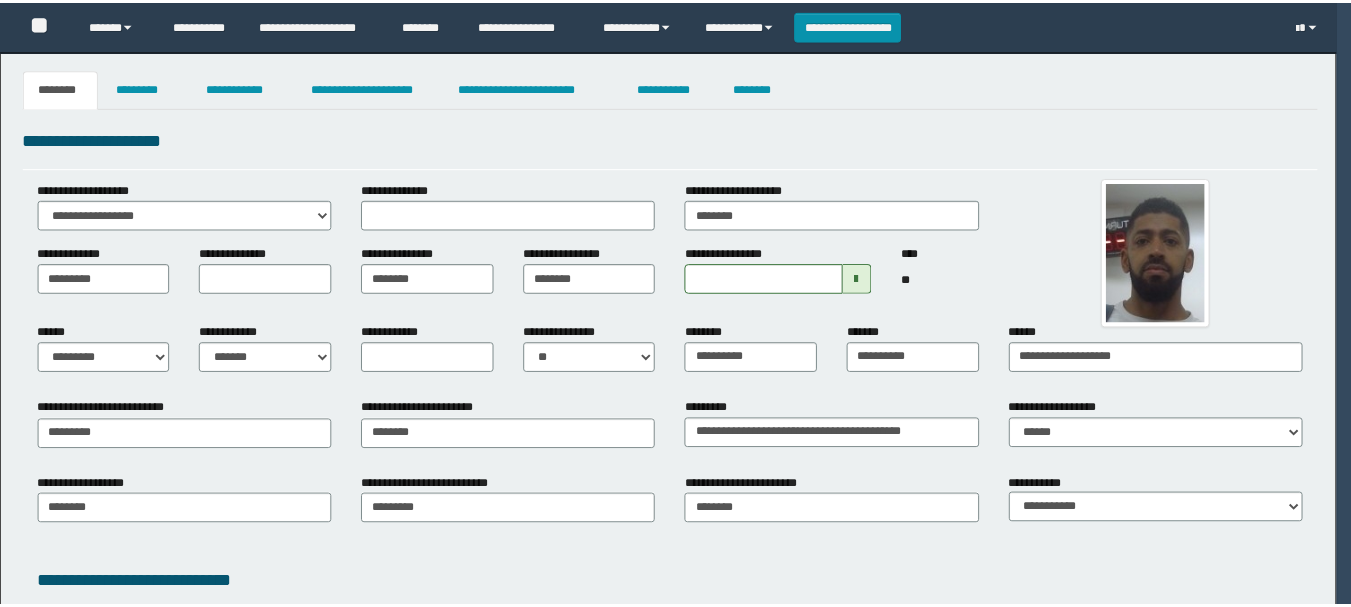 scroll, scrollTop: 0, scrollLeft: 0, axis: both 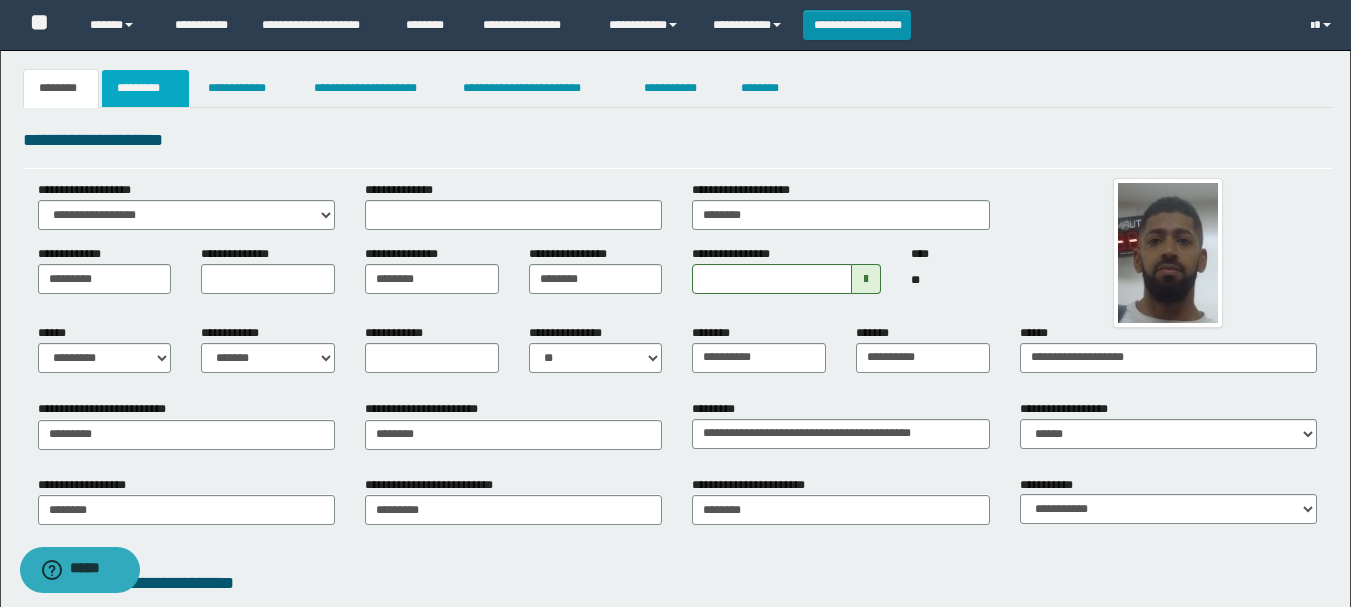 click on "*********" at bounding box center [145, 88] 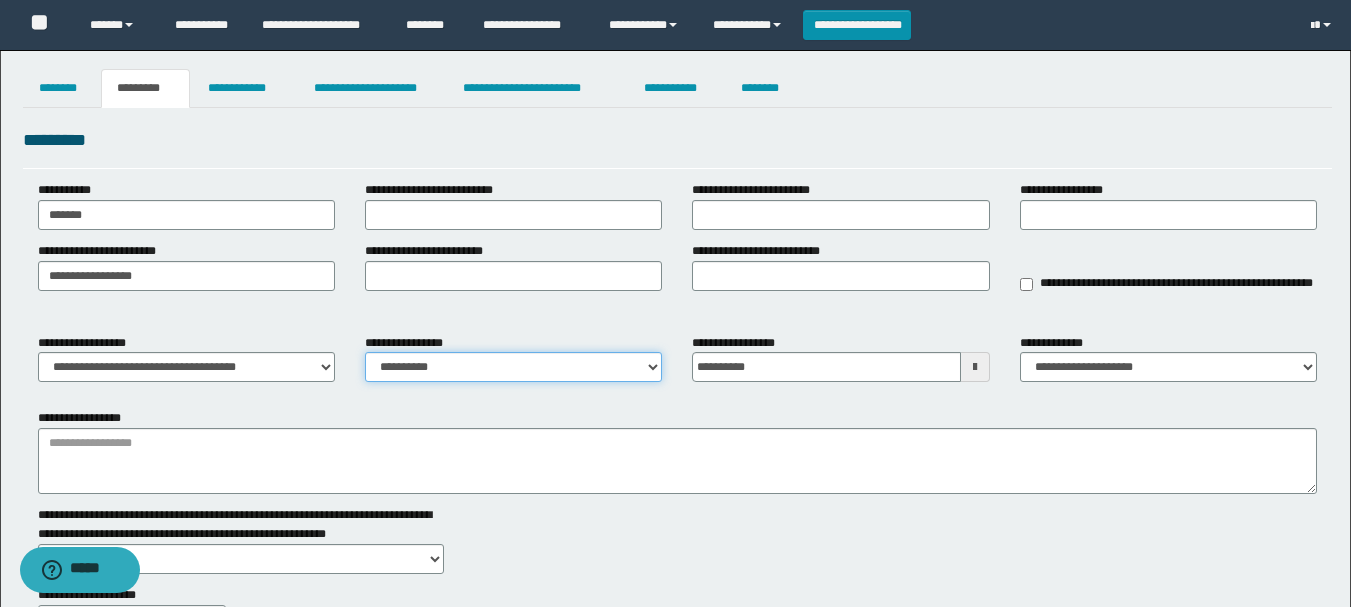 click on "**********" at bounding box center [513, 367] 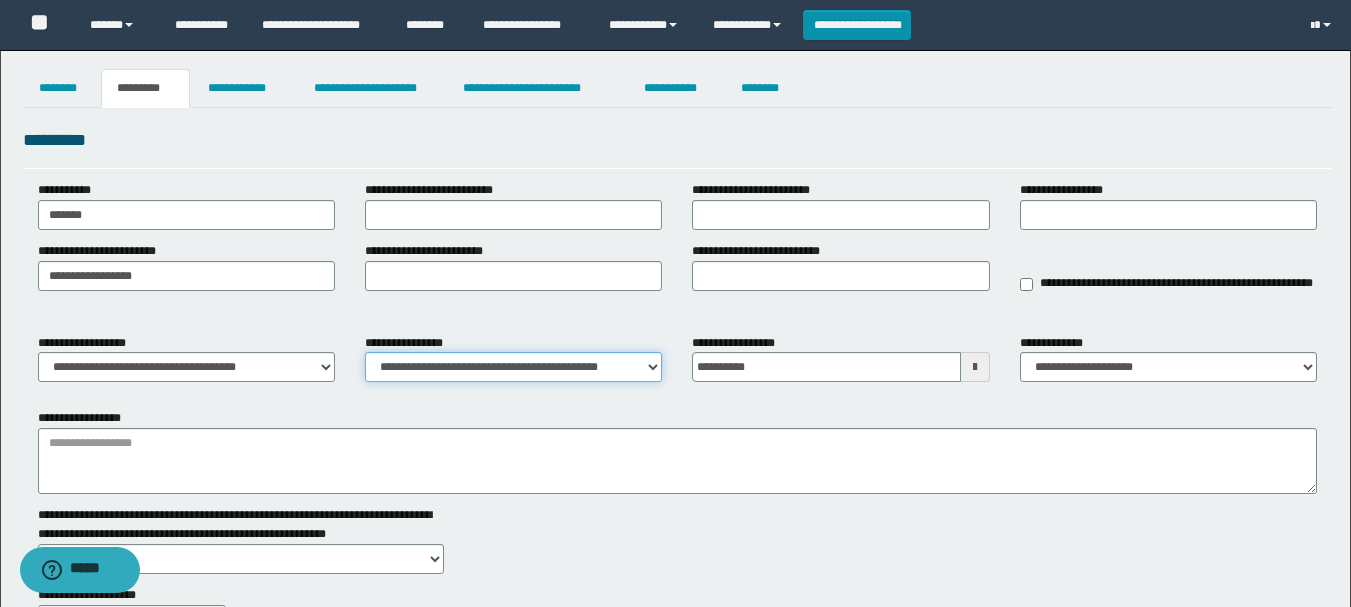 click on "**********" at bounding box center (513, 367) 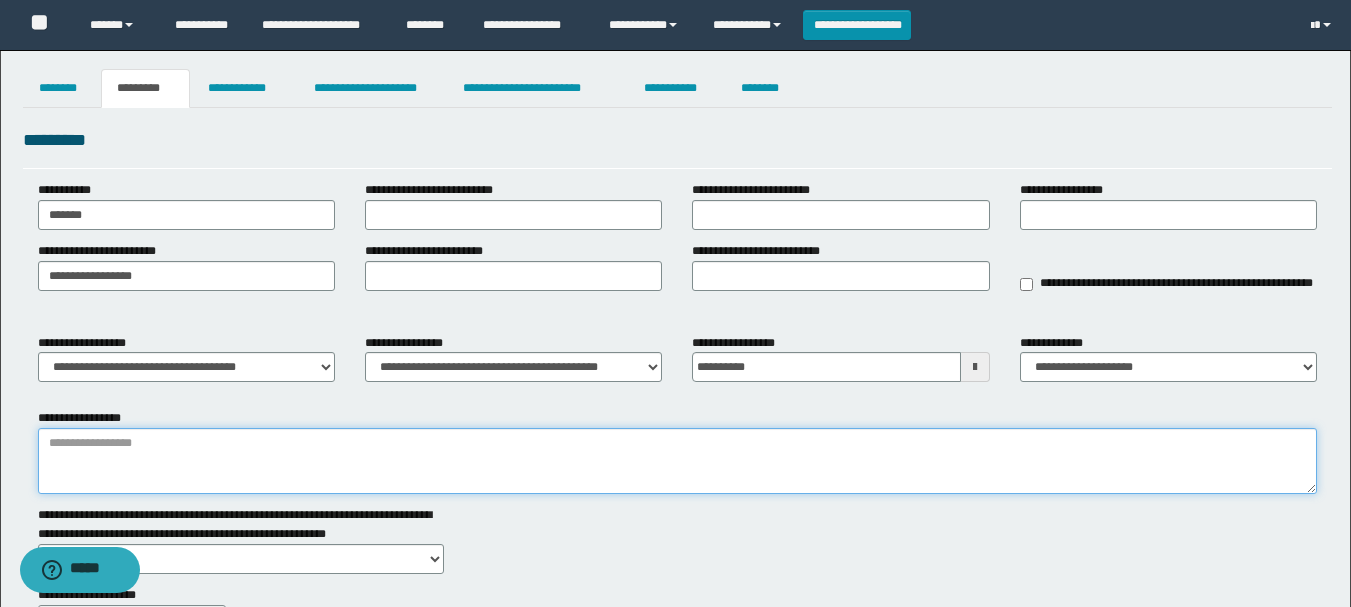 click on "**********" at bounding box center [677, 461] 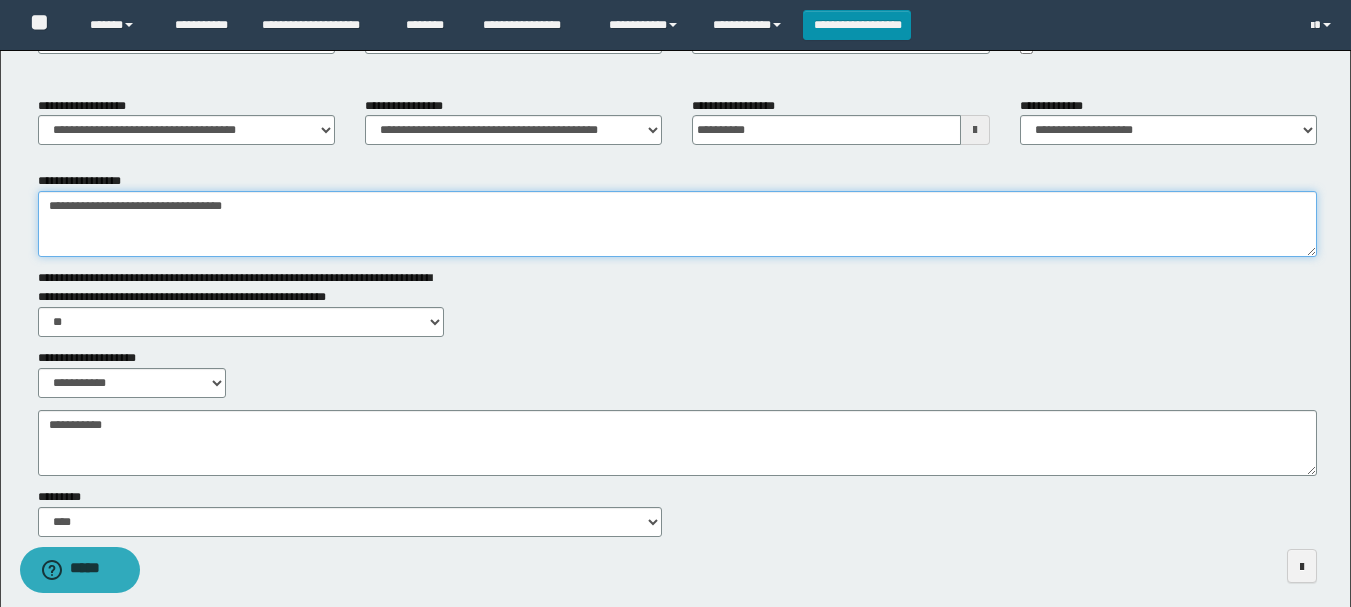 scroll, scrollTop: 300, scrollLeft: 0, axis: vertical 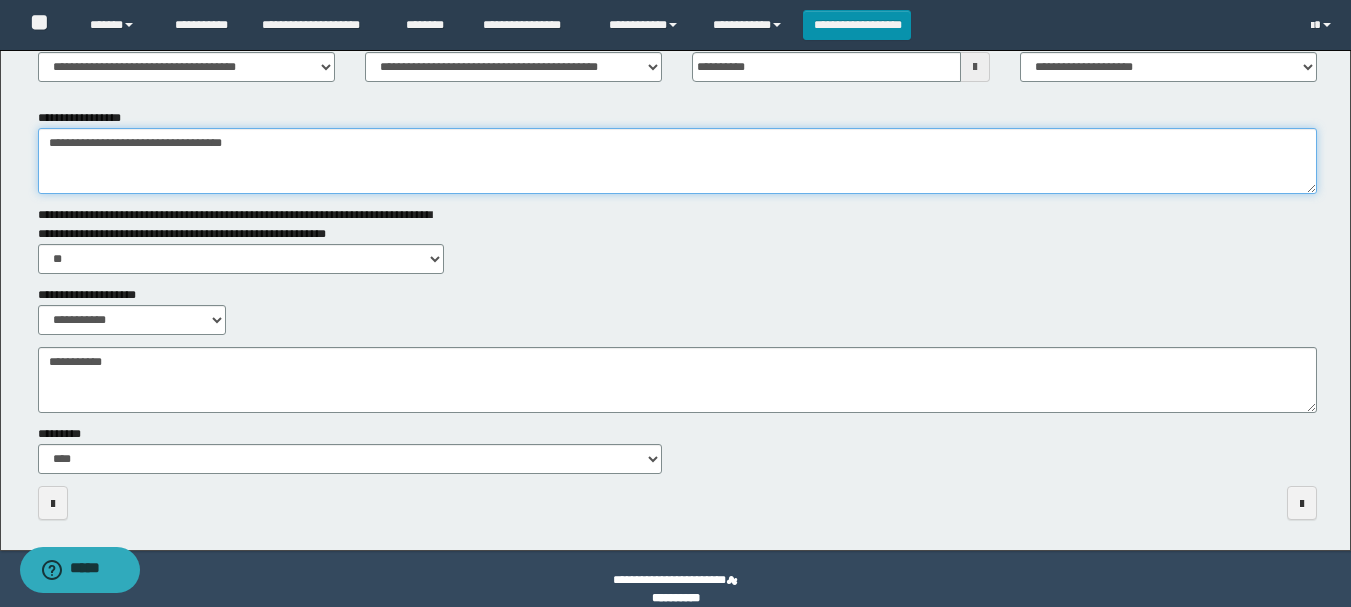 type on "**********" 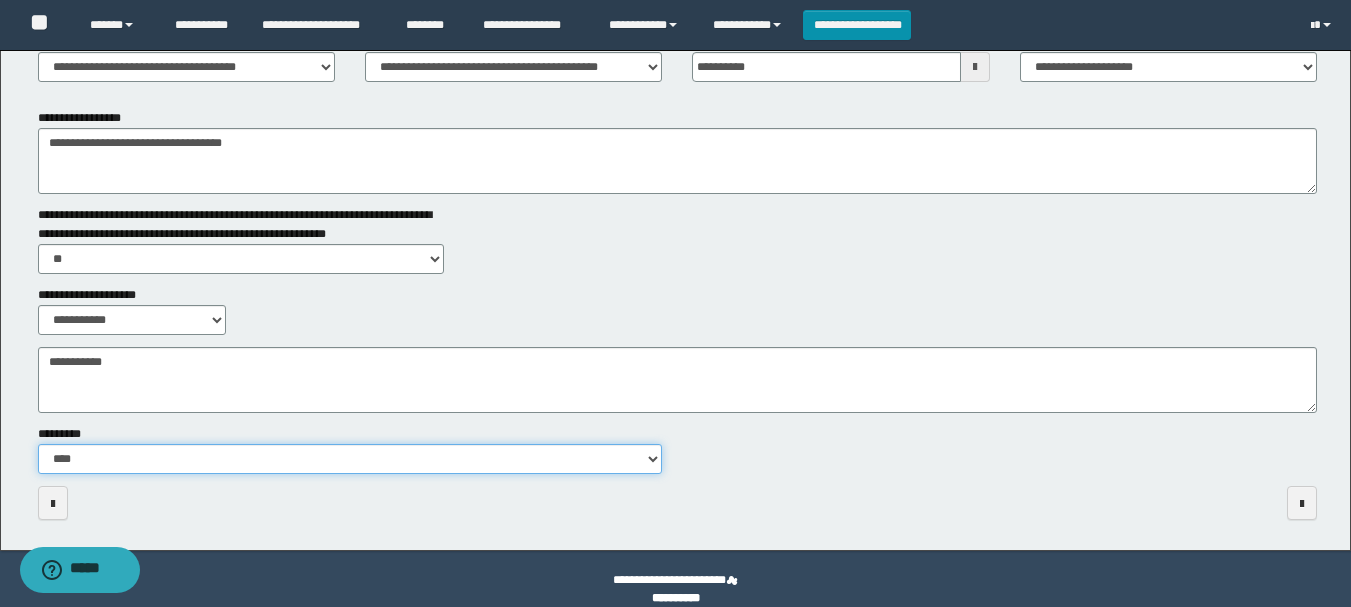 click on "**********" at bounding box center (350, 459) 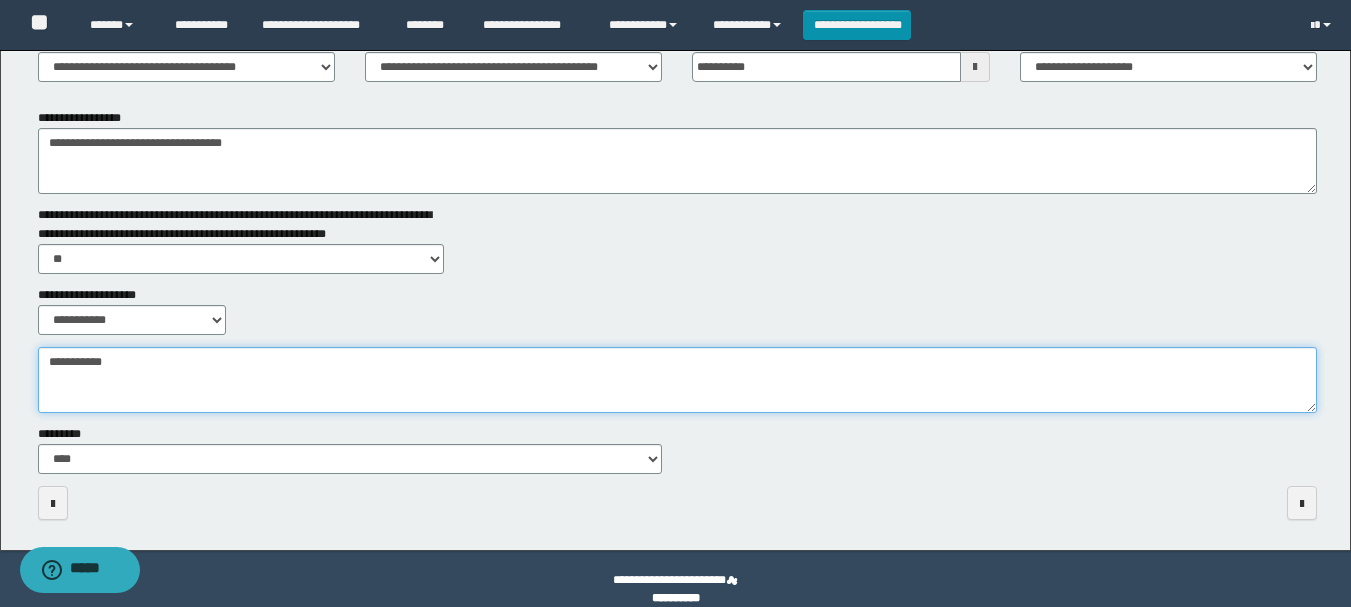 click on "**********" at bounding box center (677, 380) 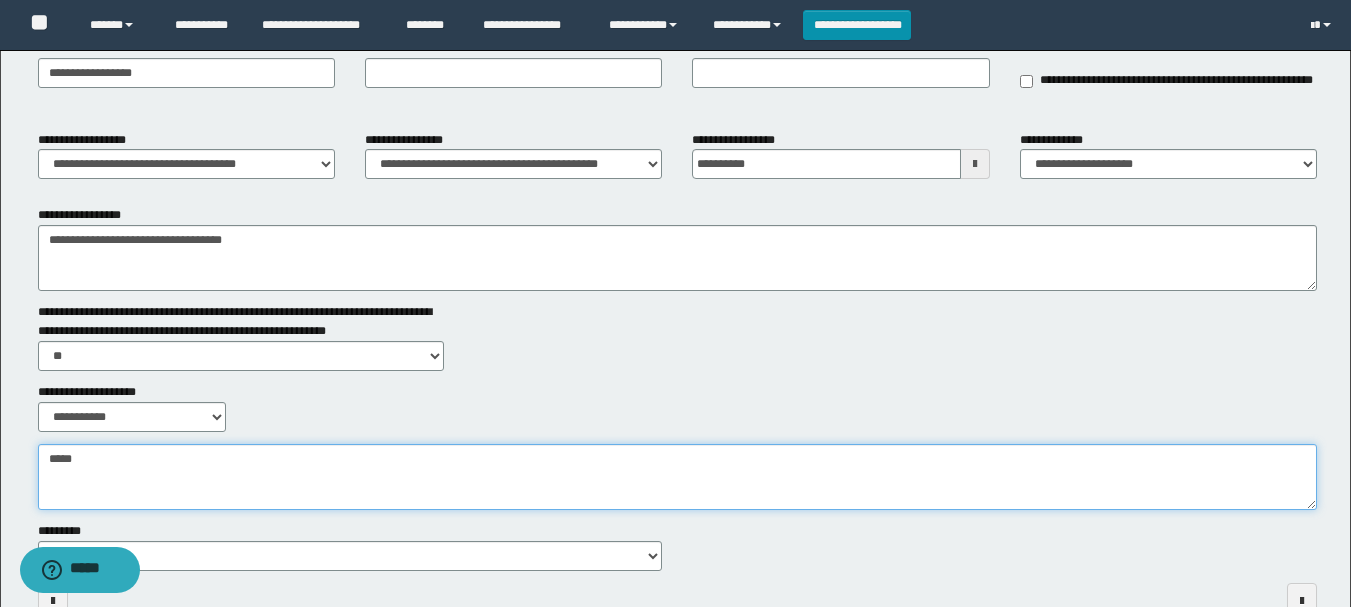scroll, scrollTop: 0, scrollLeft: 0, axis: both 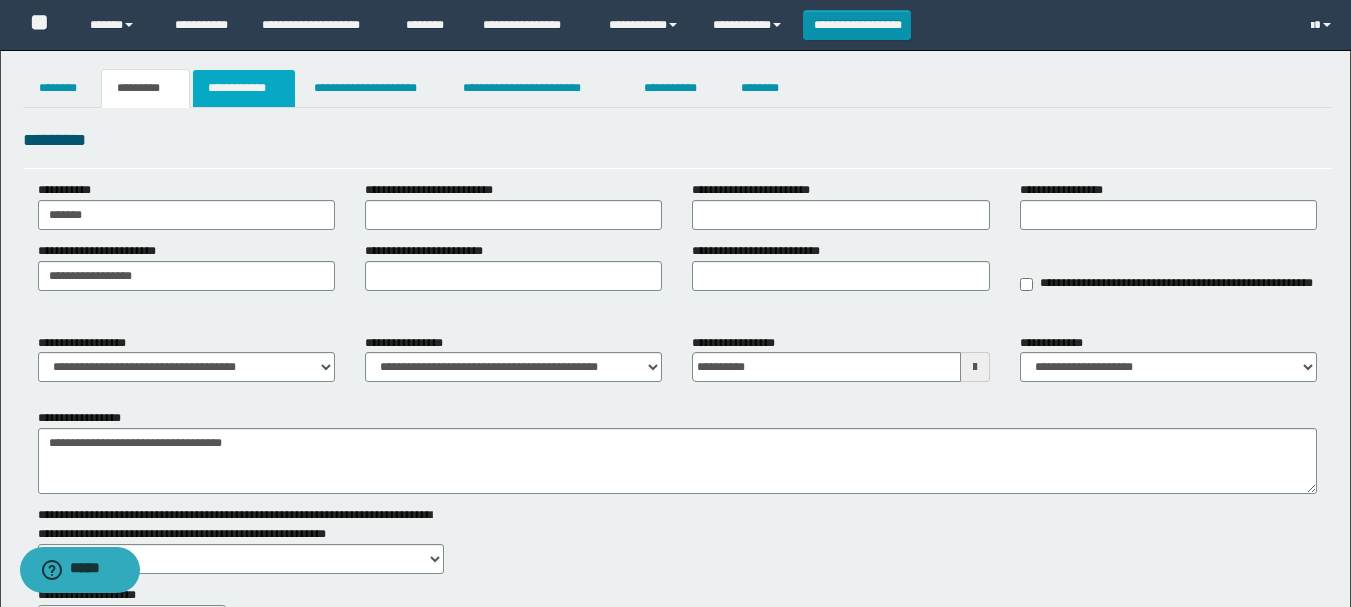 type on "*****" 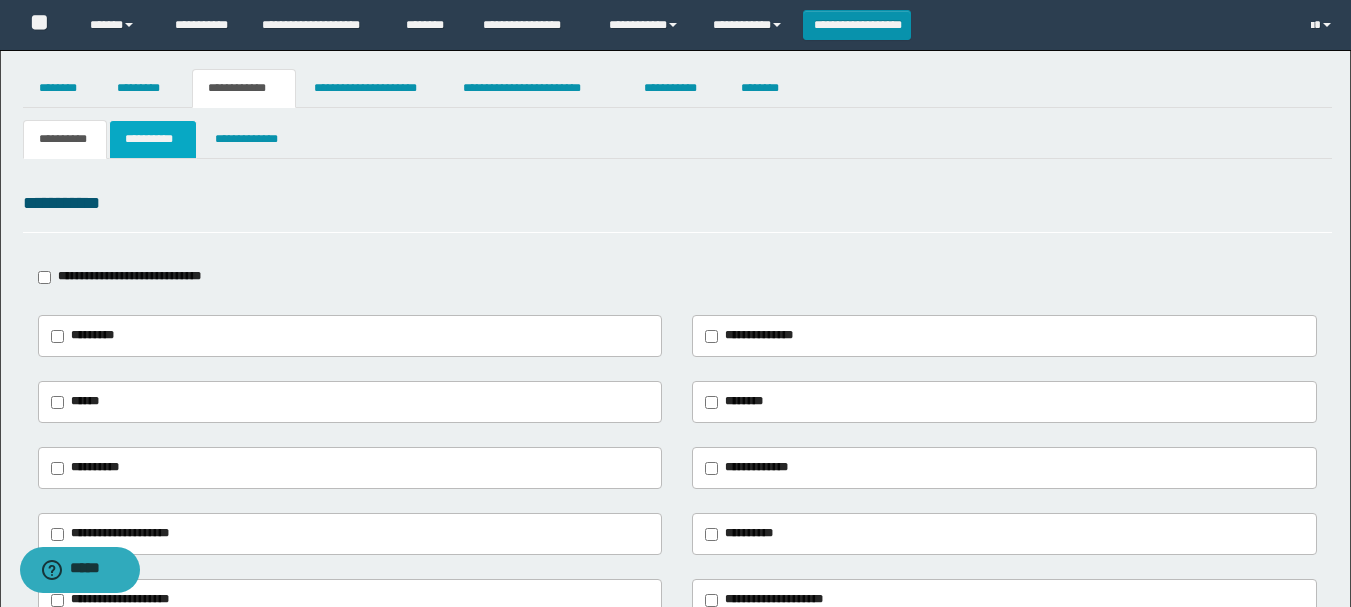 click on "**********" at bounding box center (153, 139) 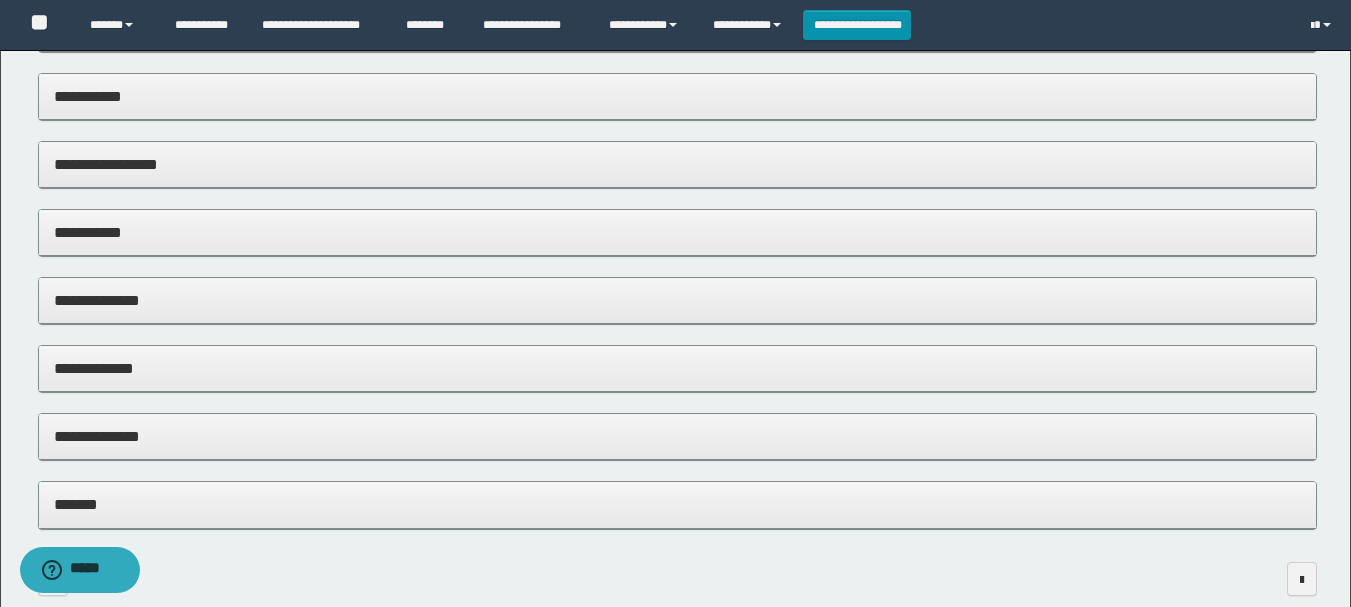 scroll, scrollTop: 0, scrollLeft: 0, axis: both 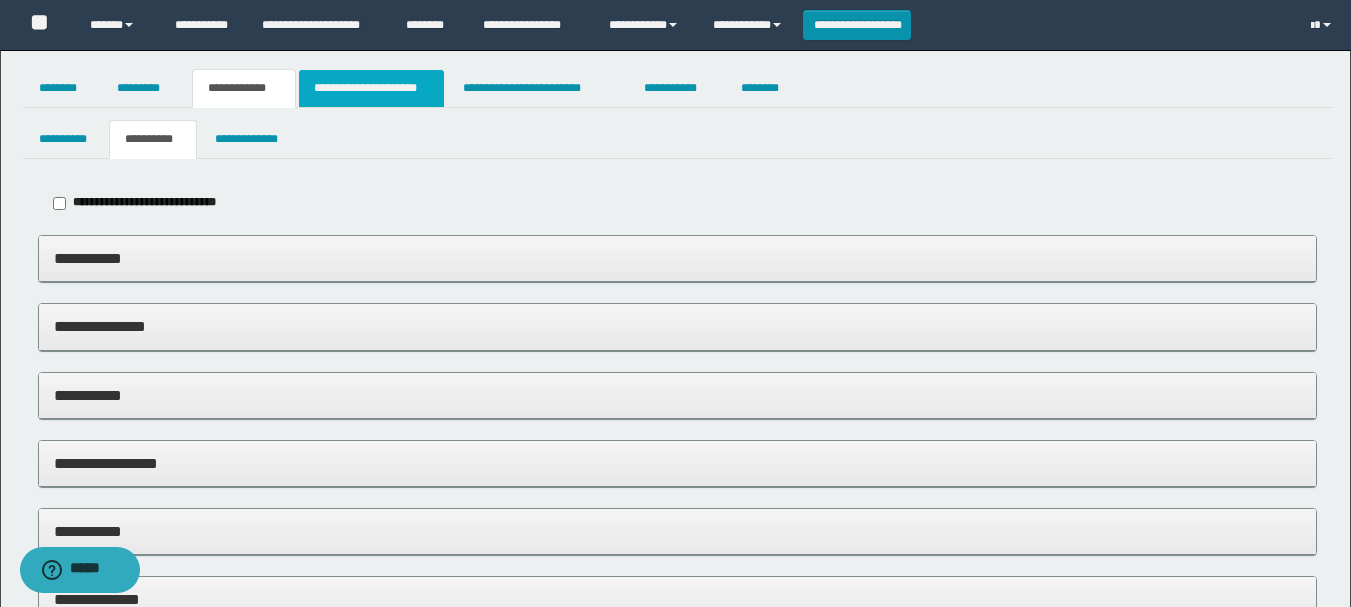 click on "**********" at bounding box center (371, 88) 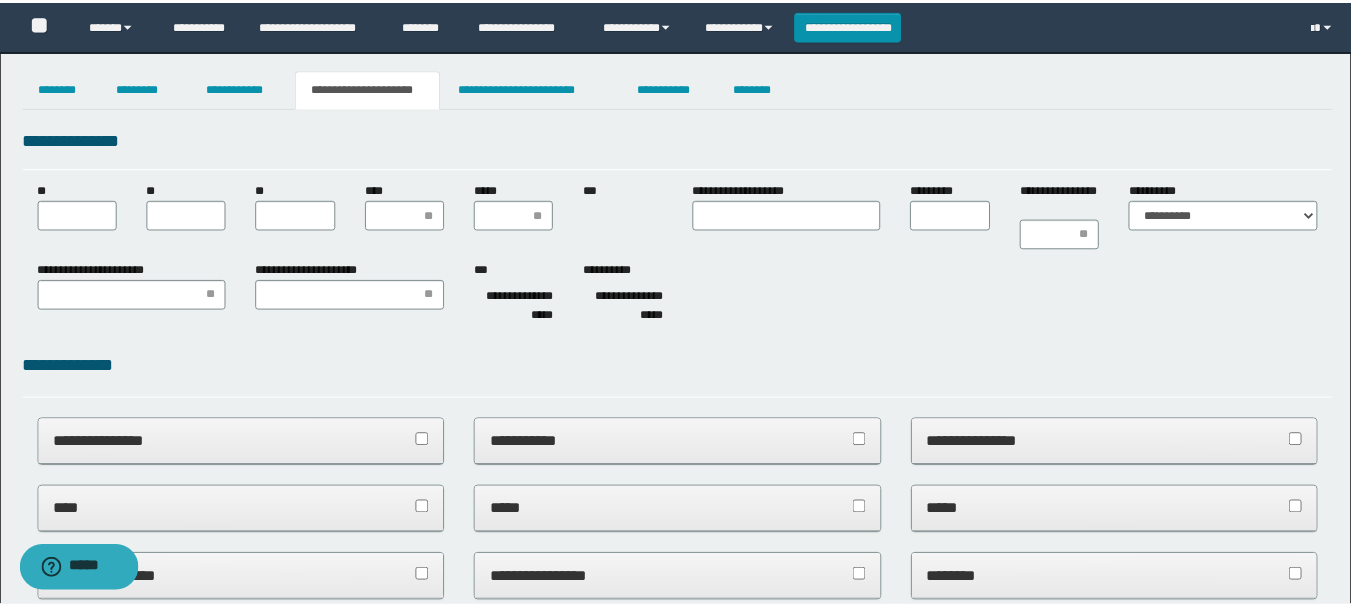 scroll, scrollTop: 0, scrollLeft: 0, axis: both 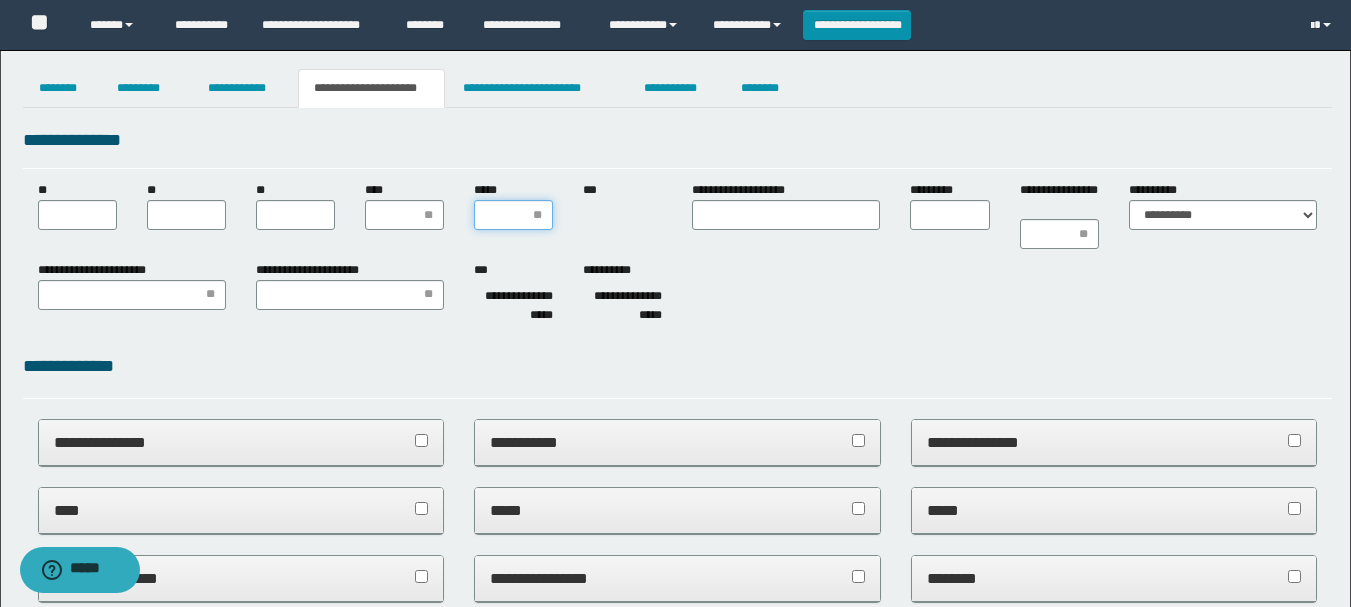 click on "*****" at bounding box center (513, 215) 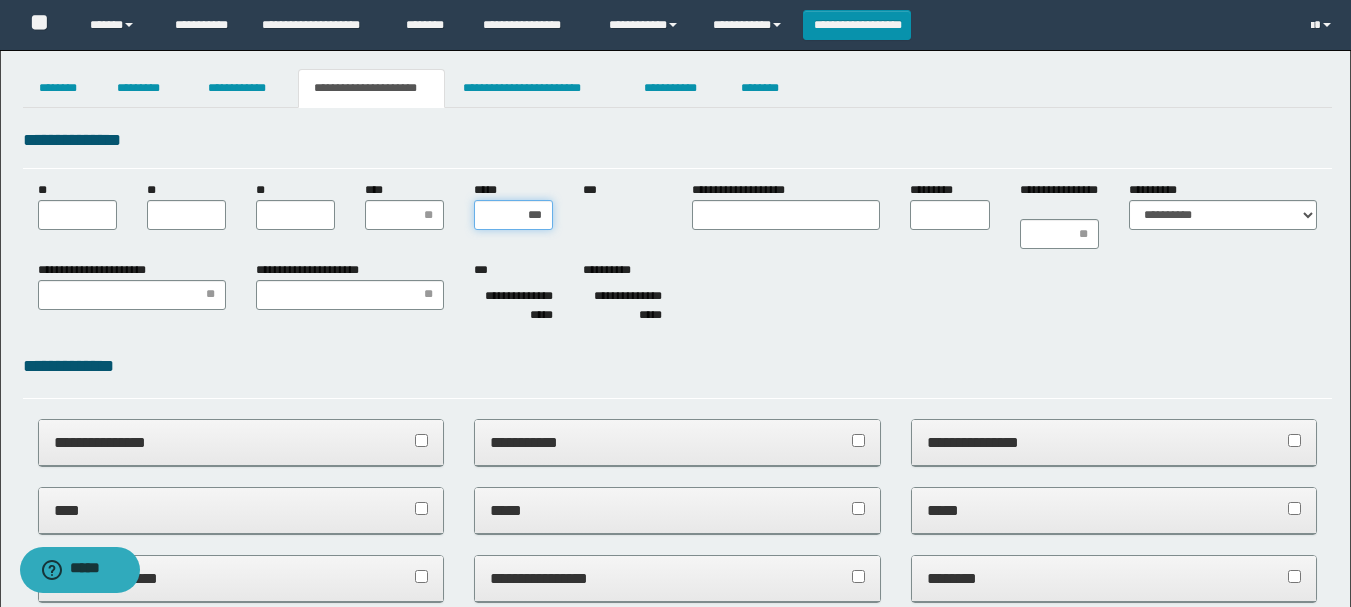 type on "****" 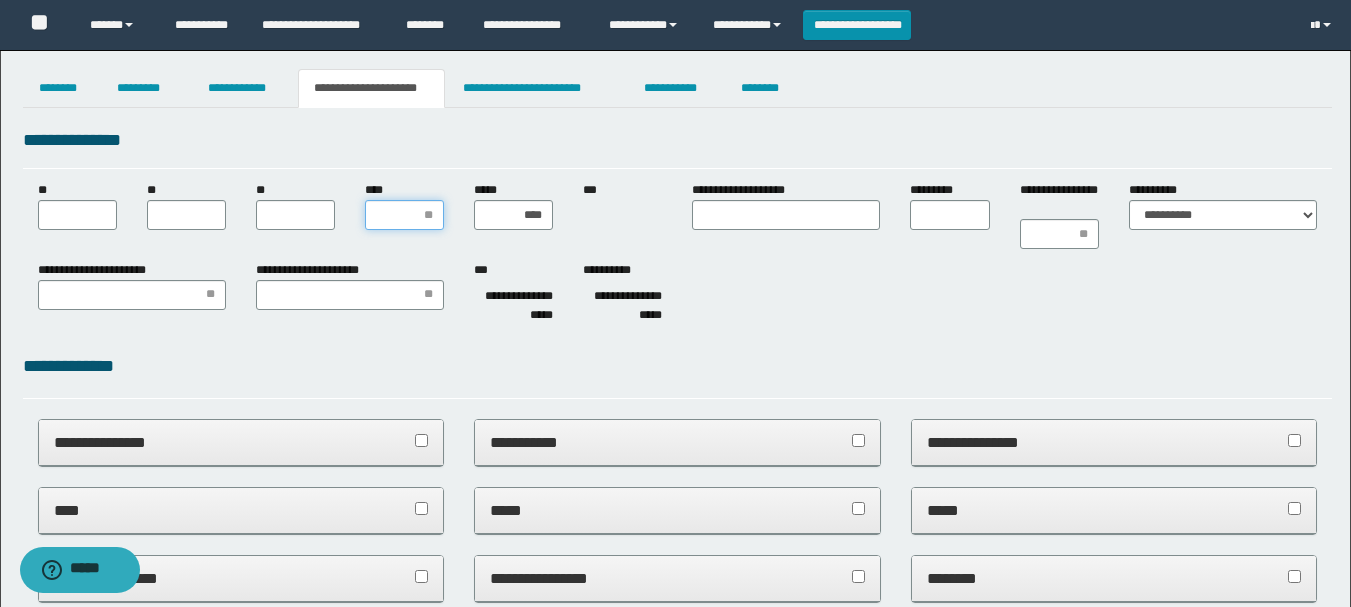 click on "****" at bounding box center (404, 215) 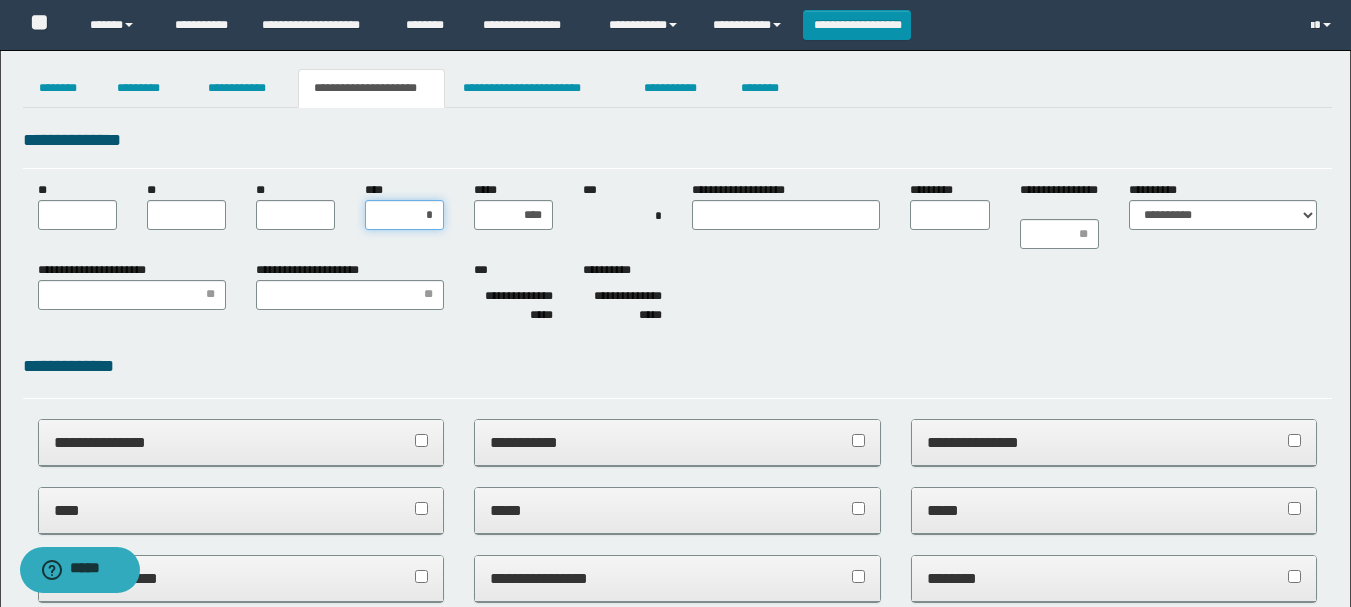 type on "**" 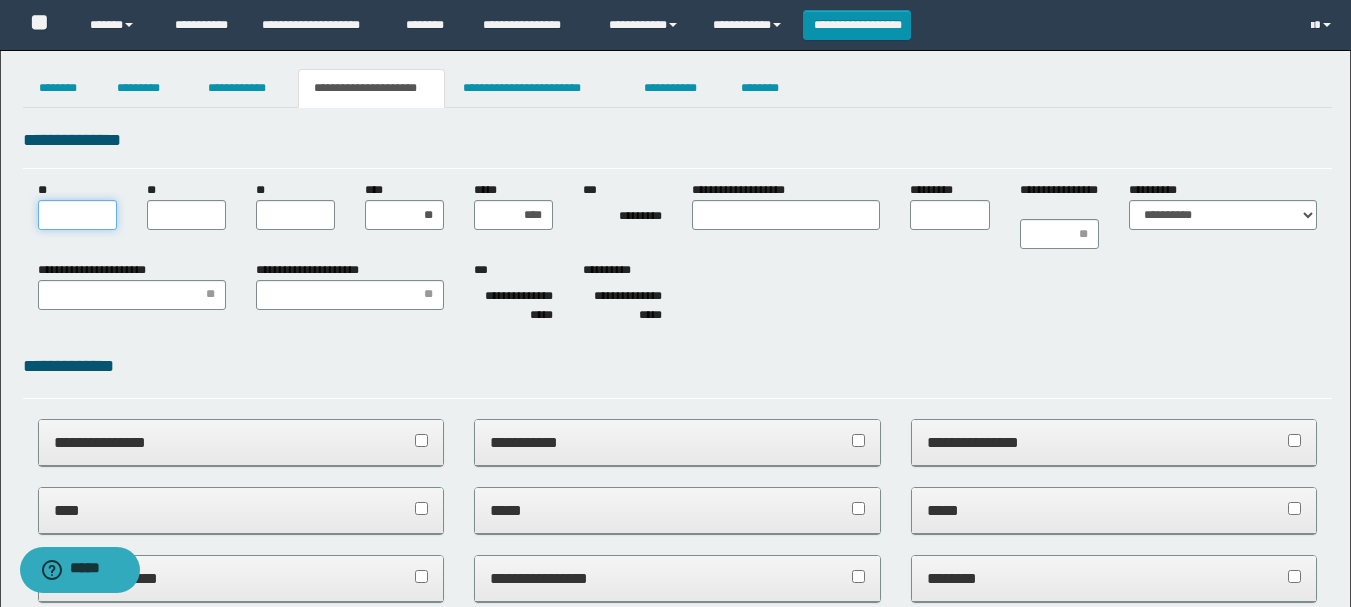 click on "**" at bounding box center (77, 215) 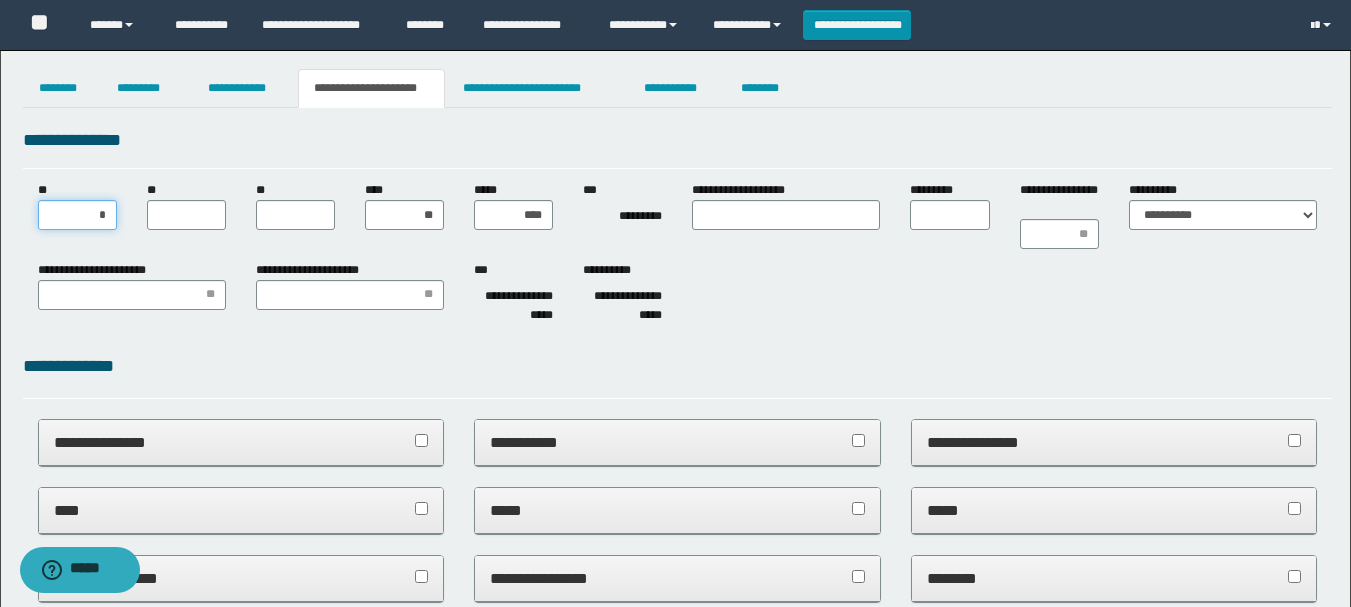 type on "**" 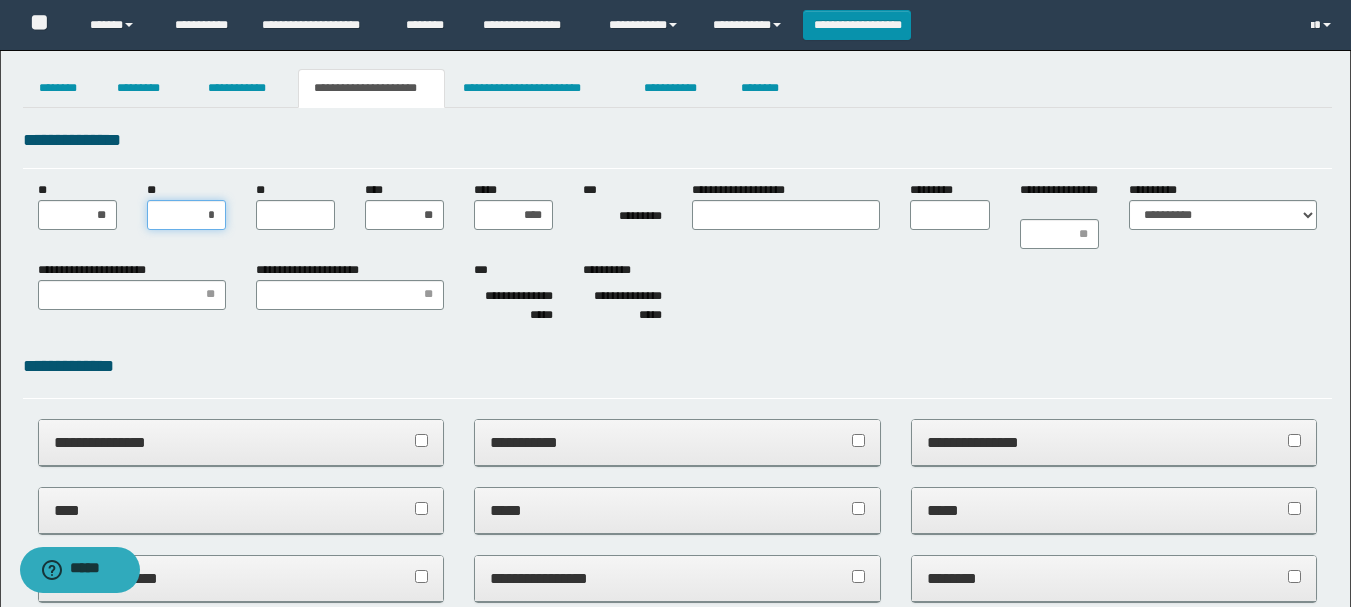 type on "**" 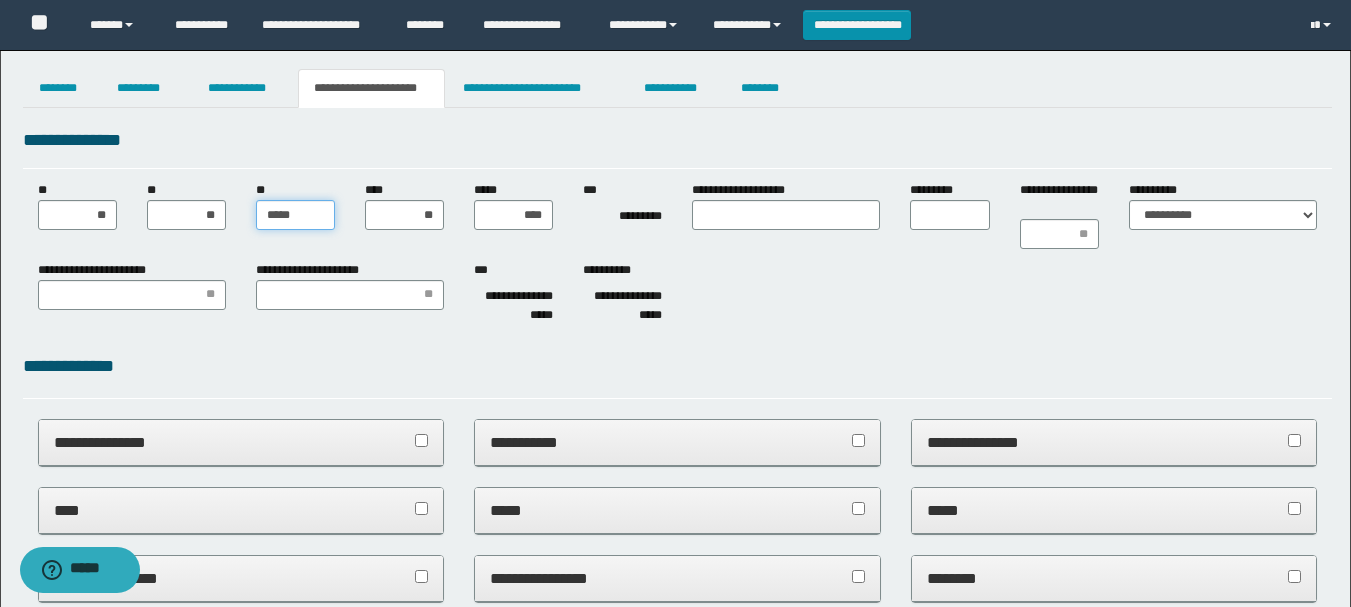 type on "******" 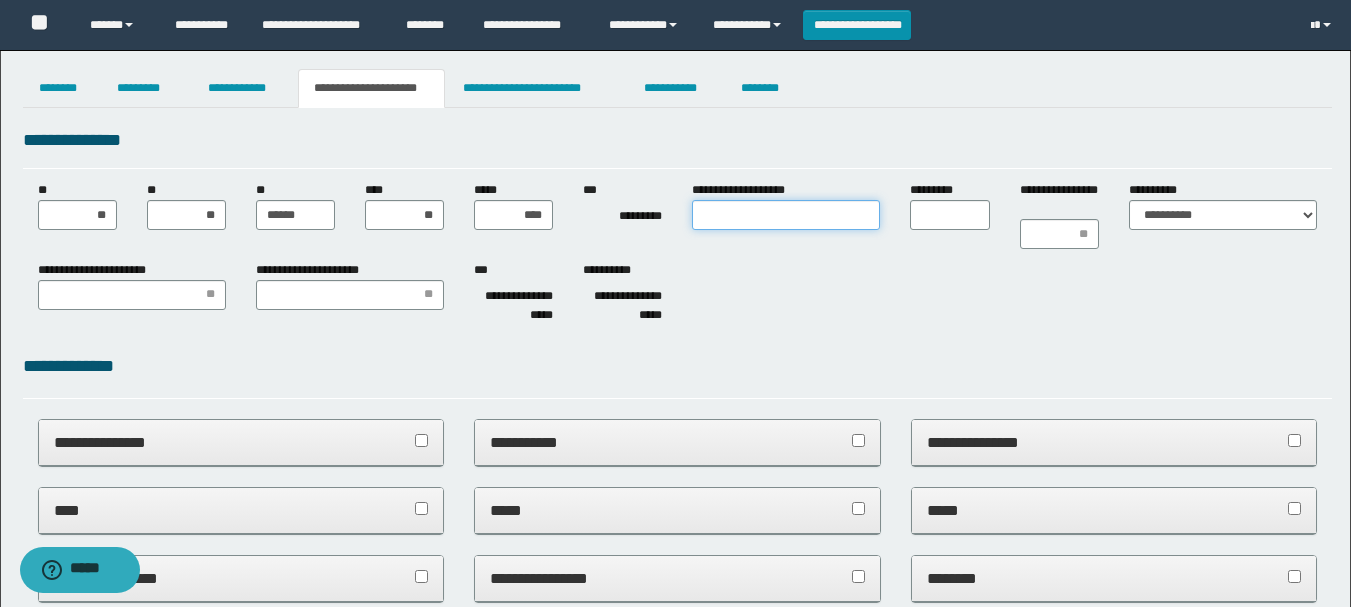 click on "**********" at bounding box center [786, 215] 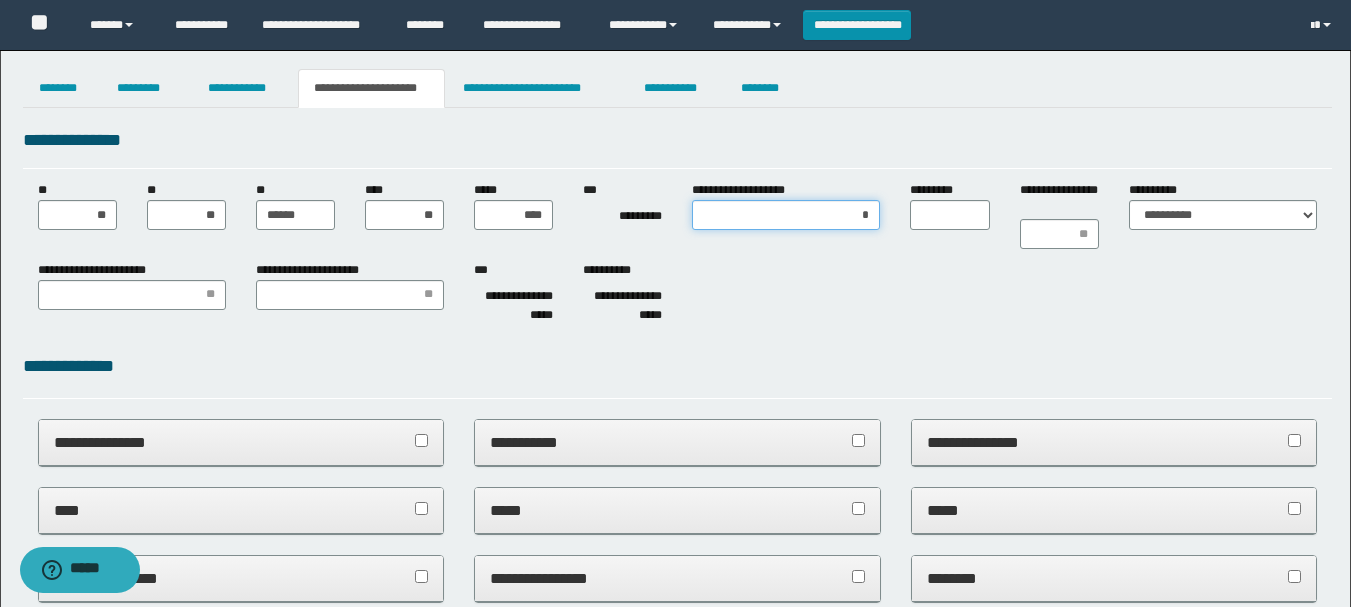 type on "**" 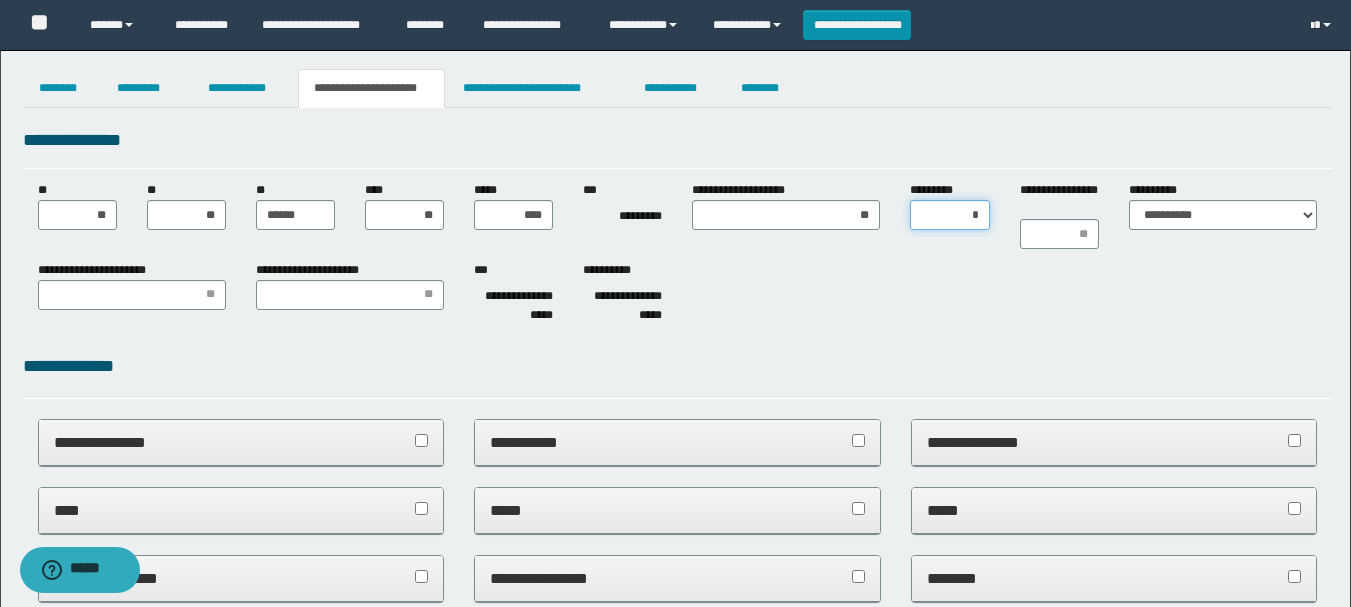type on "**" 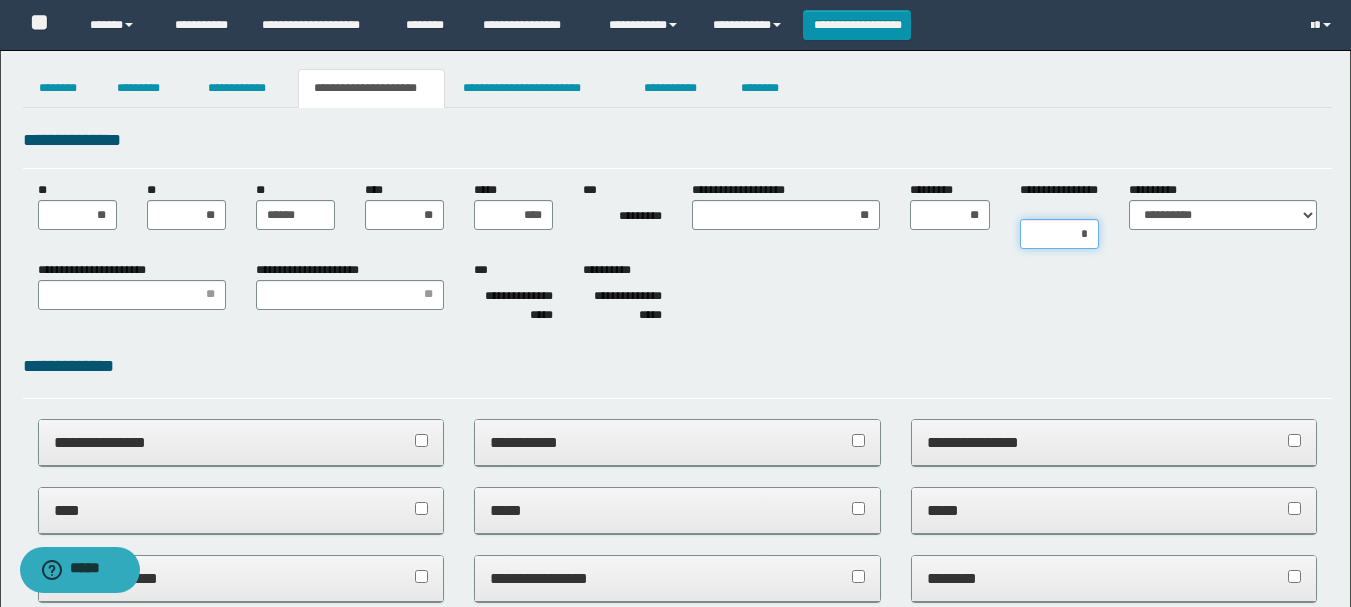 type on "**" 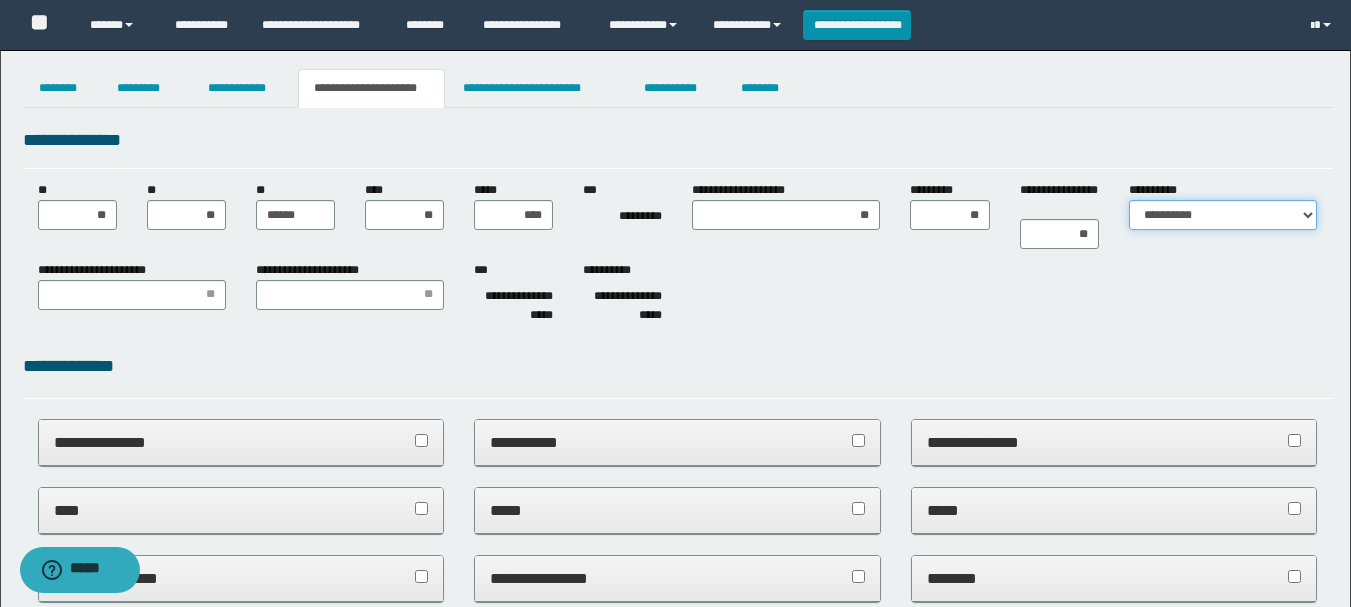 select on "*" 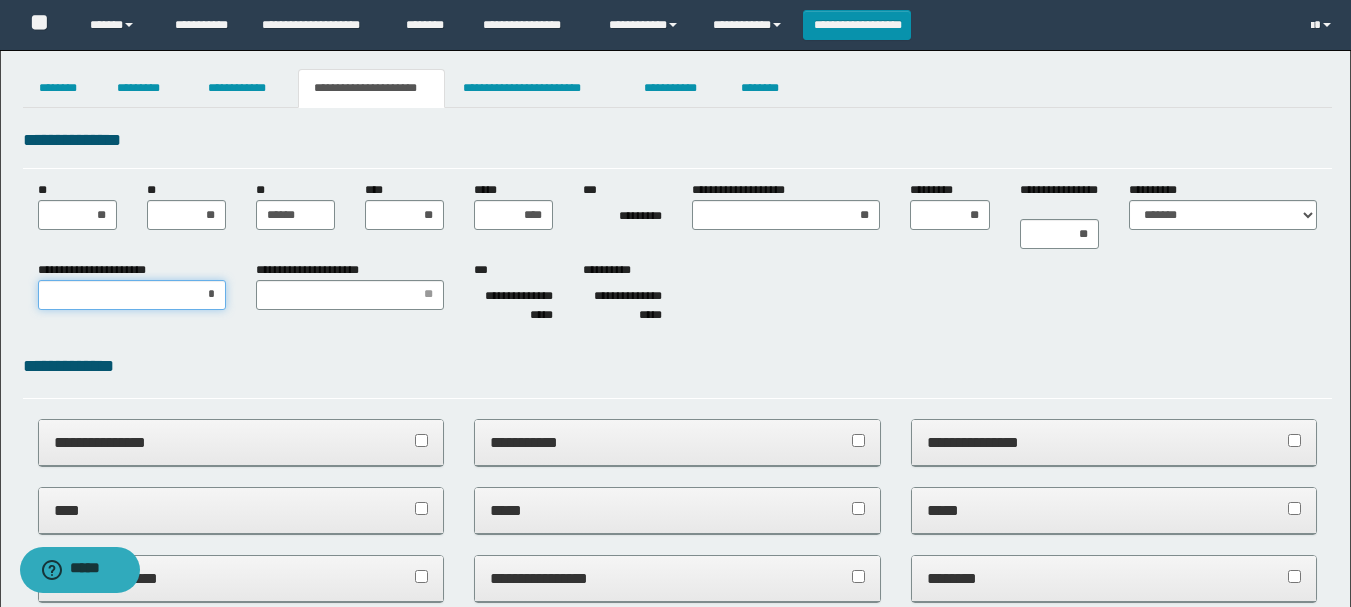 type on "**" 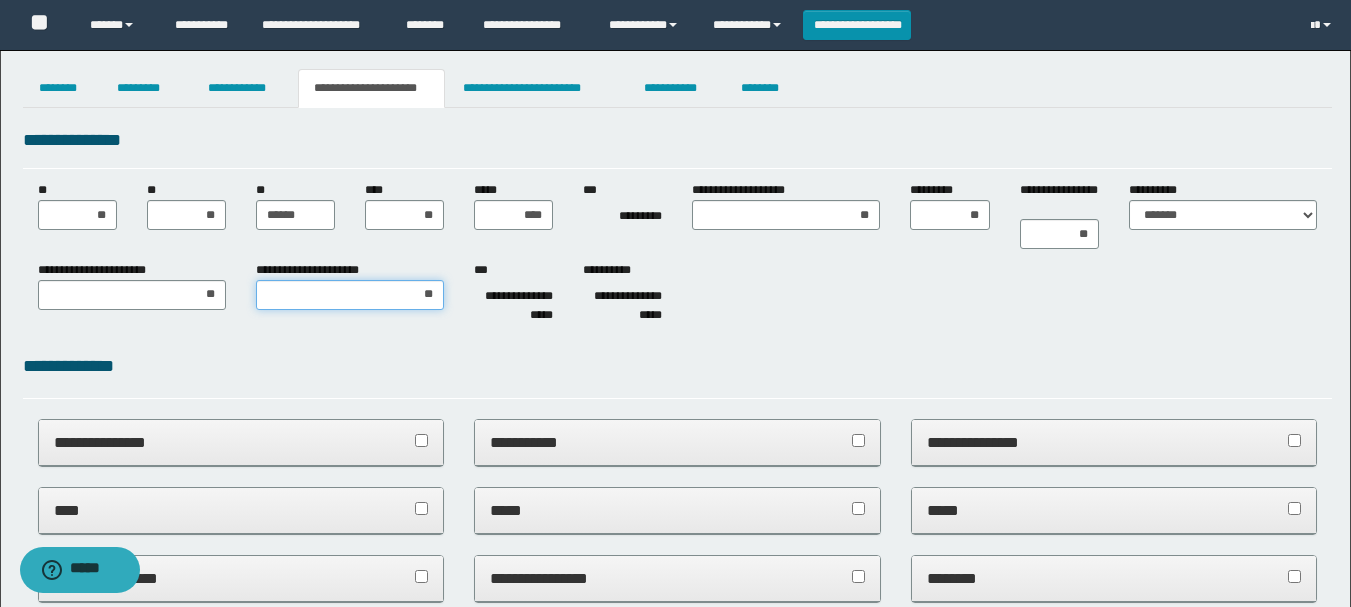type on "***" 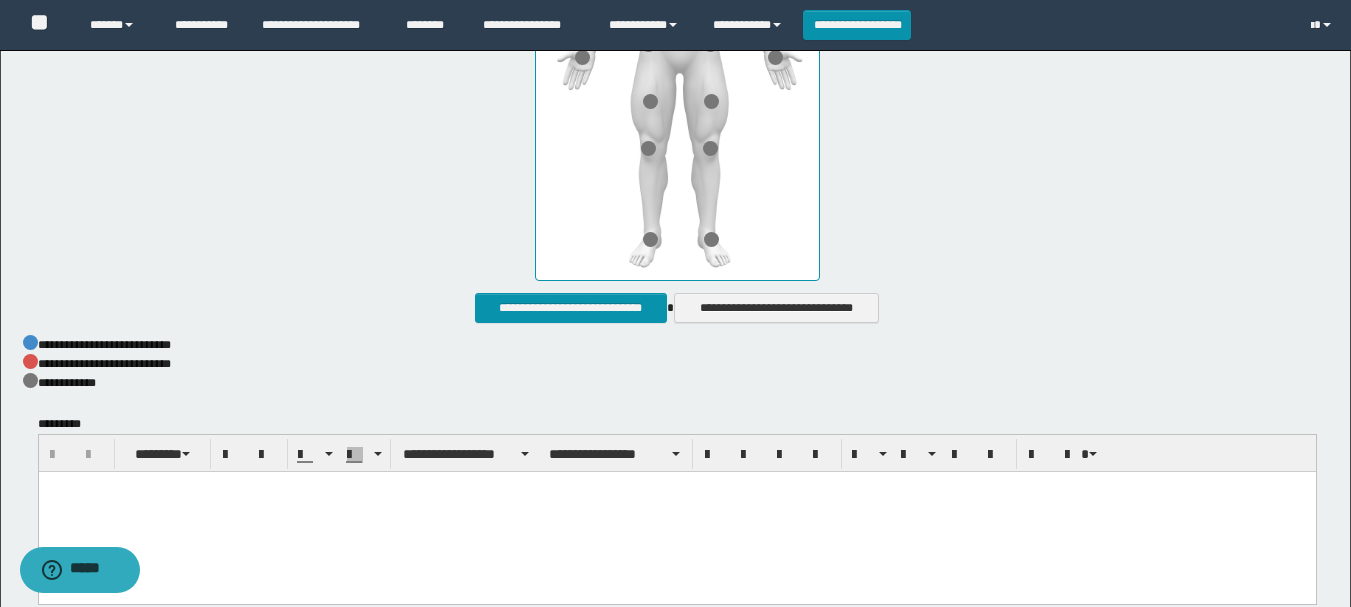 scroll, scrollTop: 1000, scrollLeft: 0, axis: vertical 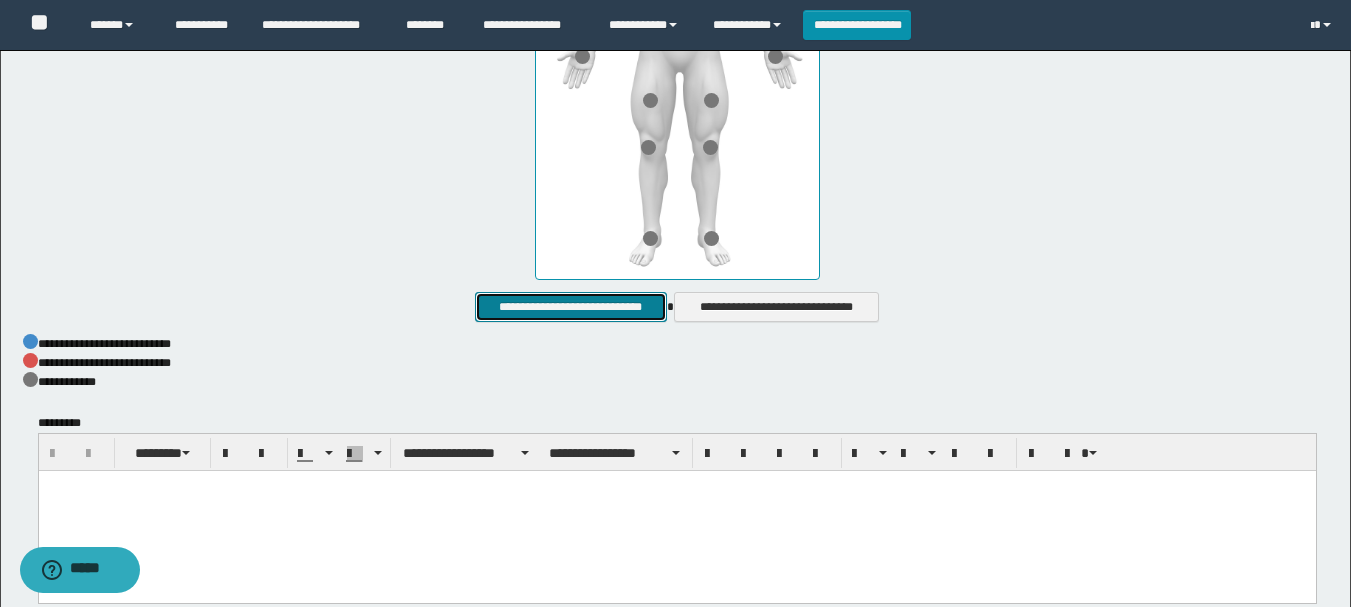 click on "**********" at bounding box center (570, 307) 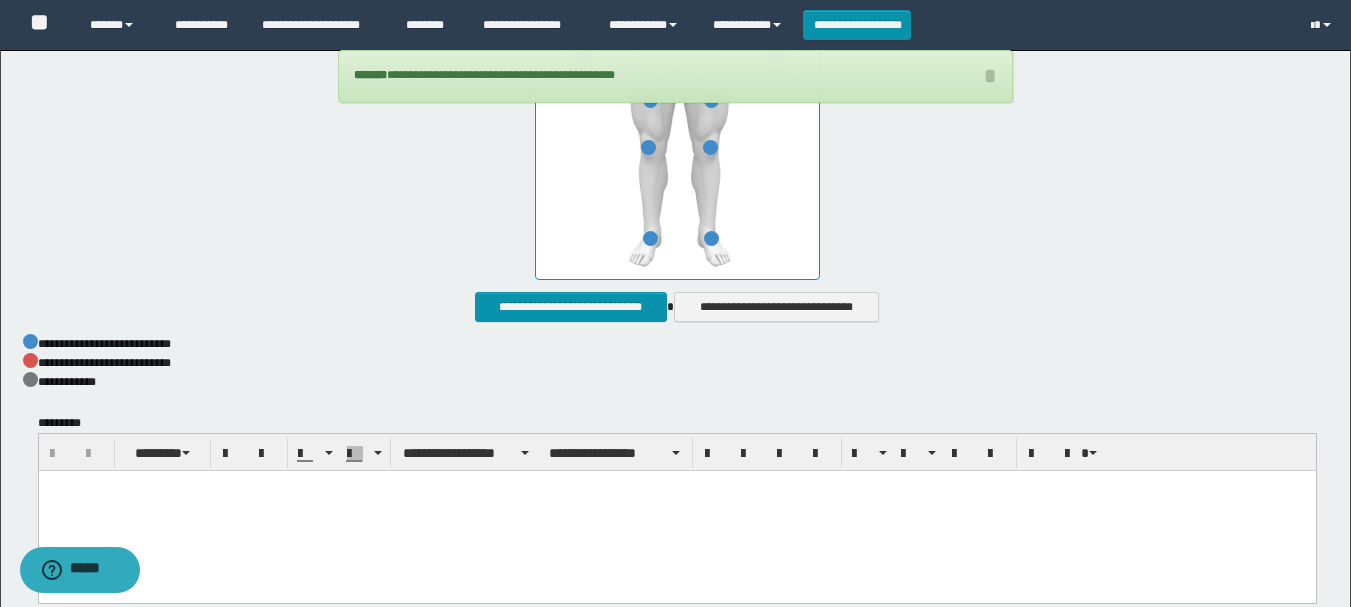 click at bounding box center (676, 512) 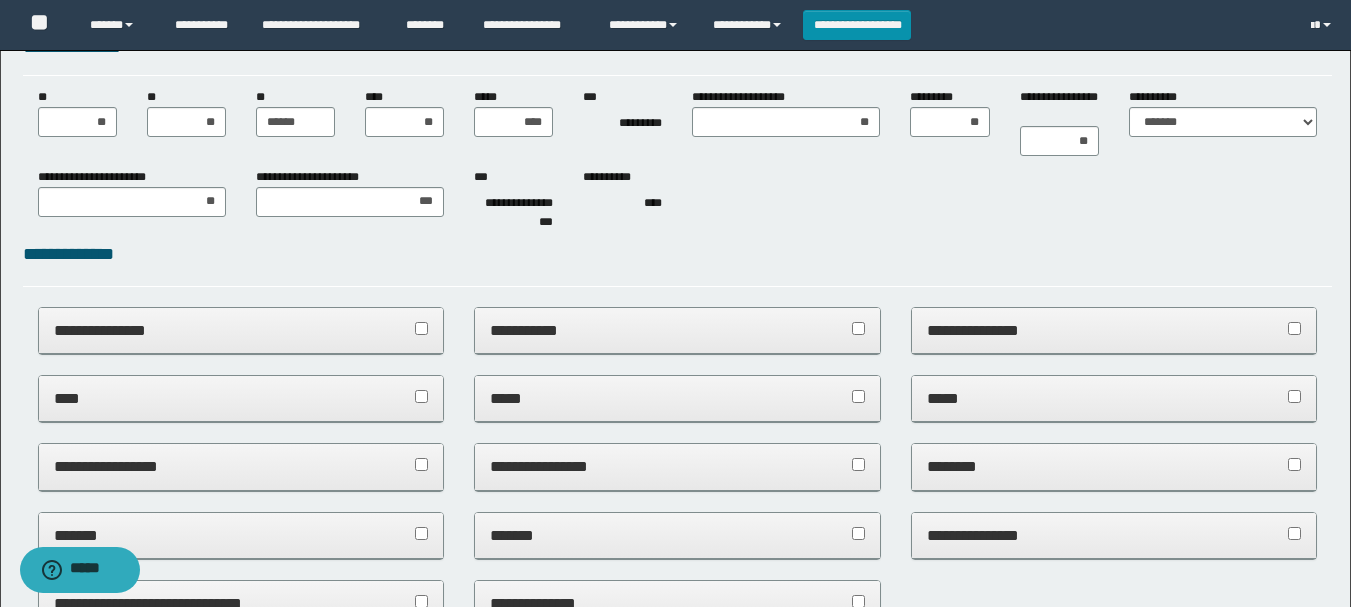 scroll, scrollTop: 0, scrollLeft: 0, axis: both 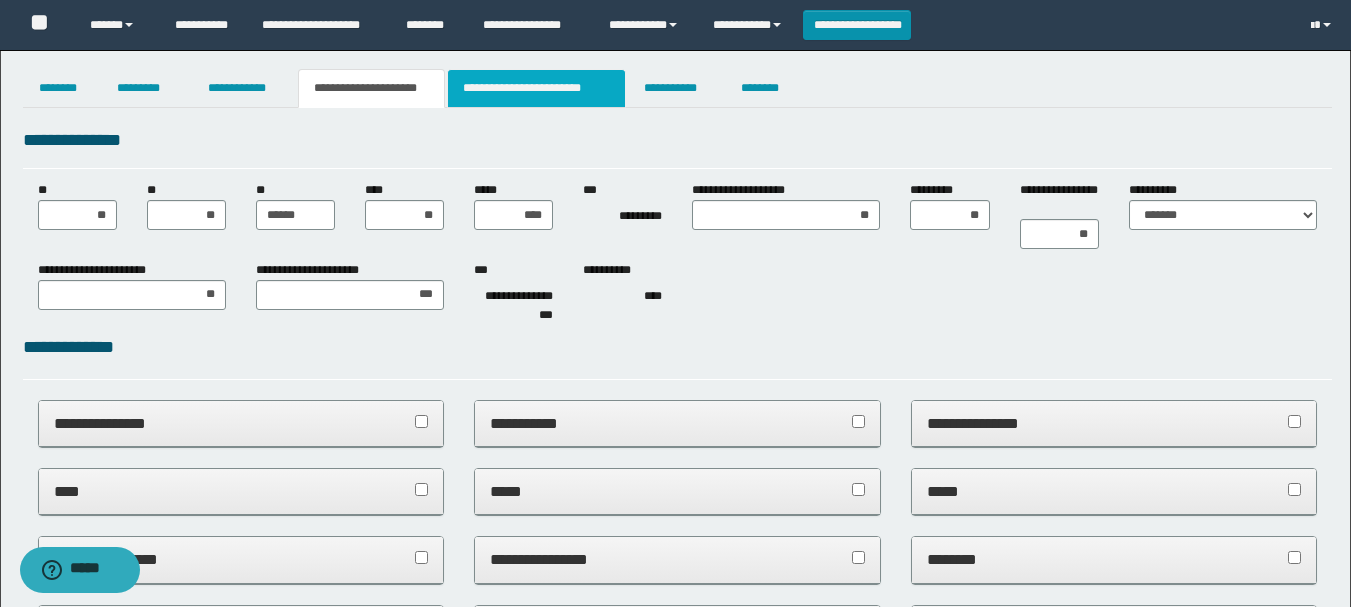 click on "**********" at bounding box center [537, 88] 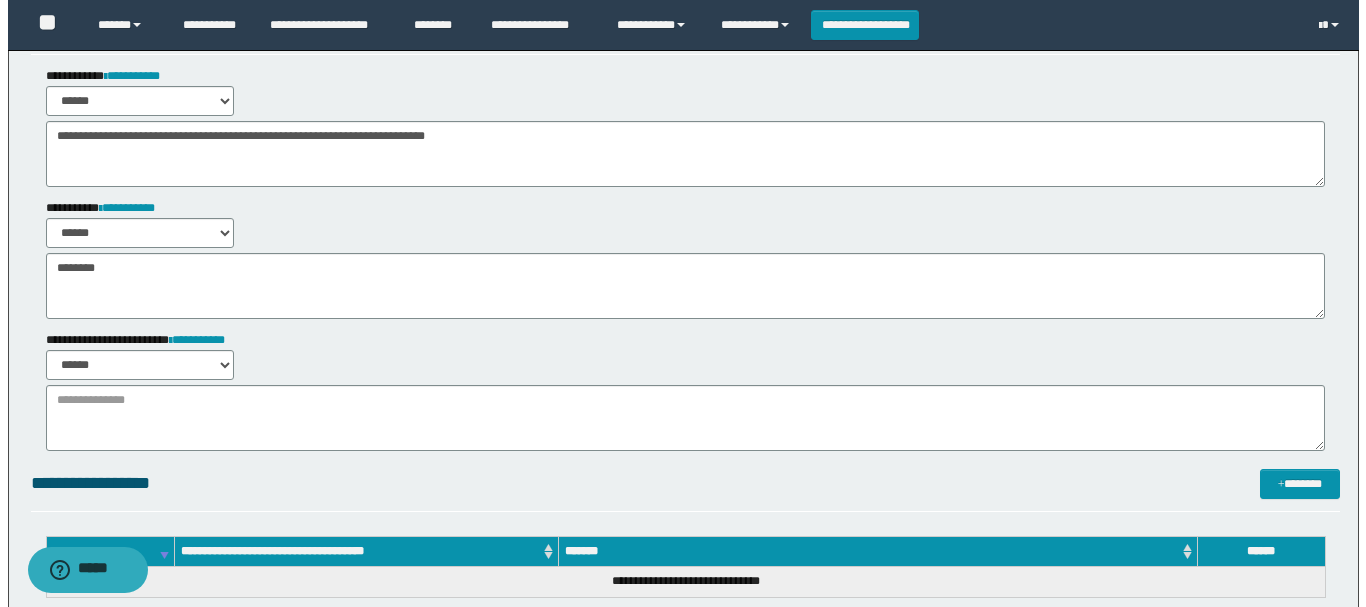 scroll, scrollTop: 0, scrollLeft: 0, axis: both 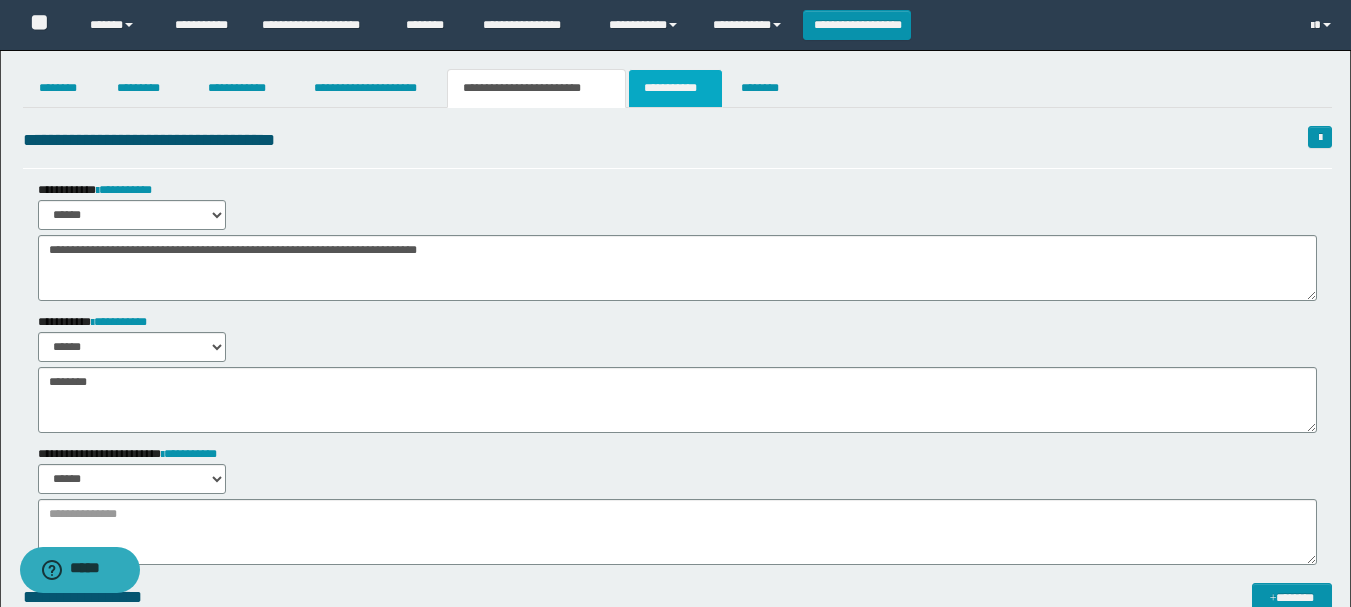 click on "**********" at bounding box center (675, 88) 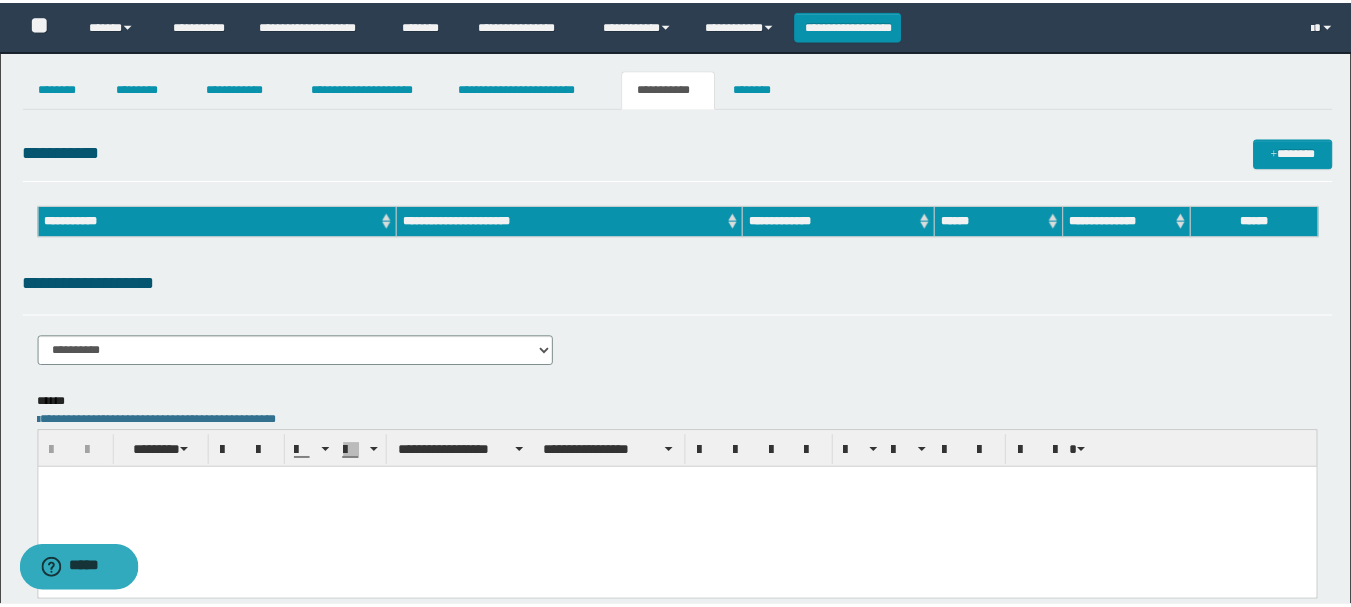 scroll, scrollTop: 0, scrollLeft: 0, axis: both 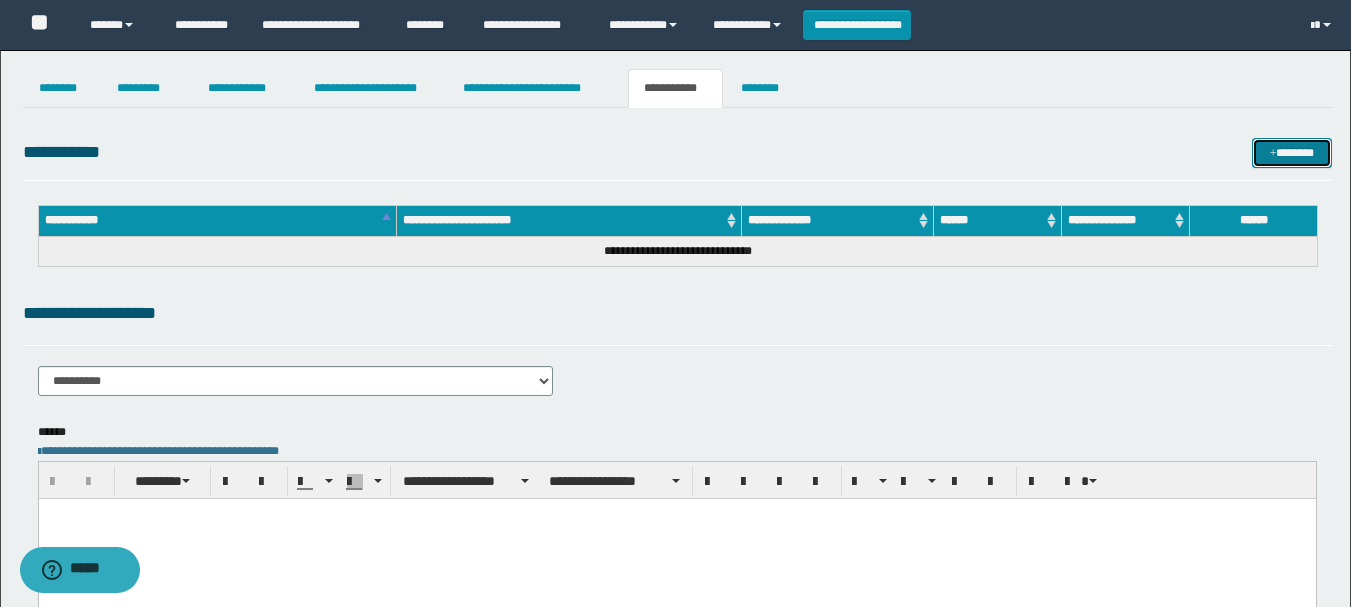 click on "*******" at bounding box center (1292, 153) 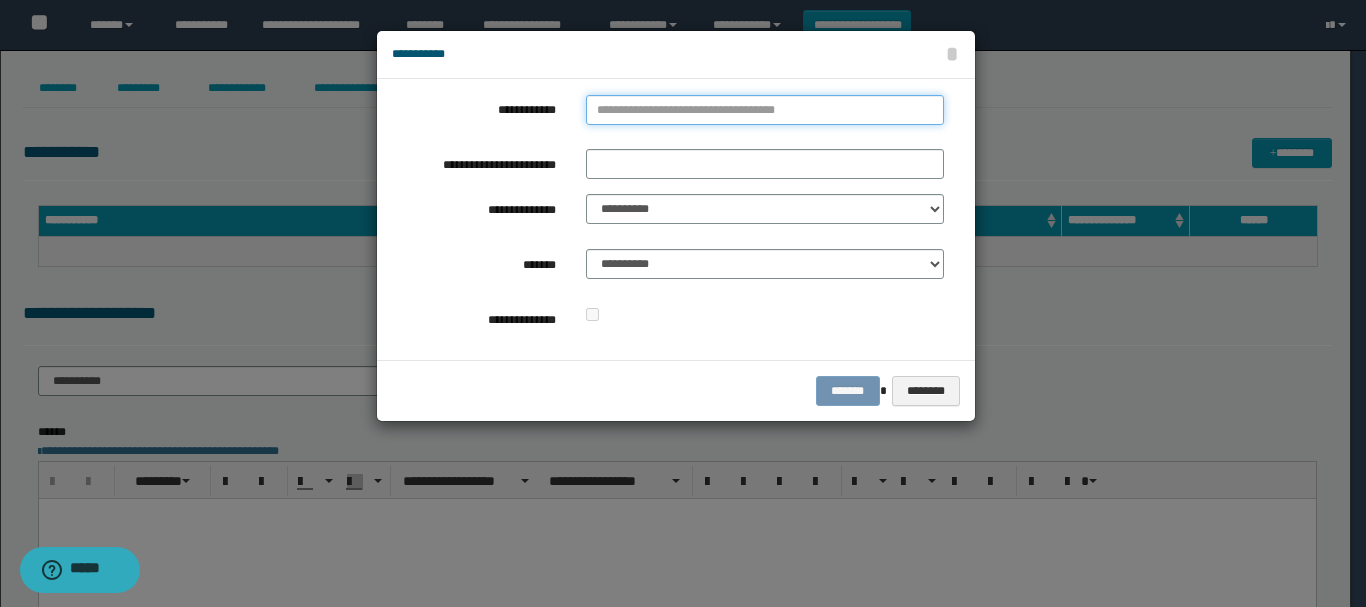 click on "**********" at bounding box center [765, 110] 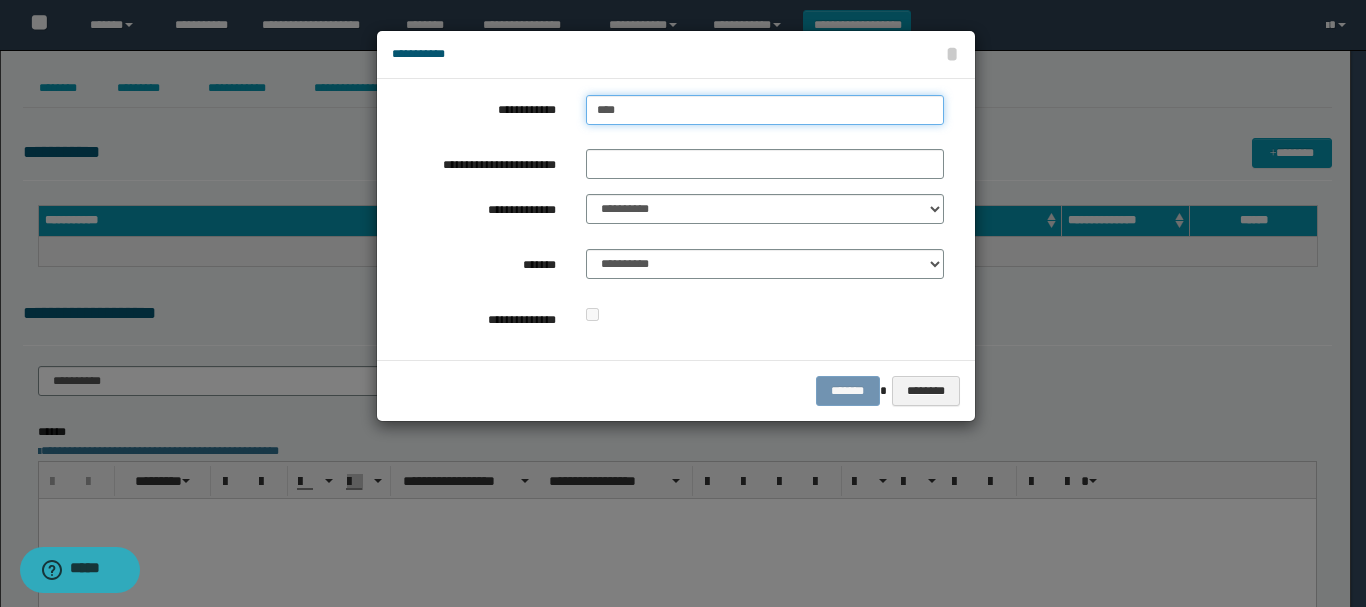 type on "****" 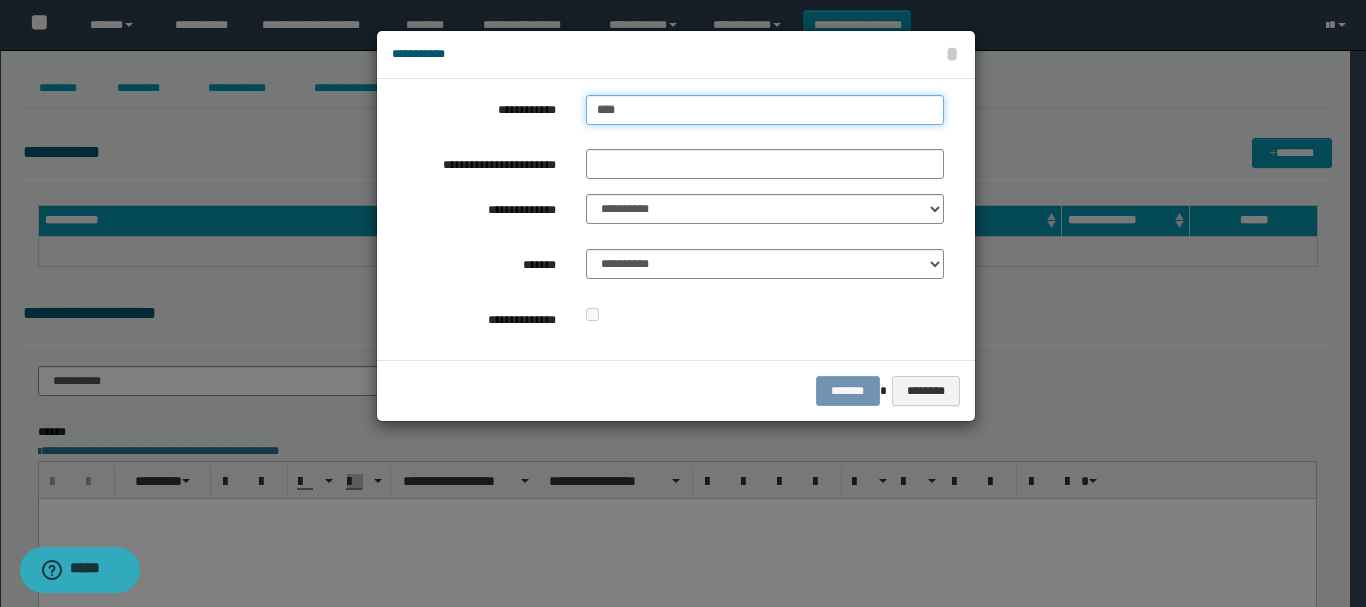 click on "****" at bounding box center [765, 110] 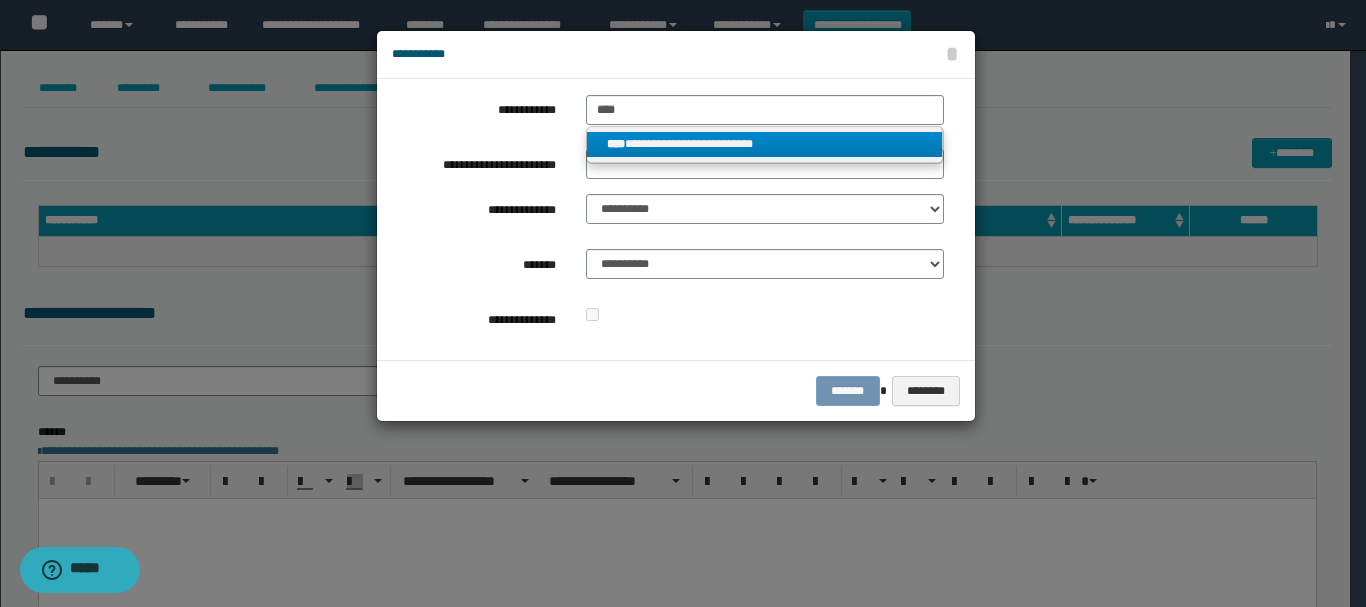 click on "**********" at bounding box center [765, 144] 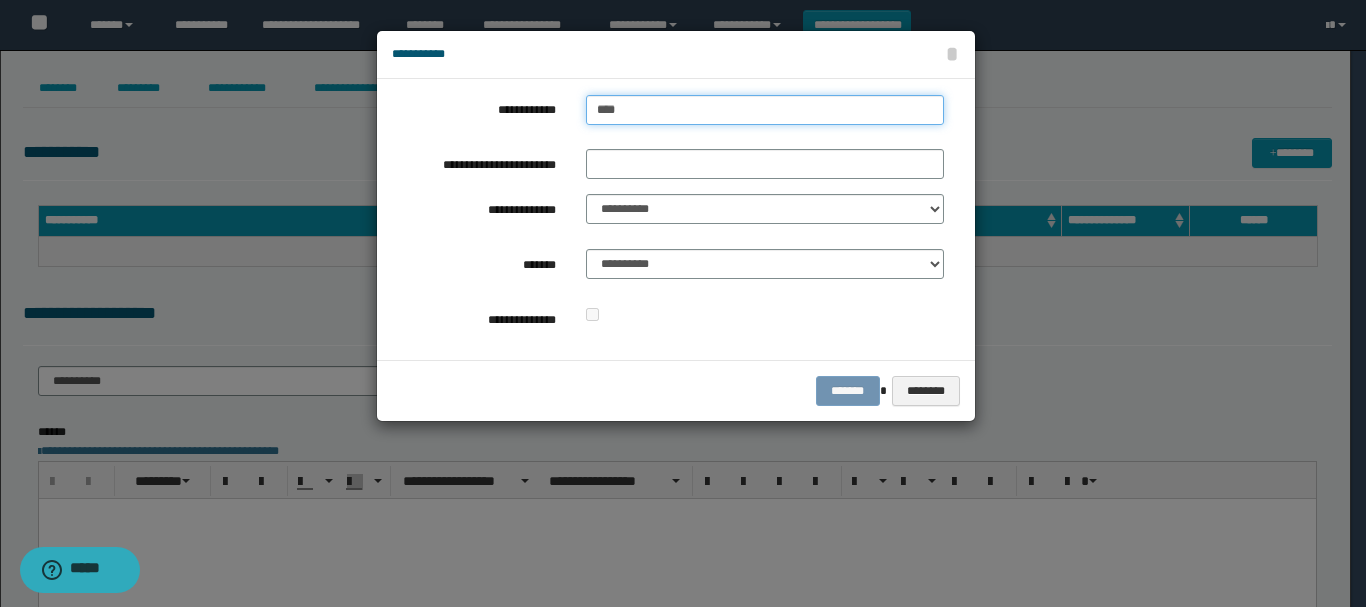 type 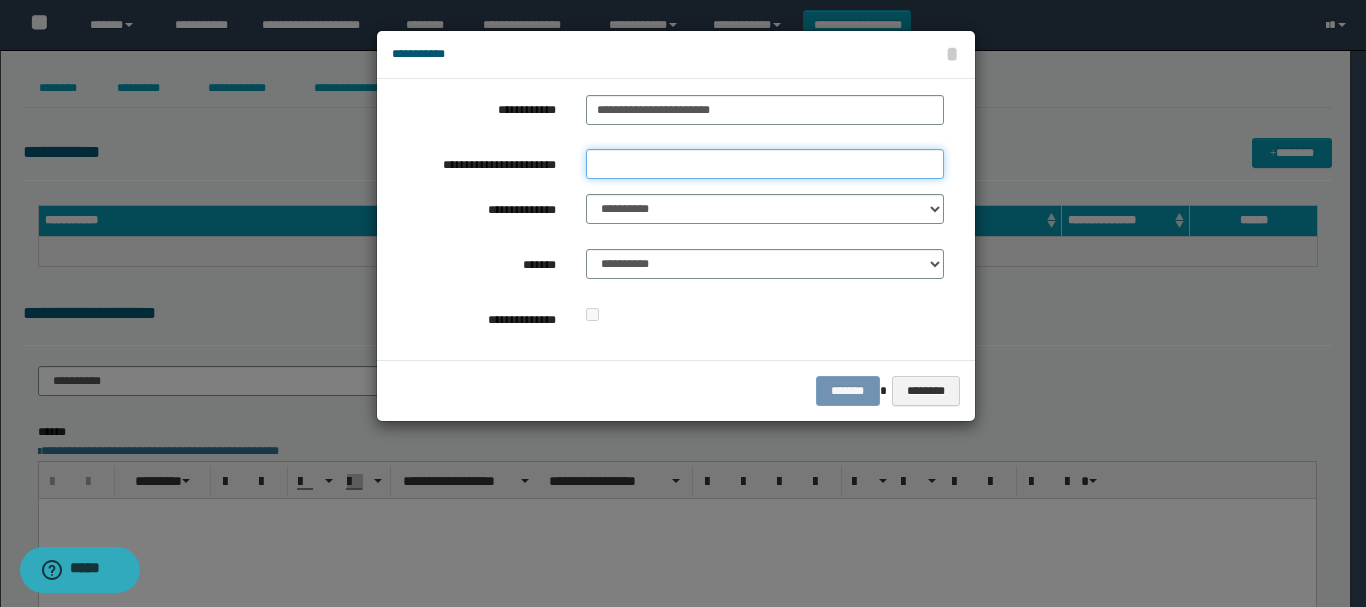drag, startPoint x: 691, startPoint y: 165, endPoint x: 694, endPoint y: 178, distance: 13.341664 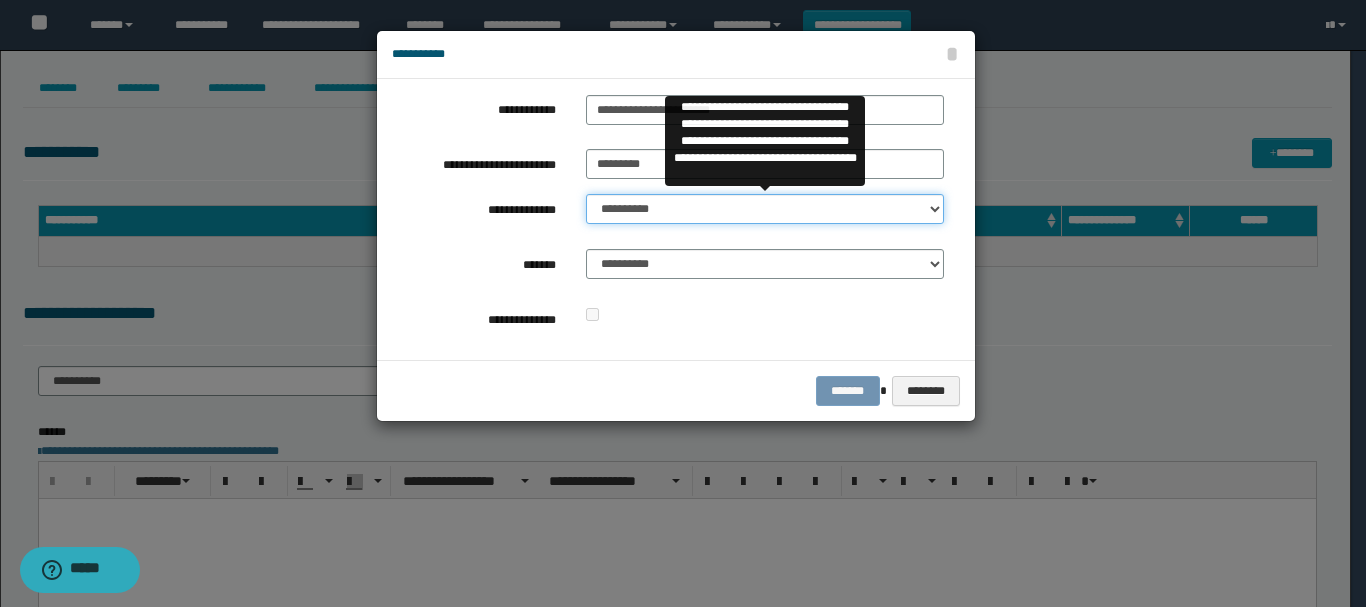 click on "**********" at bounding box center [765, 209] 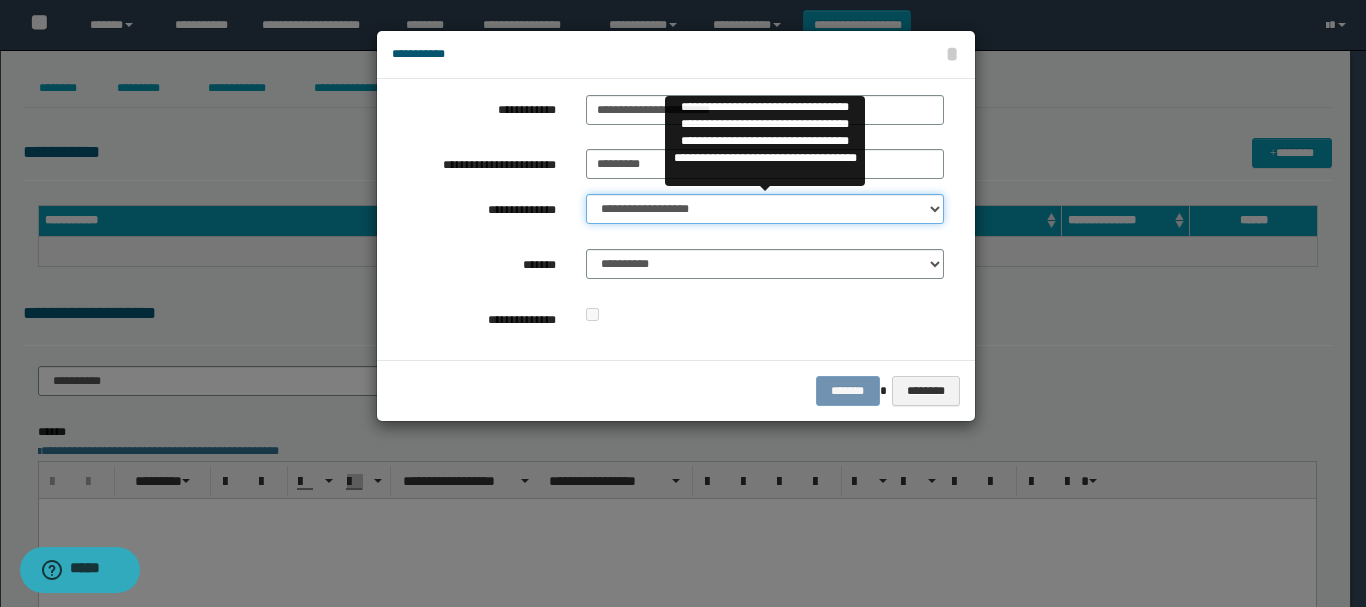 click on "**********" at bounding box center [765, 209] 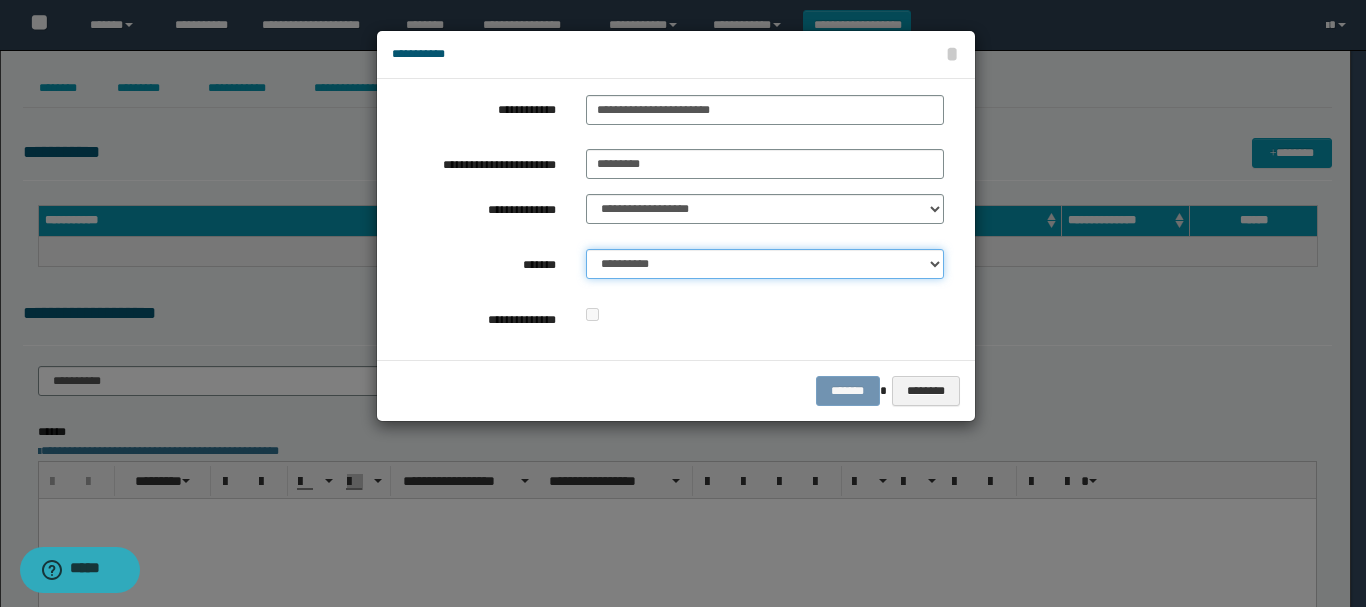 click on "**********" at bounding box center (765, 264) 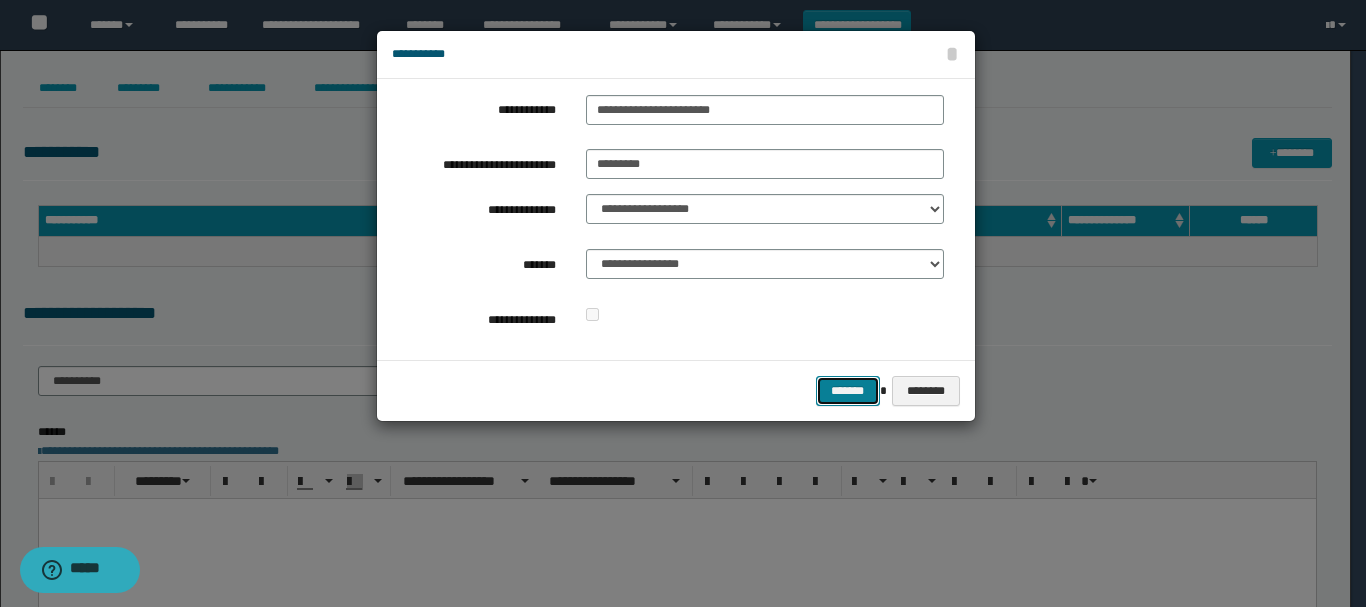 click on "*******" at bounding box center [848, 391] 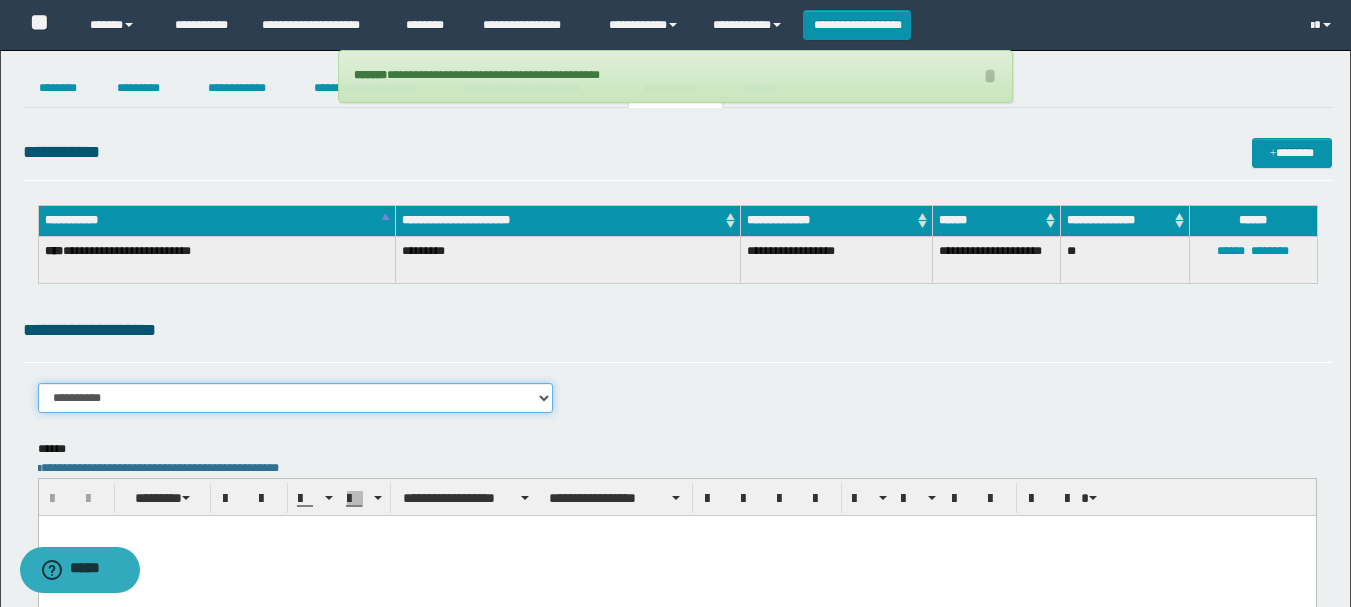 click on "**********" at bounding box center (296, 398) 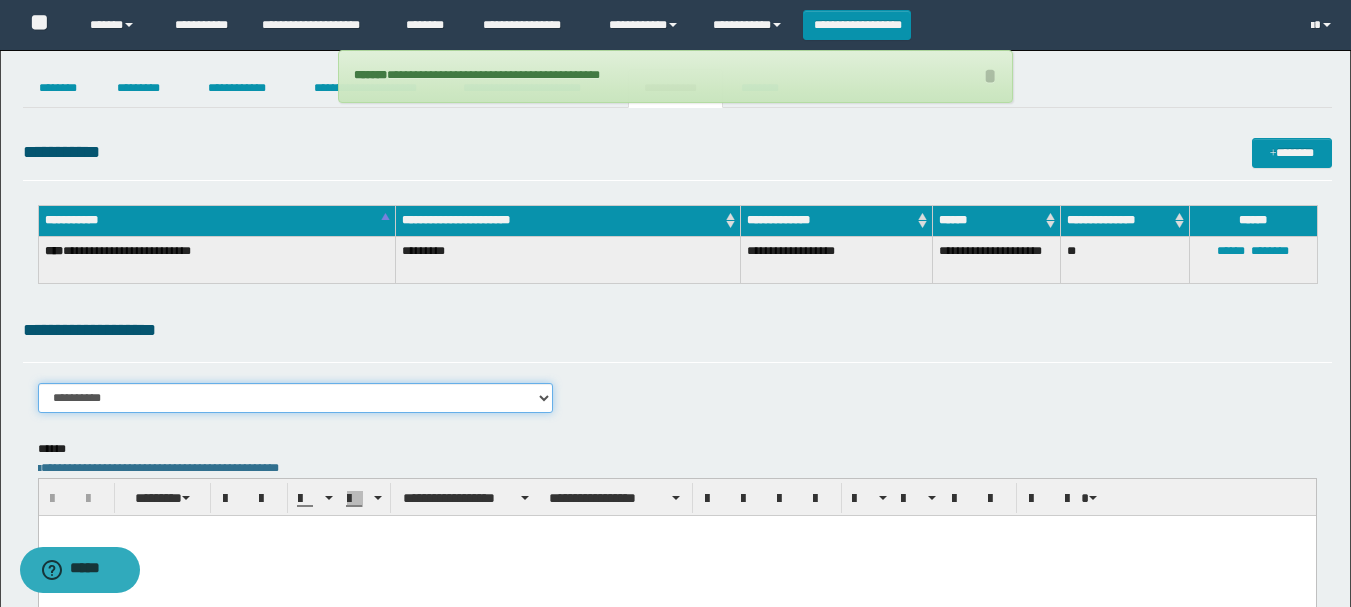 select on "****" 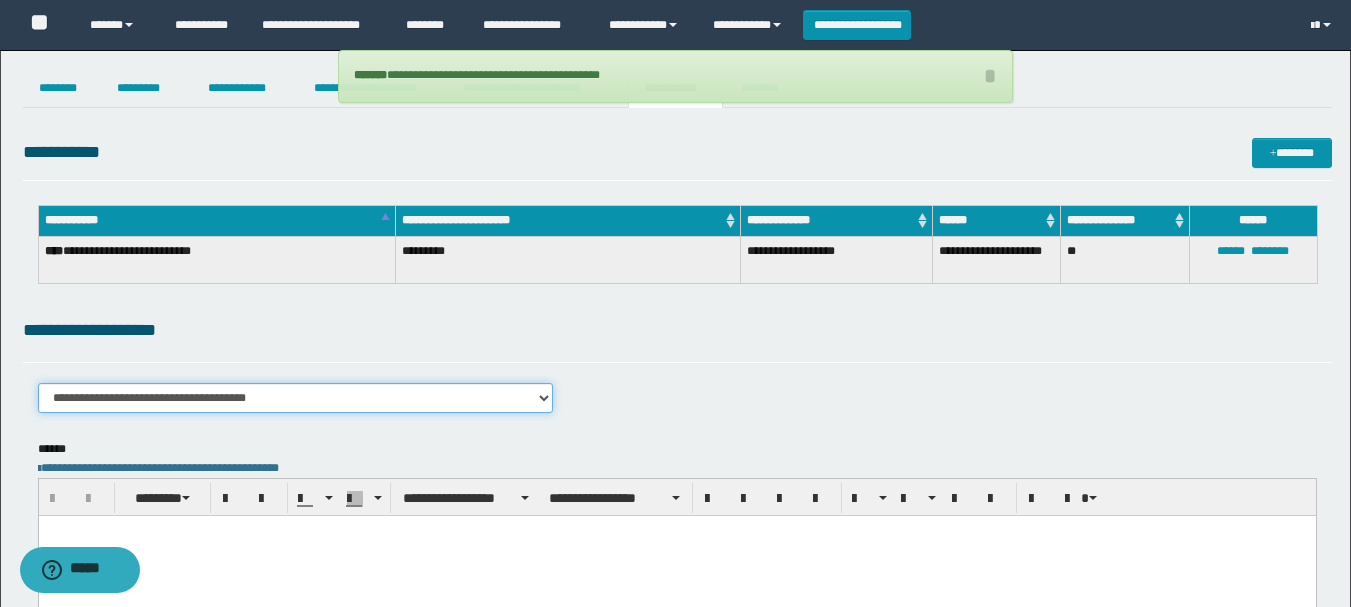 click on "**********" at bounding box center [296, 398] 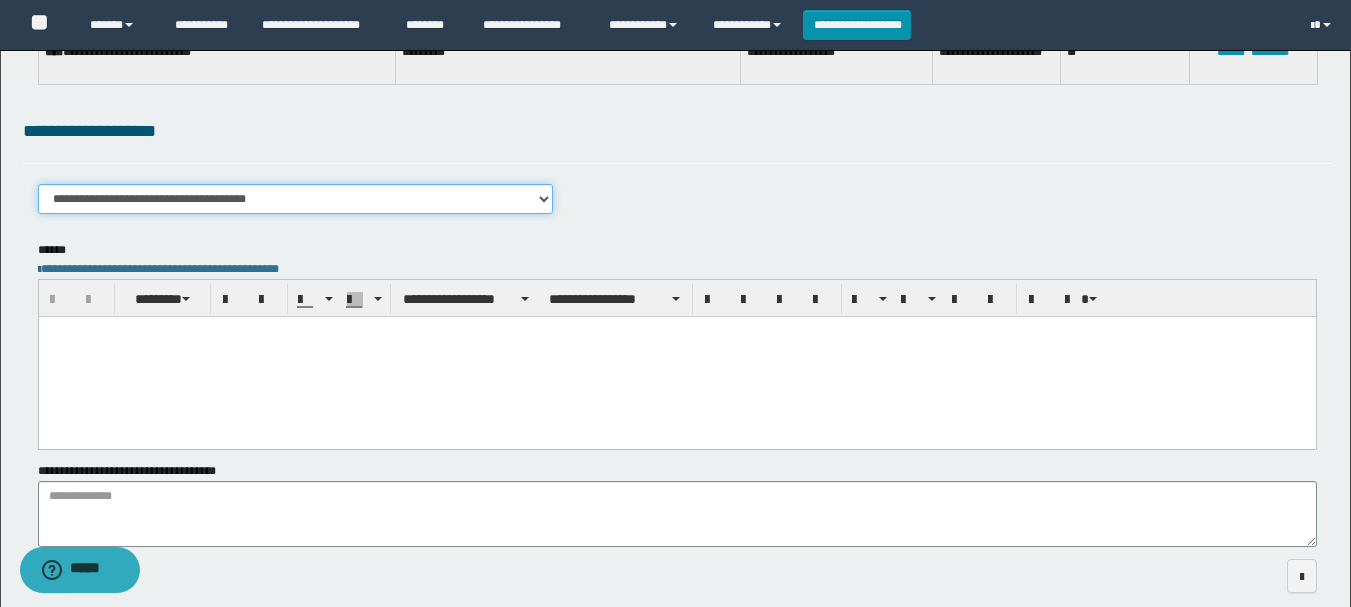scroll, scrollTop: 200, scrollLeft: 0, axis: vertical 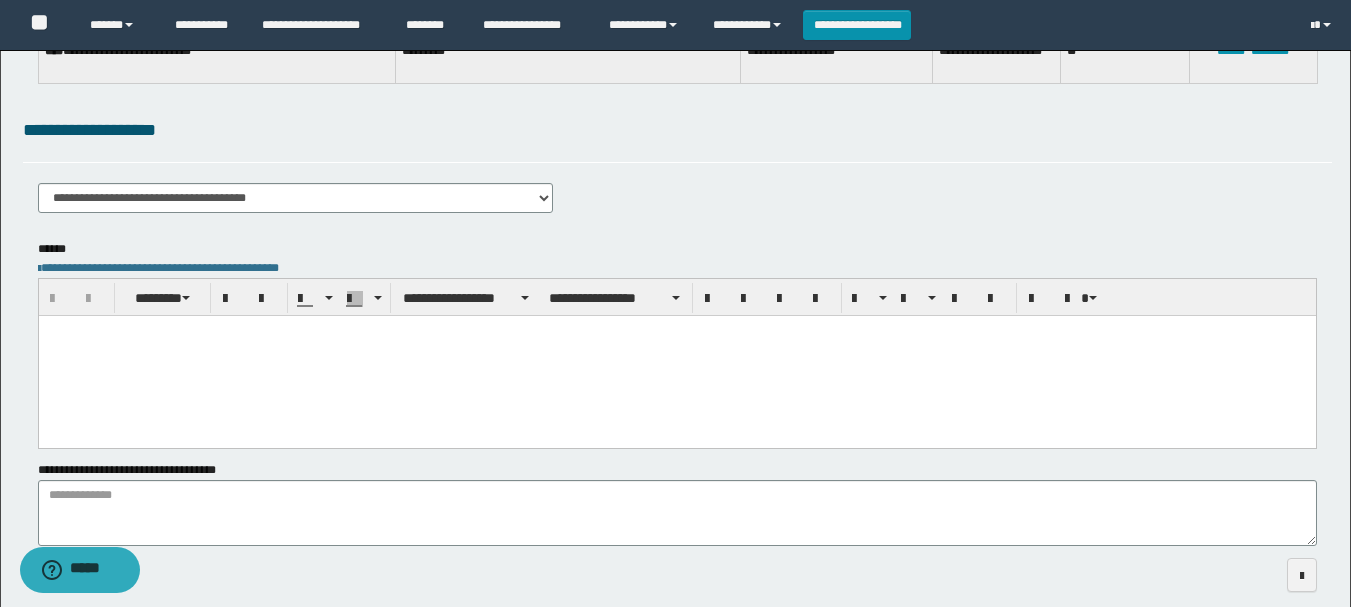 click at bounding box center (676, 355) 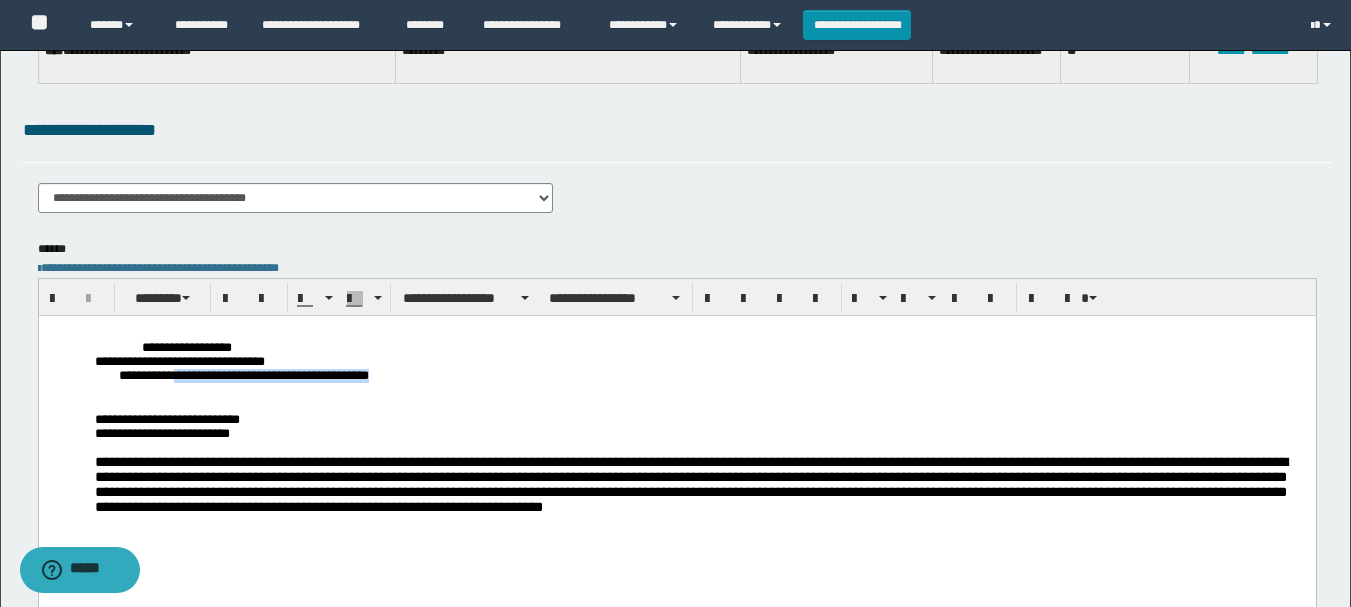 drag, startPoint x: 199, startPoint y: 380, endPoint x: 526, endPoint y: 386, distance: 327.05505 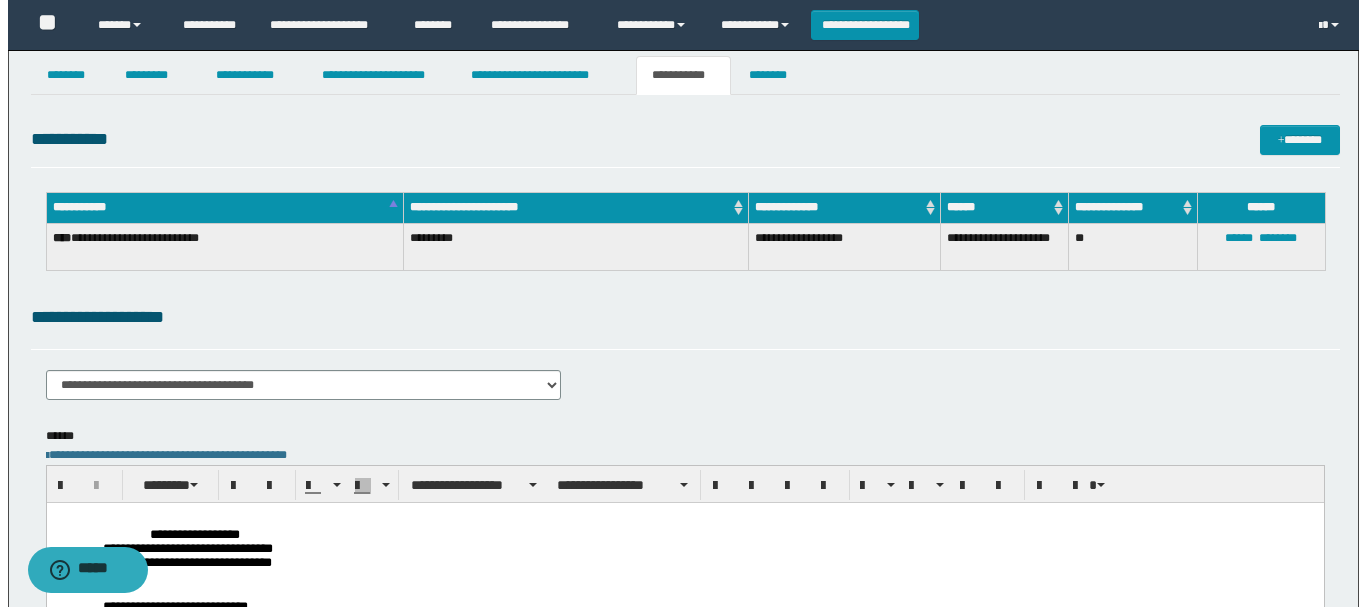 scroll, scrollTop: 0, scrollLeft: 0, axis: both 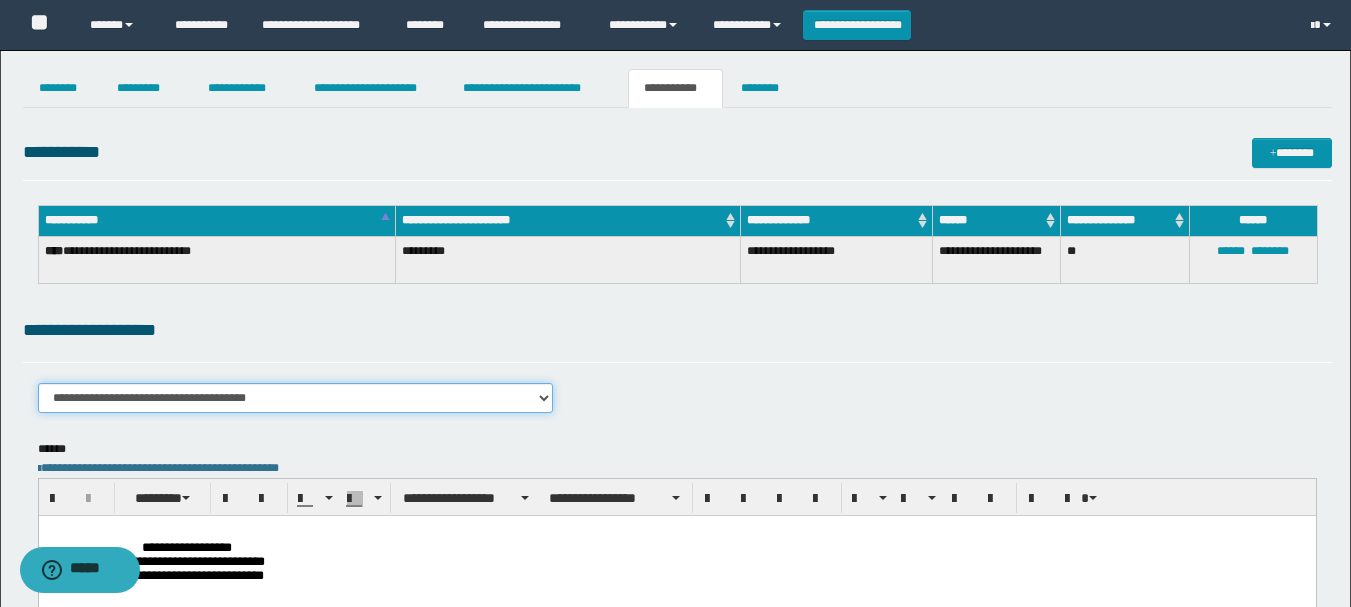 click on "**********" at bounding box center (296, 398) 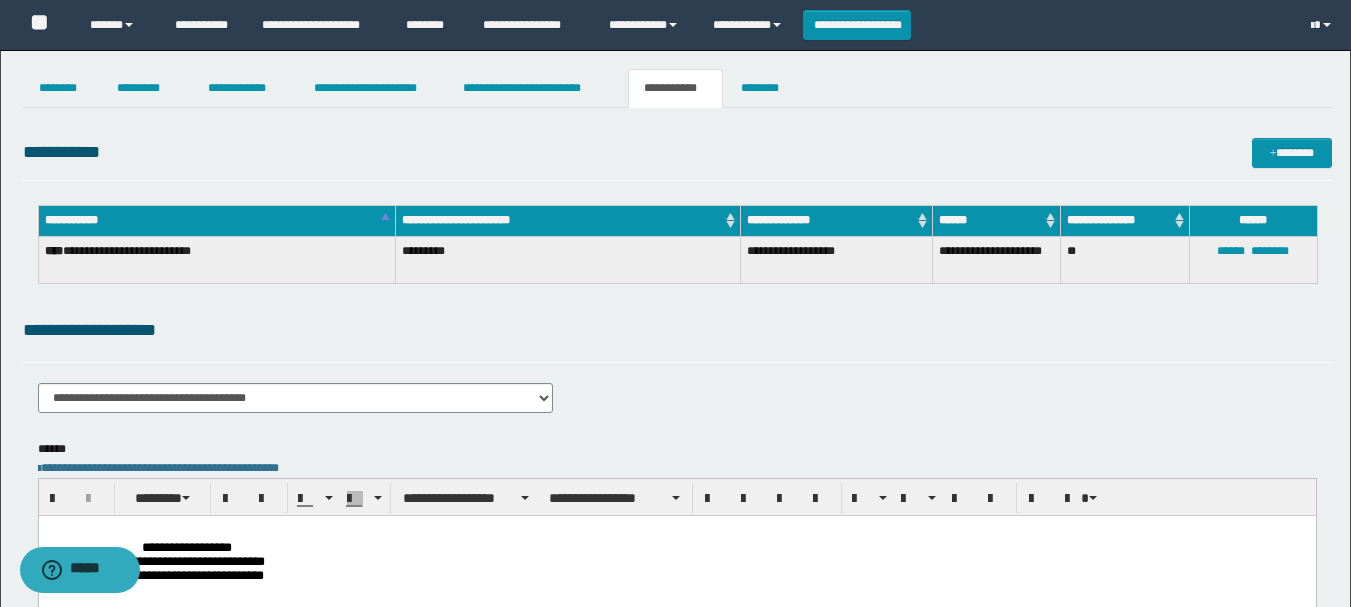 click on "**********" at bounding box center (677, 372) 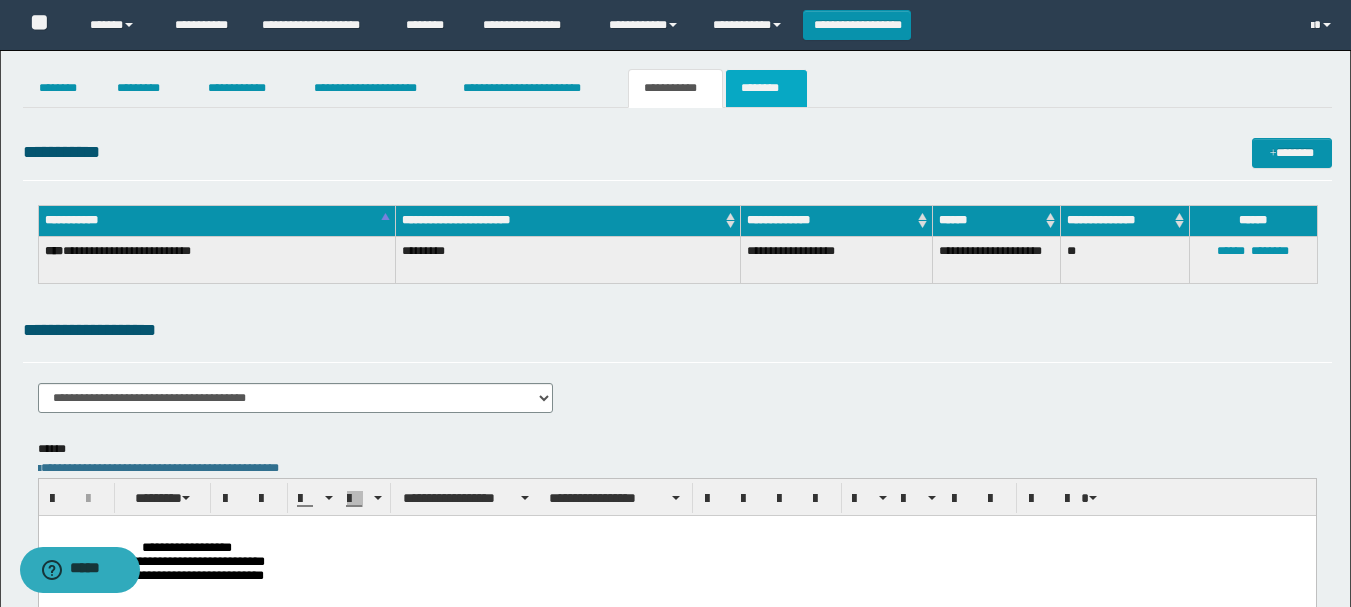 click on "********" at bounding box center [766, 88] 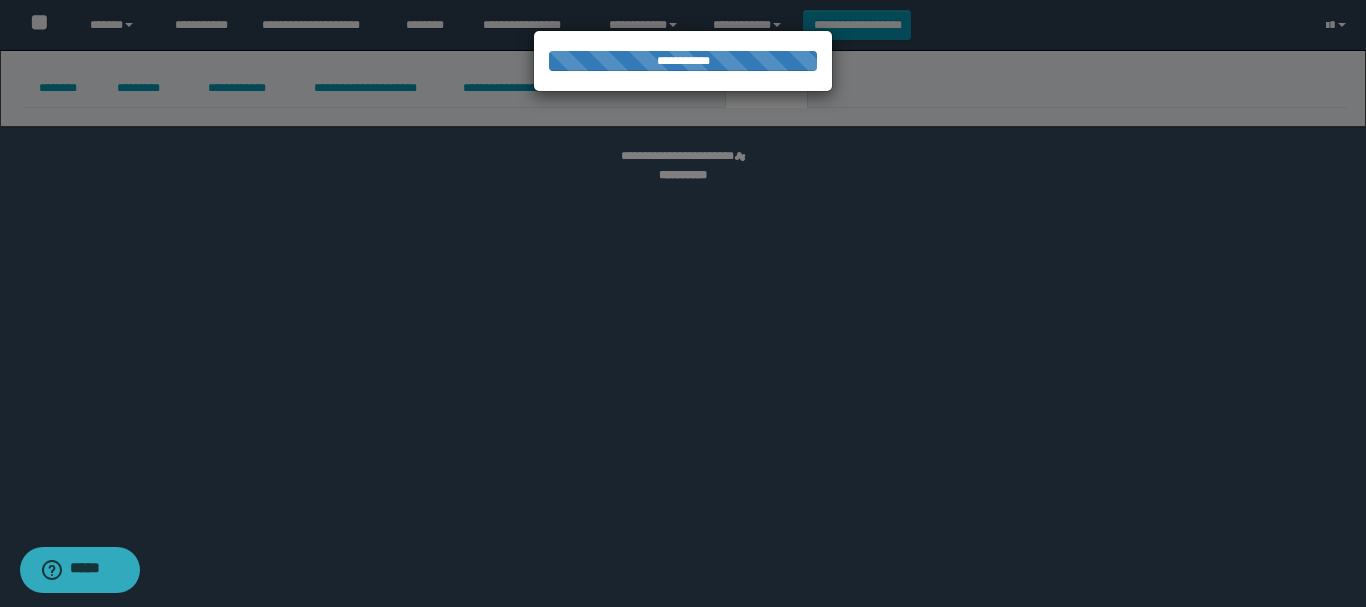 select 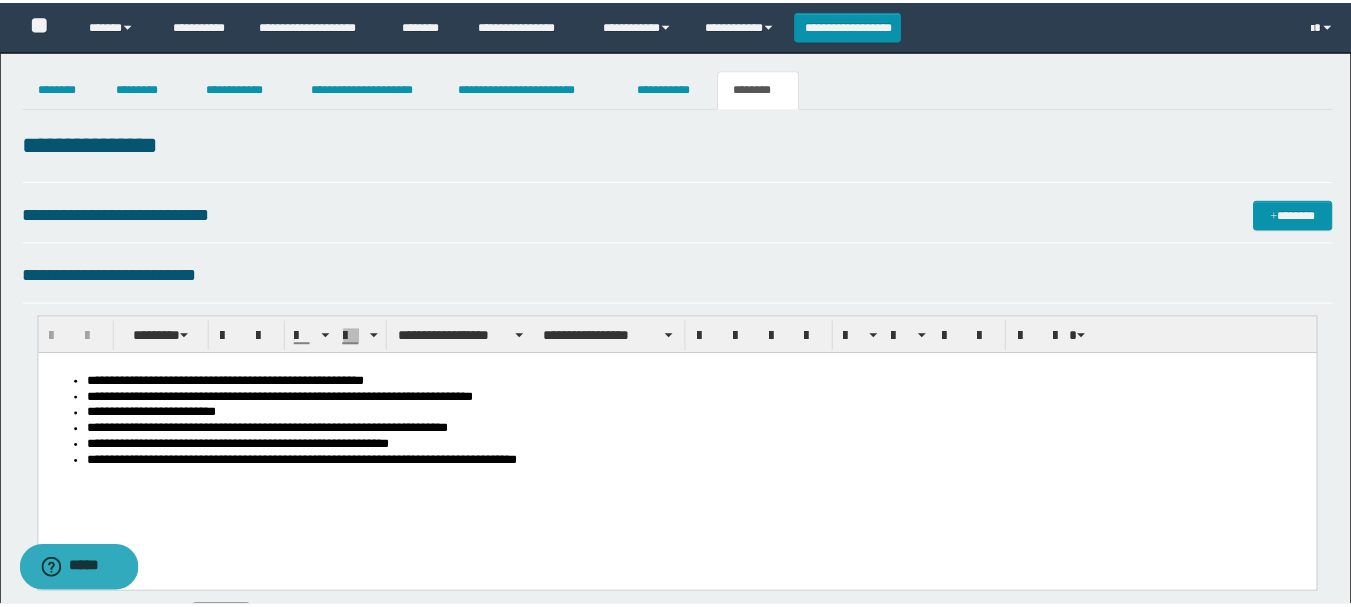 scroll, scrollTop: 0, scrollLeft: 0, axis: both 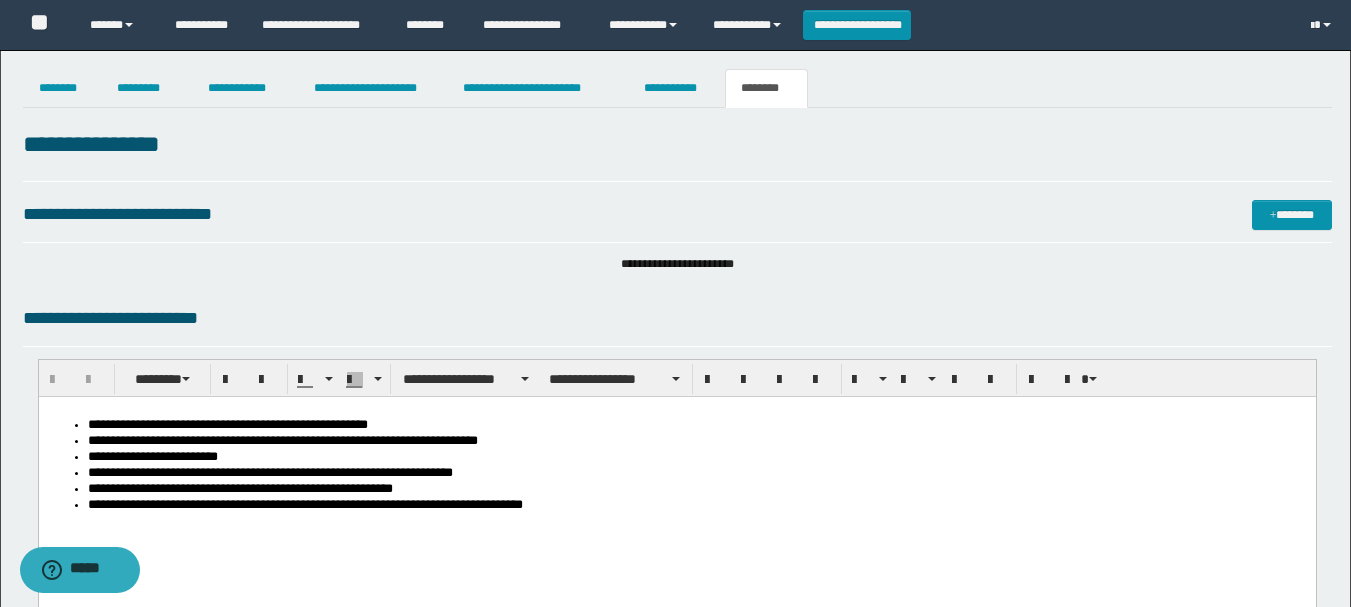 click on "**********" at bounding box center (677, 154) 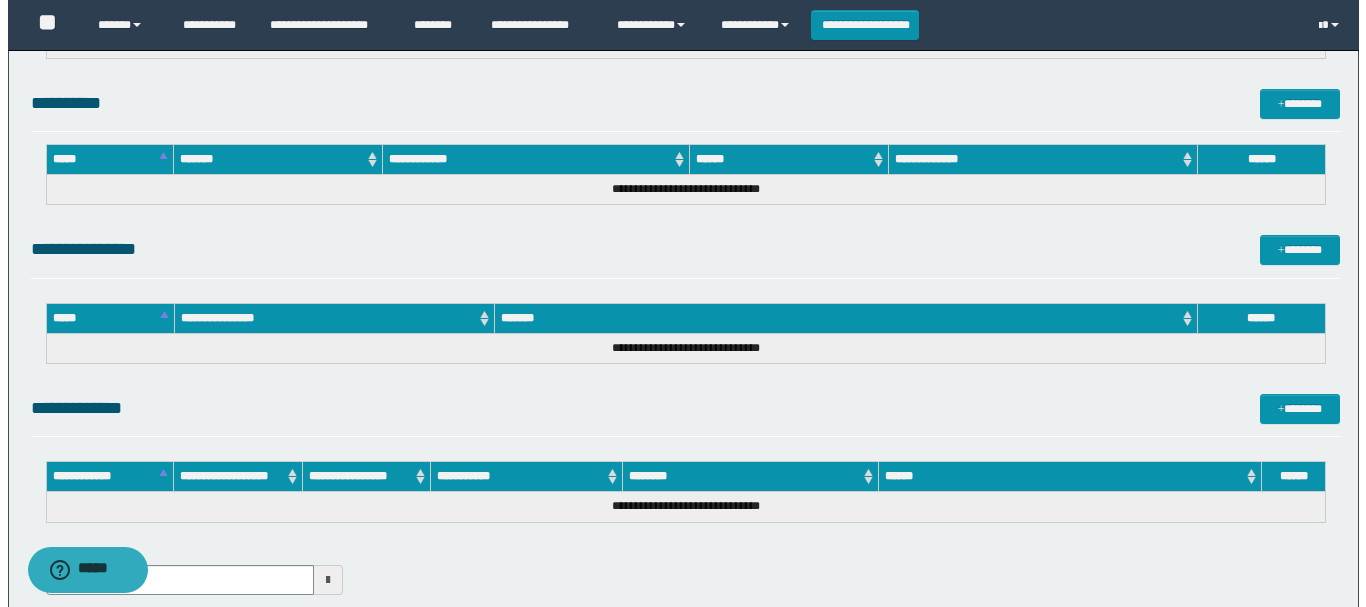 scroll, scrollTop: 1024, scrollLeft: 0, axis: vertical 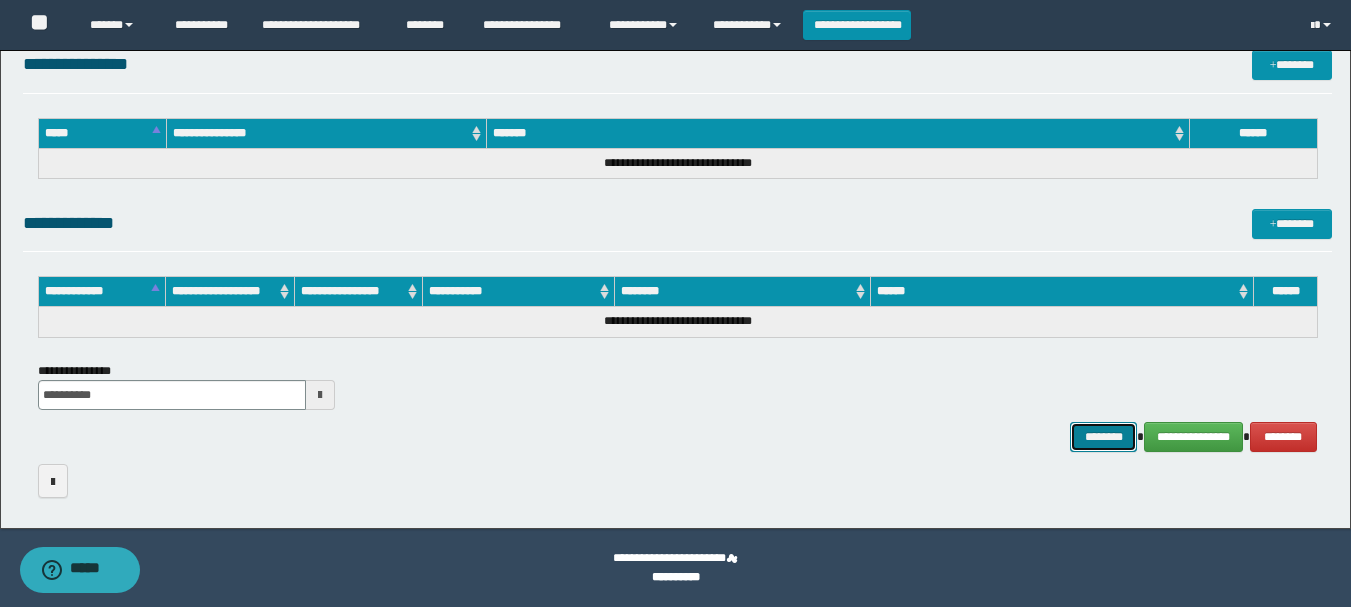 click on "********" at bounding box center [1104, 437] 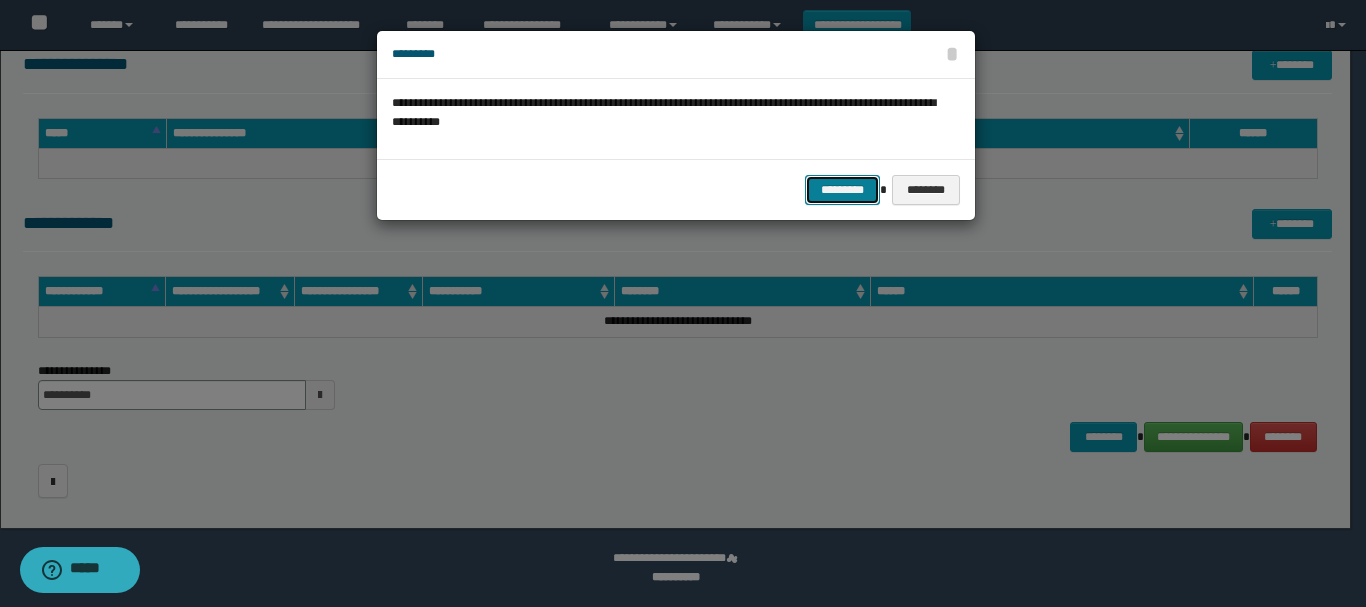 click on "*********" at bounding box center (842, 190) 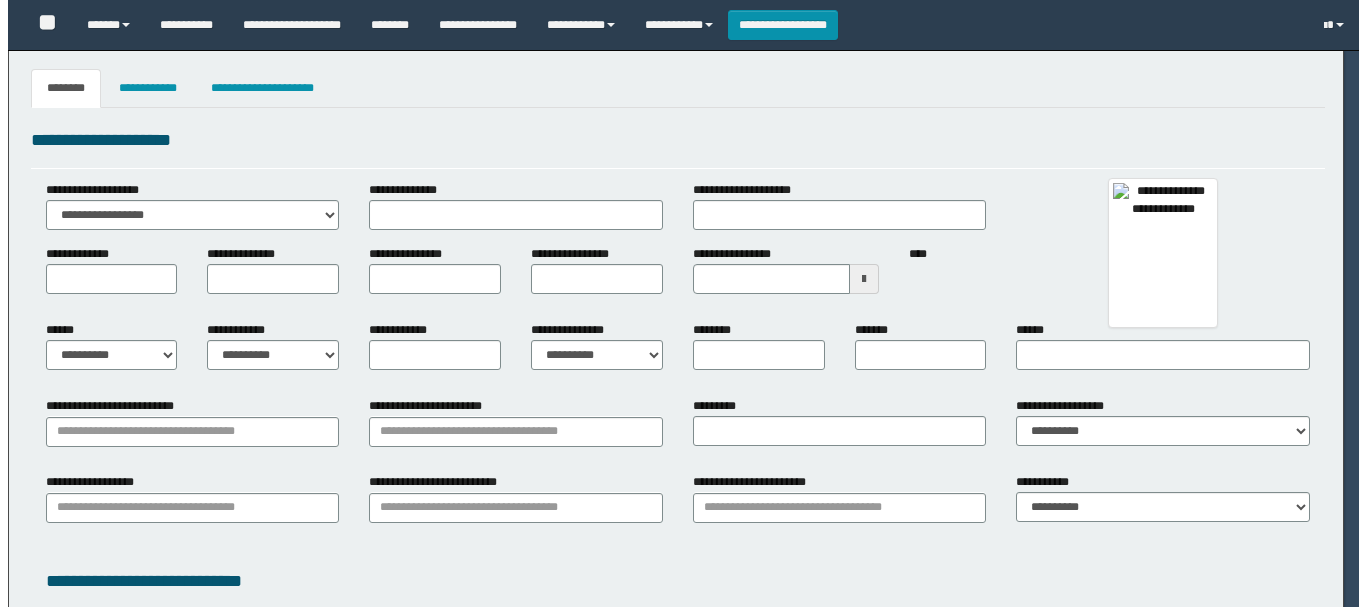 scroll, scrollTop: 0, scrollLeft: 0, axis: both 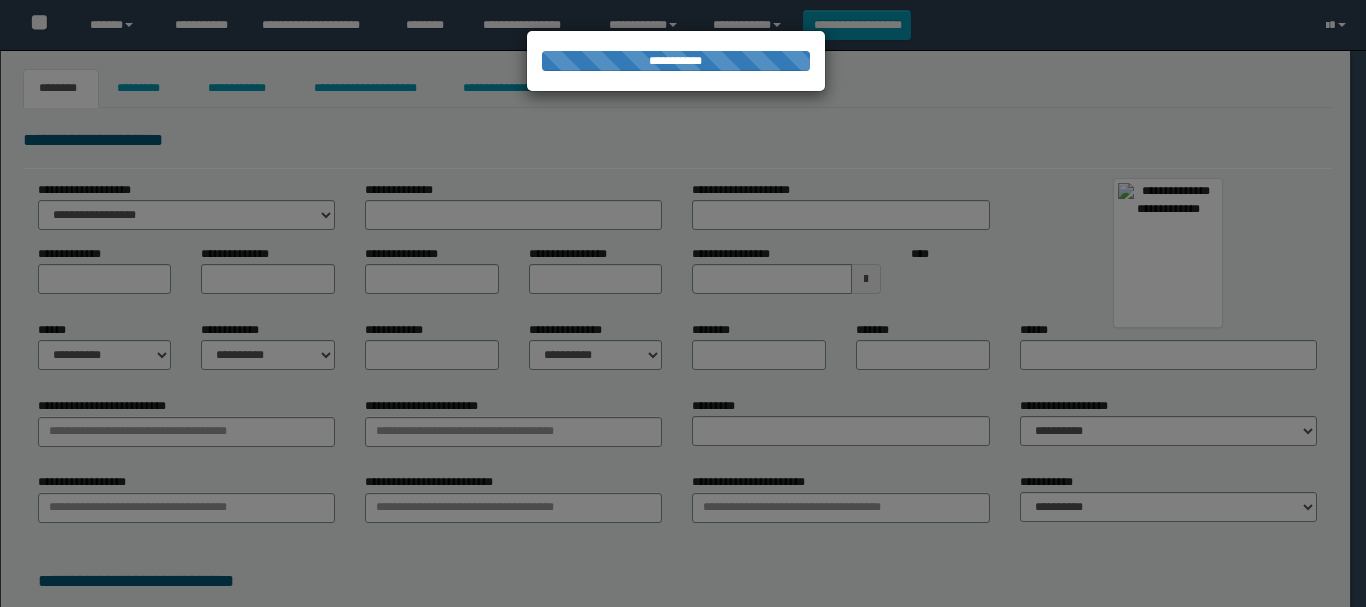 type on "******" 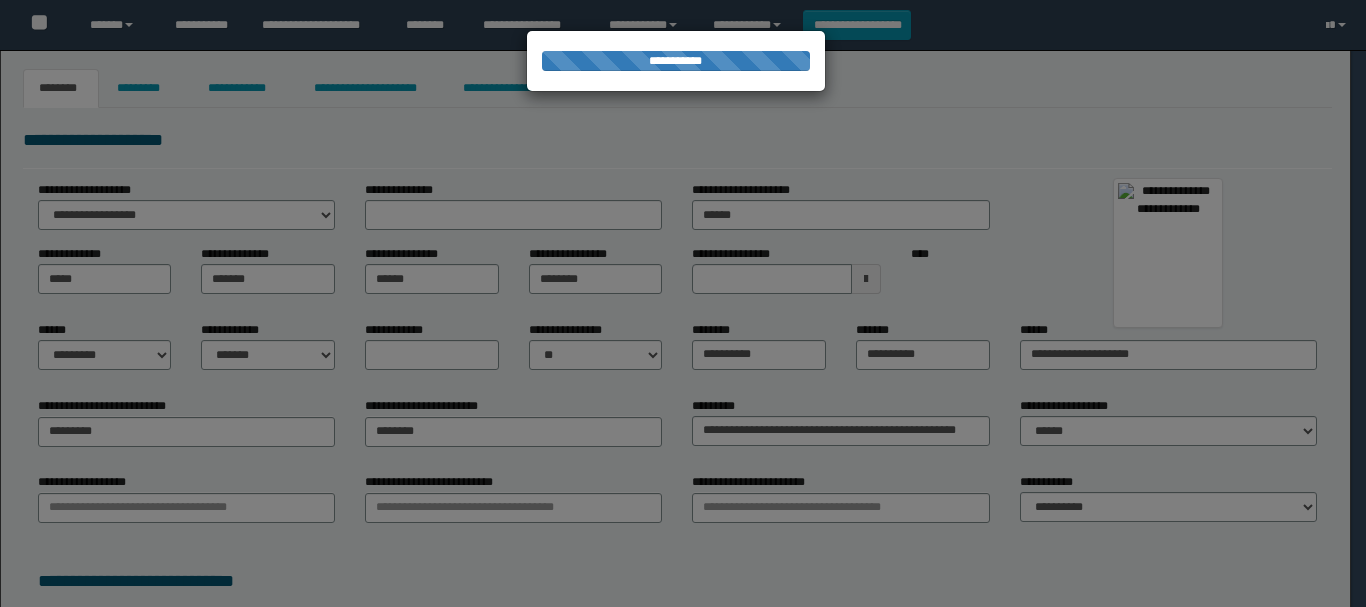 type on "********" 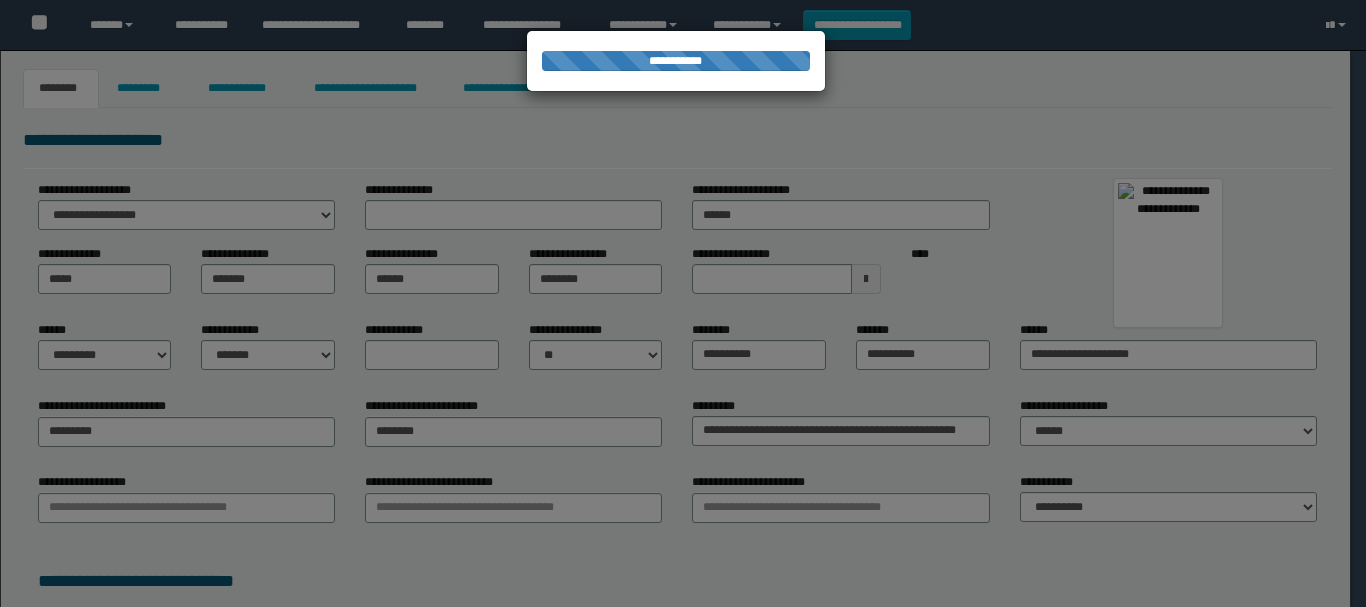type on "*********" 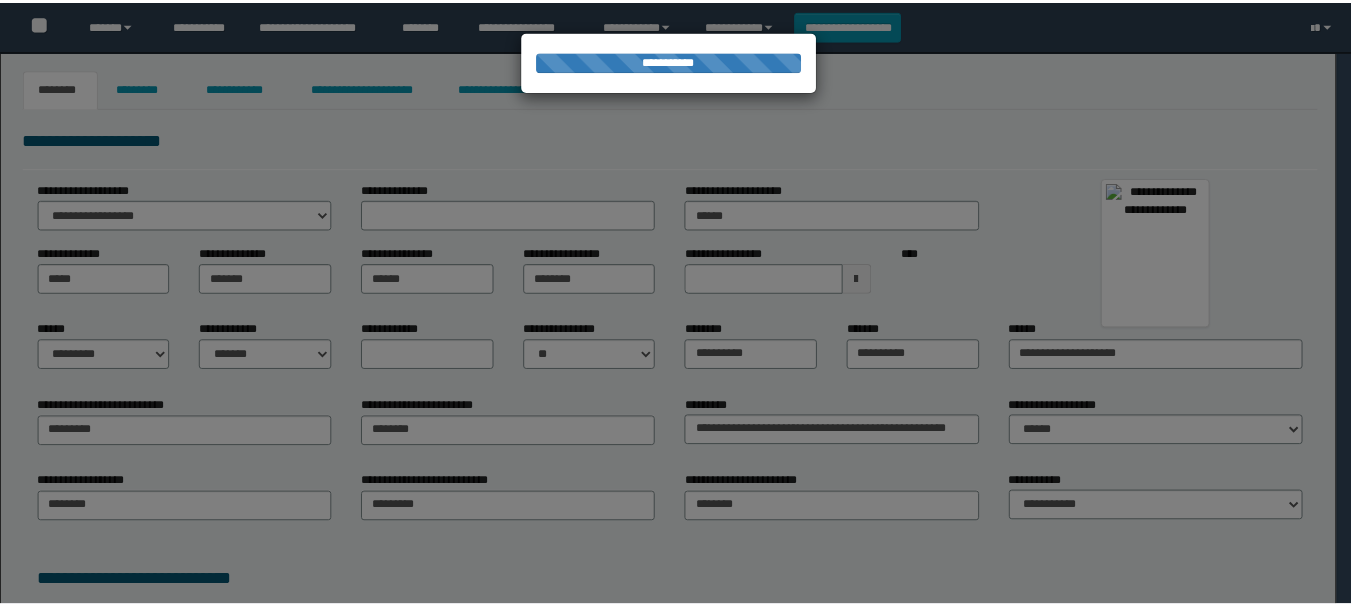 scroll, scrollTop: 0, scrollLeft: 0, axis: both 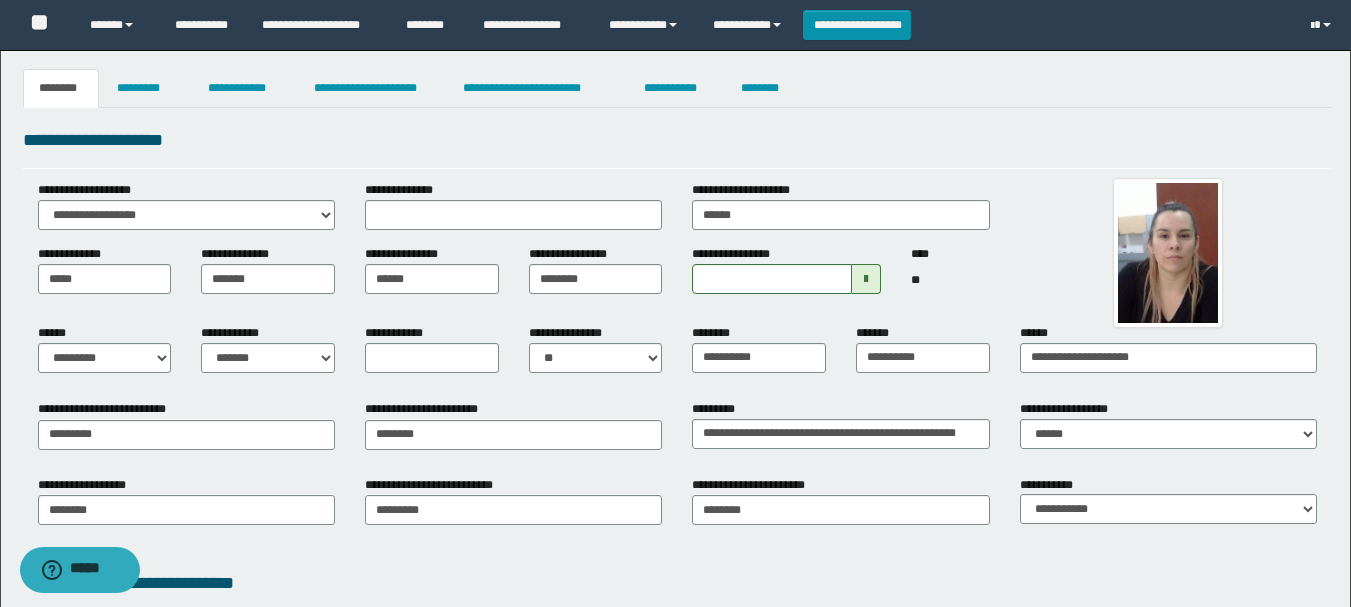 click on "**********" at bounding box center (513, 205) 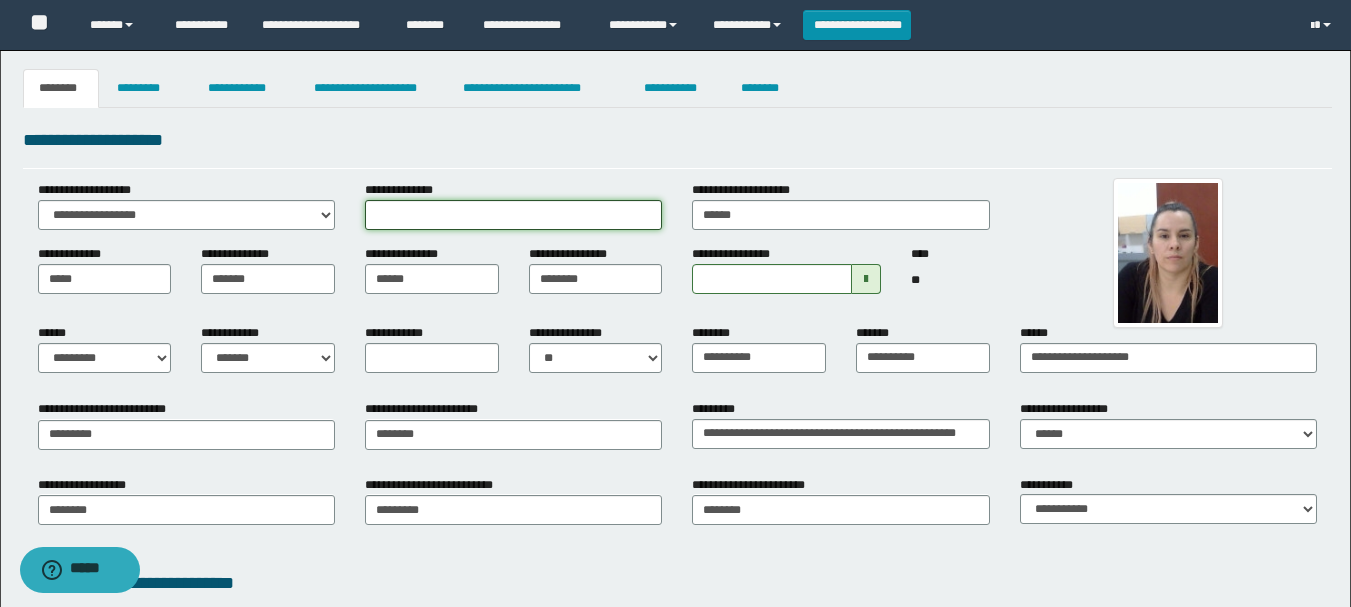 click on "**********" at bounding box center [513, 215] 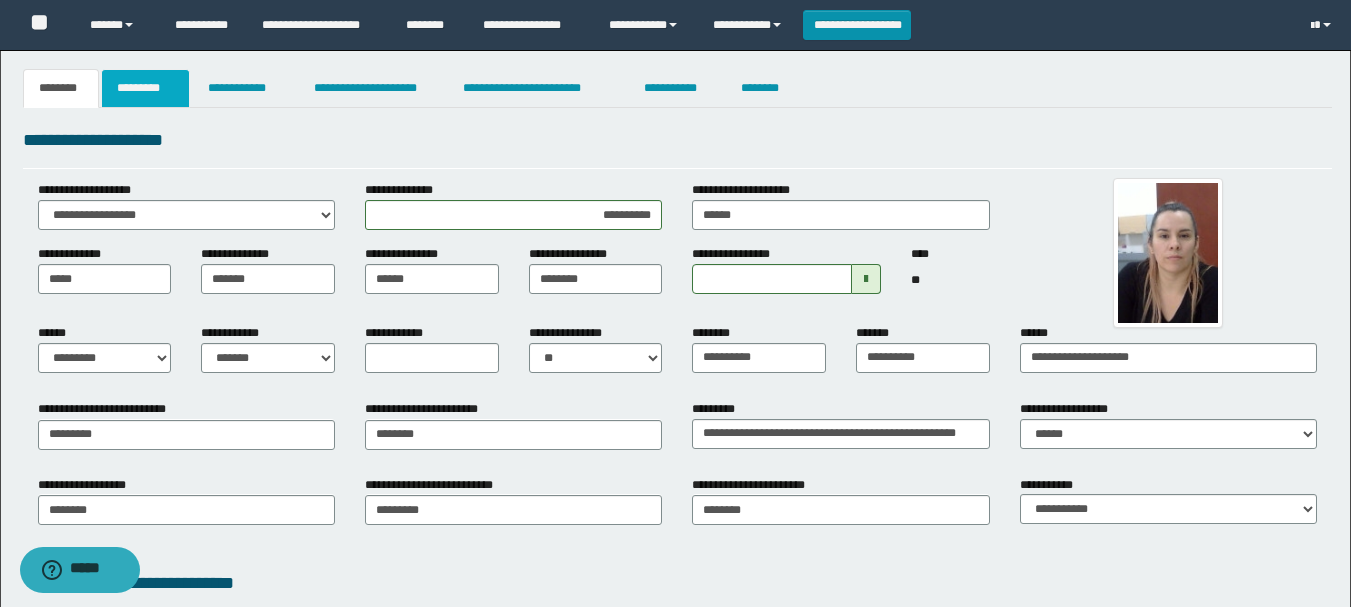 click on "*********" at bounding box center (145, 88) 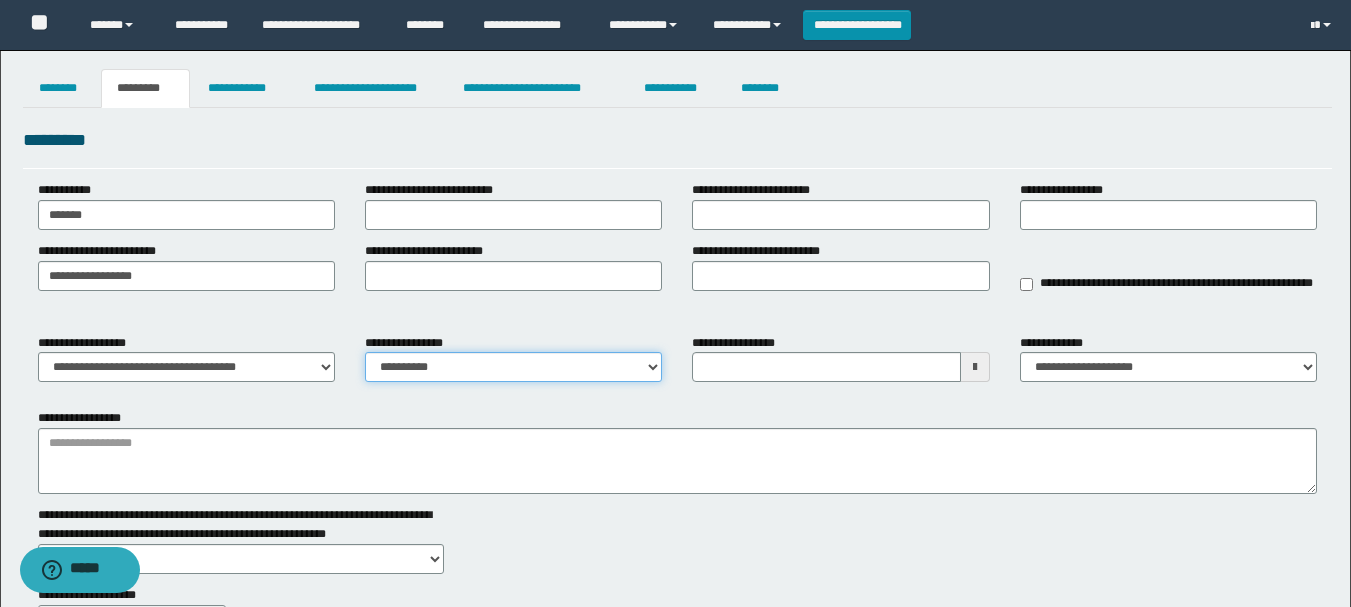click on "**********" at bounding box center [513, 367] 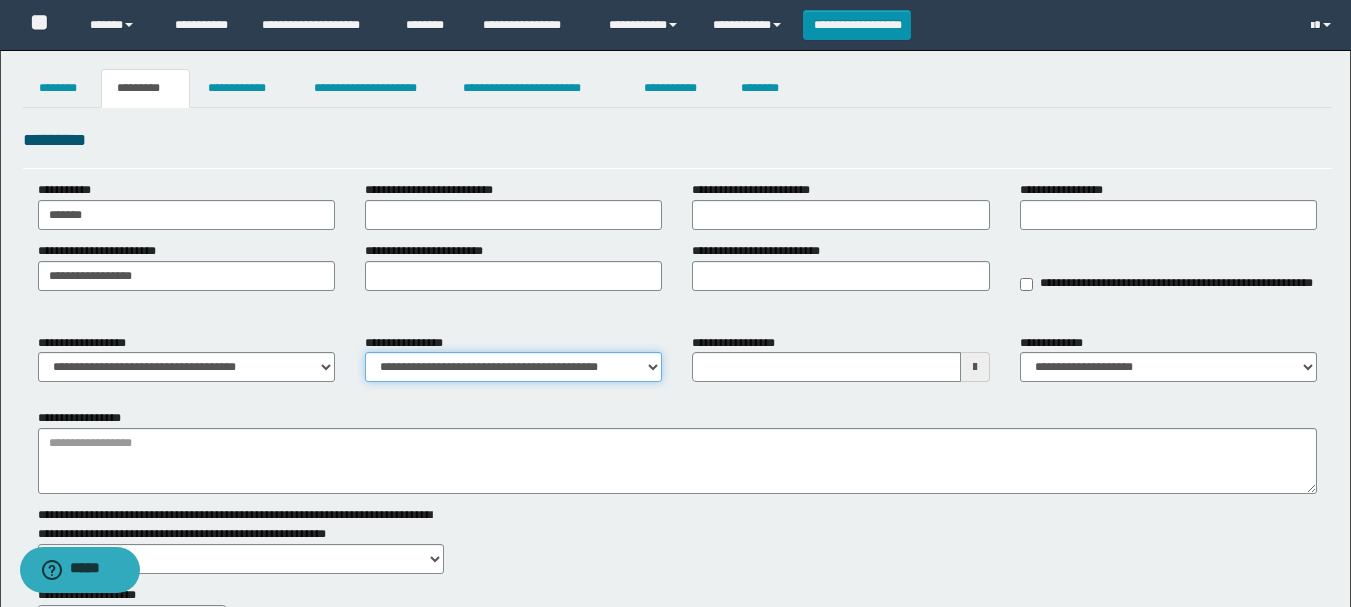 click on "**********" at bounding box center [513, 367] 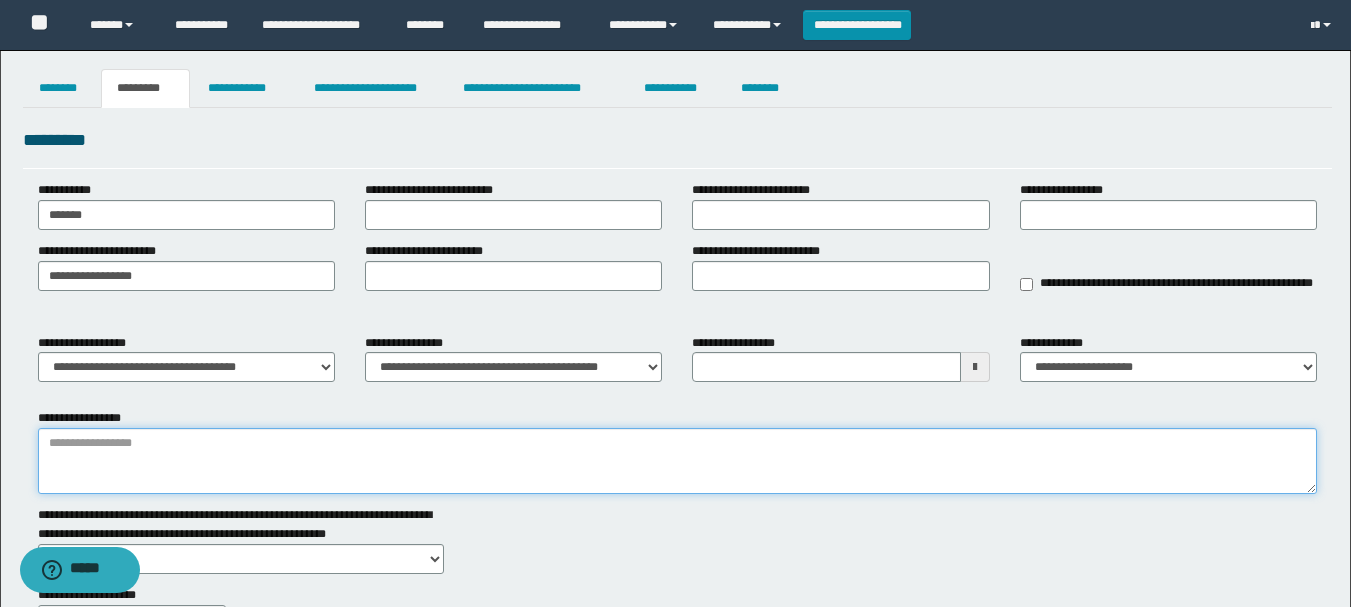 click on "**********" at bounding box center [677, 461] 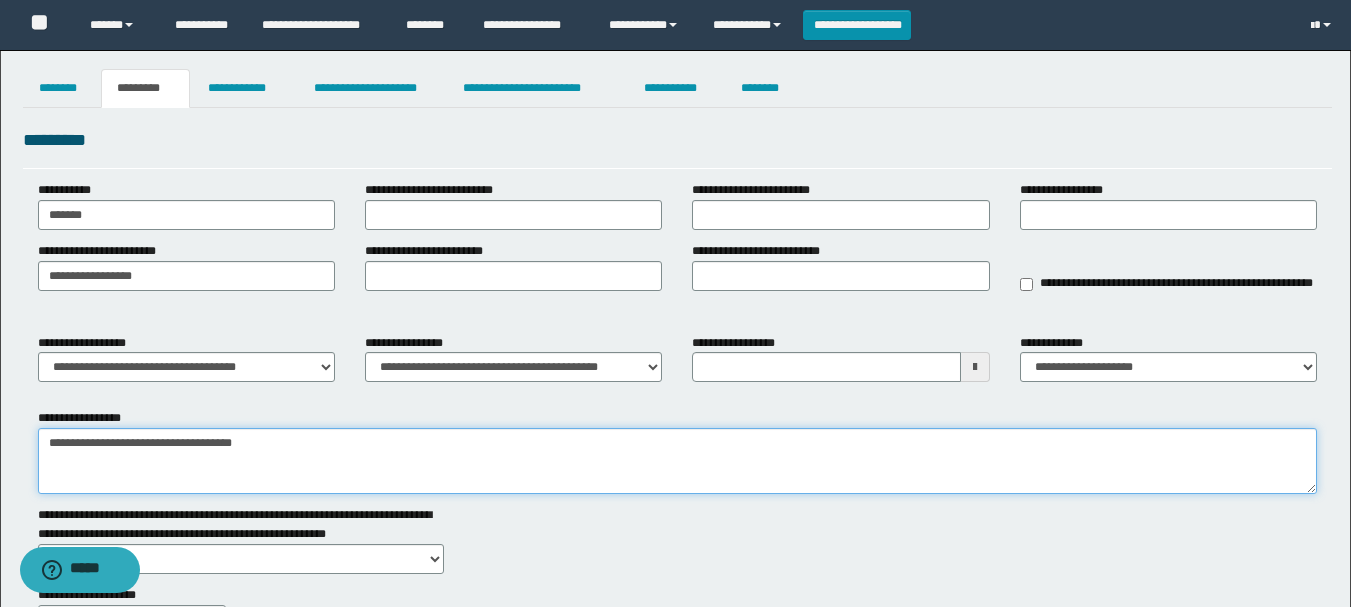 type on "**********" 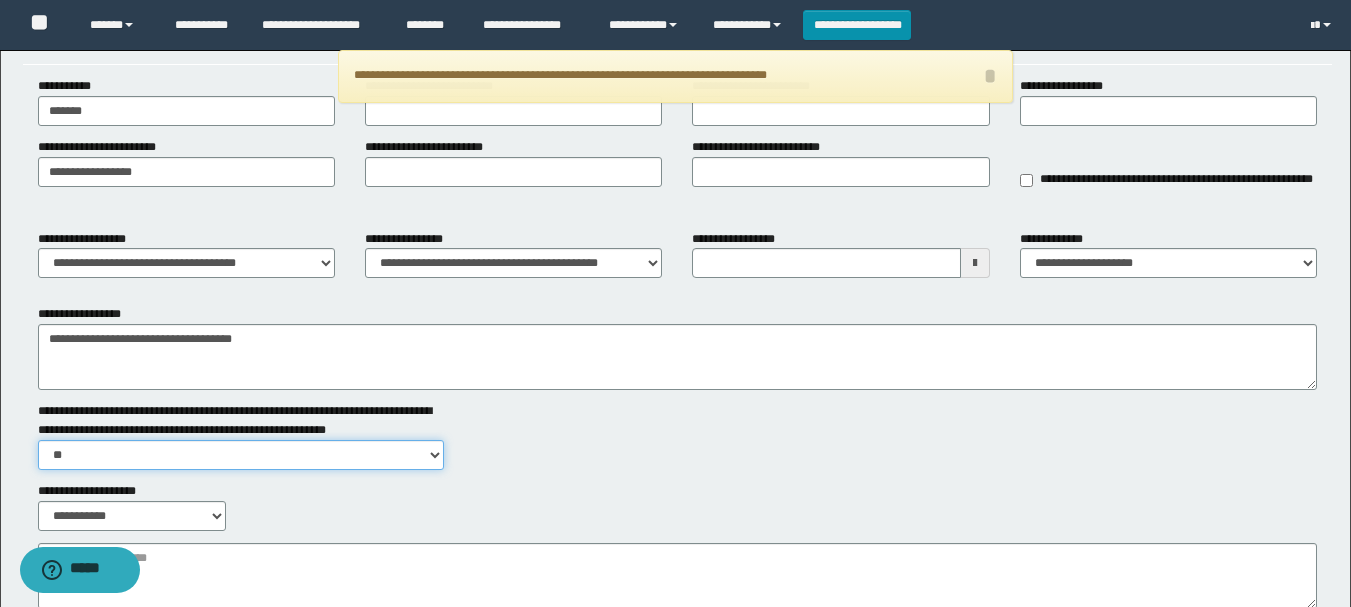 scroll, scrollTop: 200, scrollLeft: 0, axis: vertical 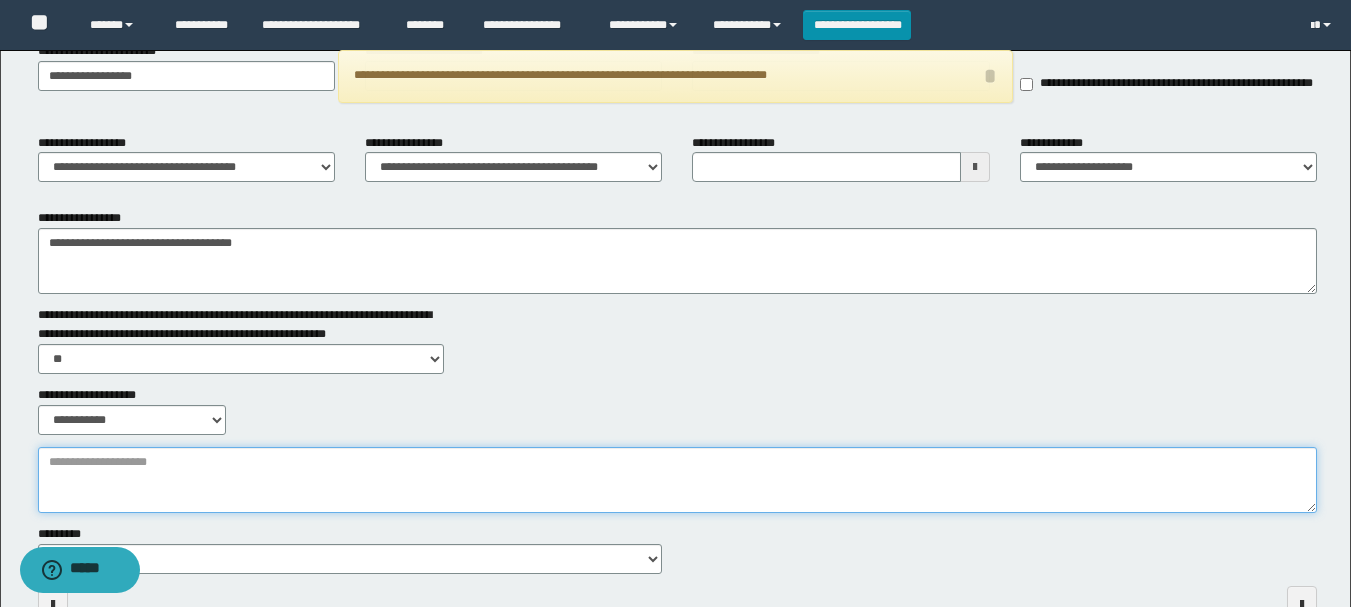 click on "**********" at bounding box center (677, 480) 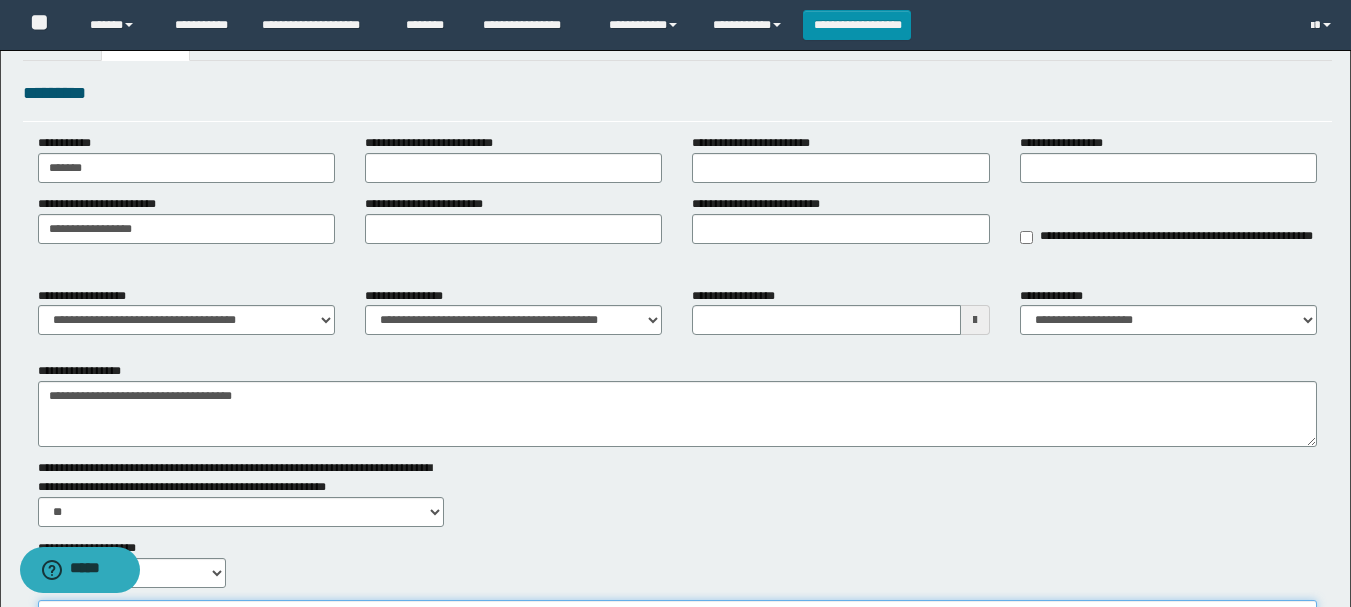 scroll, scrollTop: 0, scrollLeft: 0, axis: both 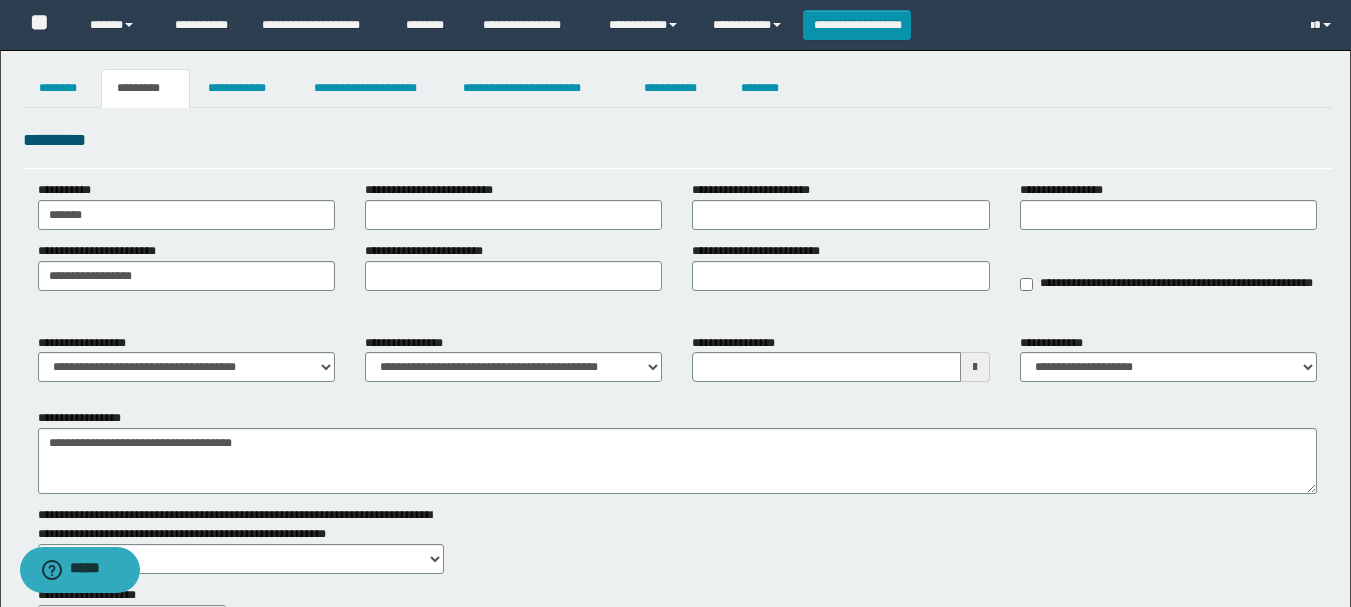 type on "**********" 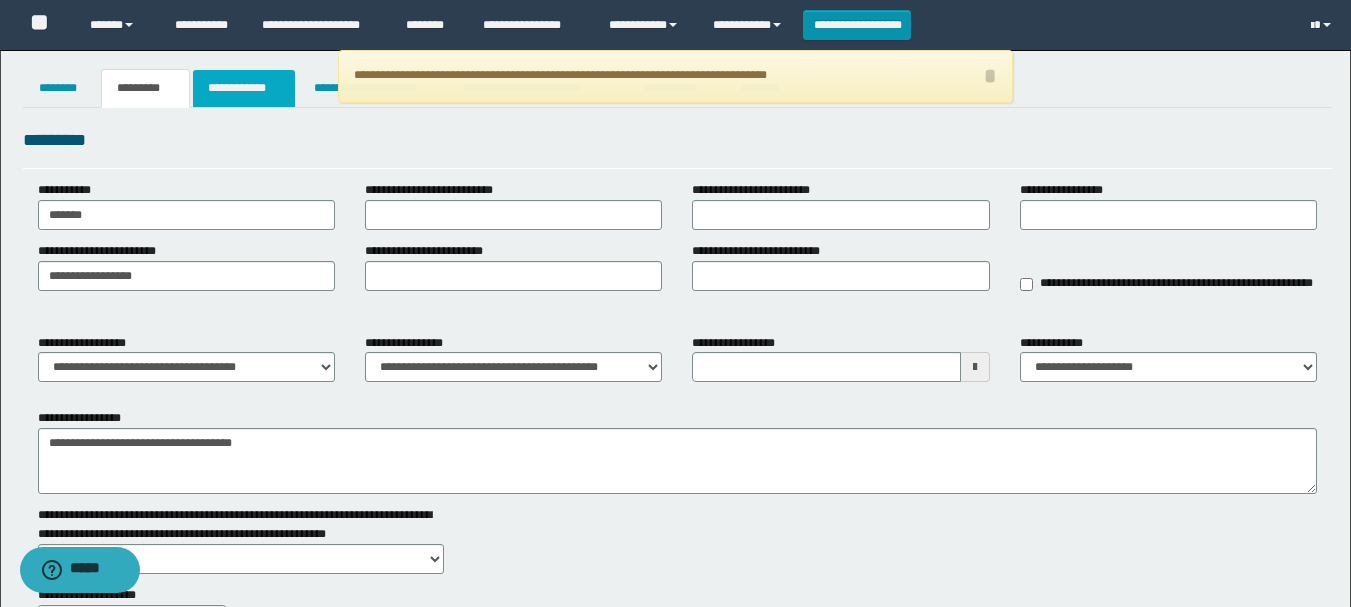click on "**********" at bounding box center (244, 88) 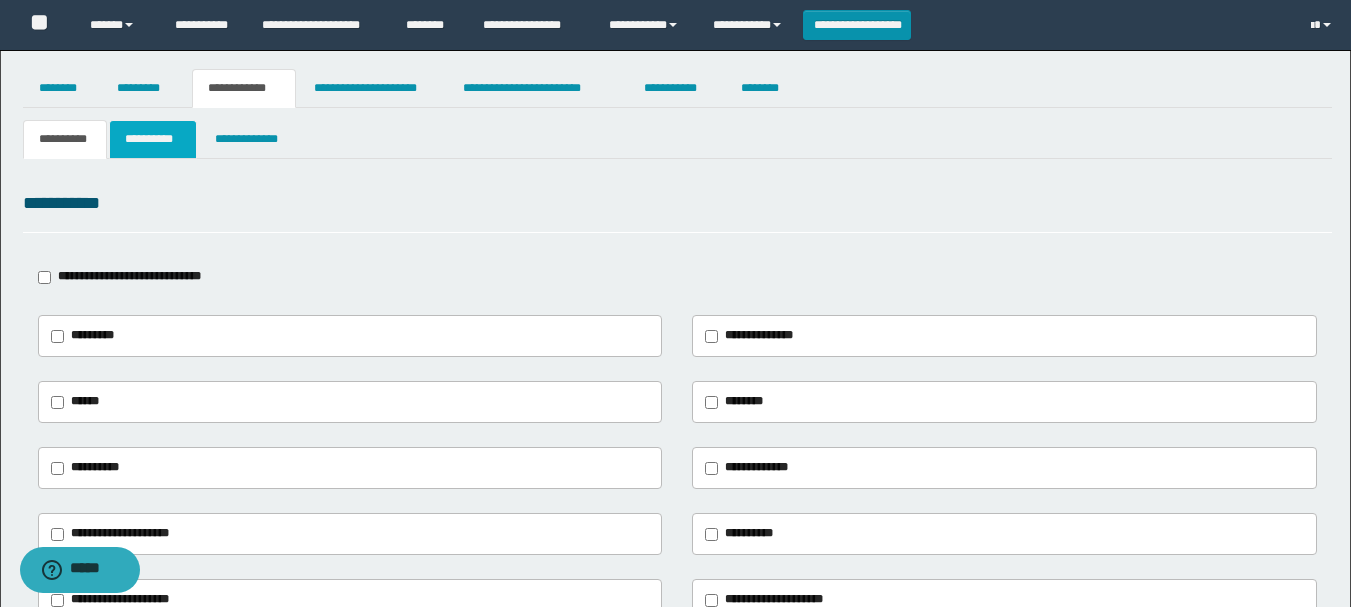 click on "**********" at bounding box center (153, 139) 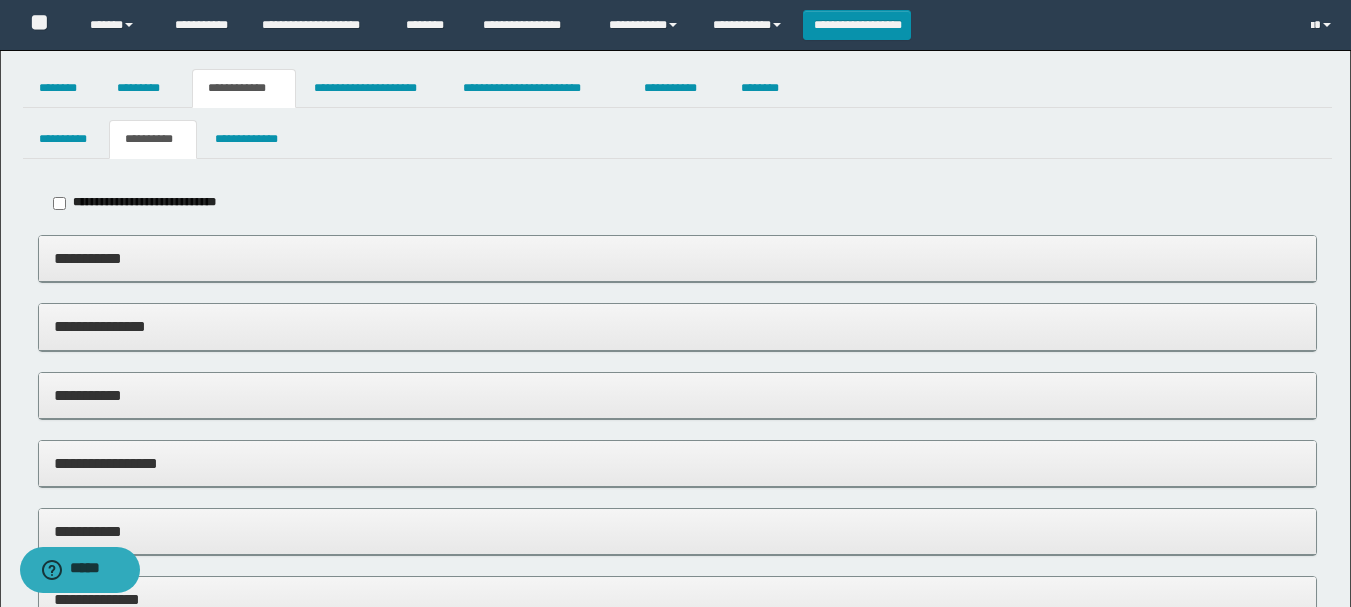 click on "**********" at bounding box center [677, 395] 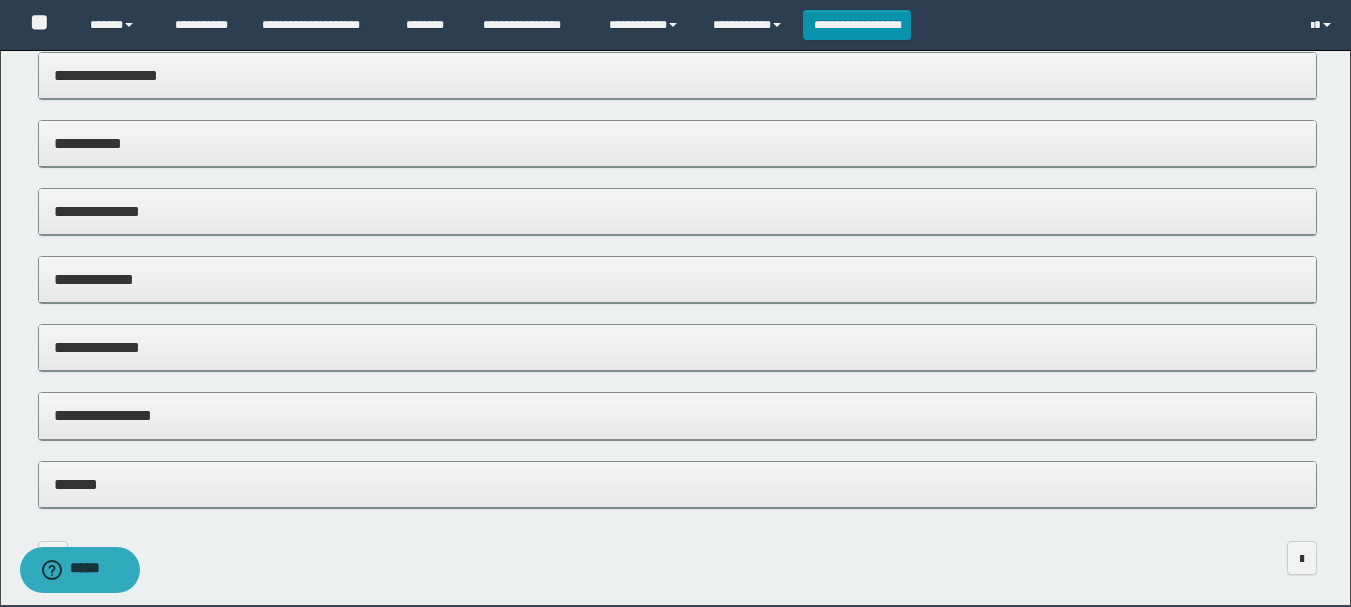 scroll, scrollTop: 500, scrollLeft: 0, axis: vertical 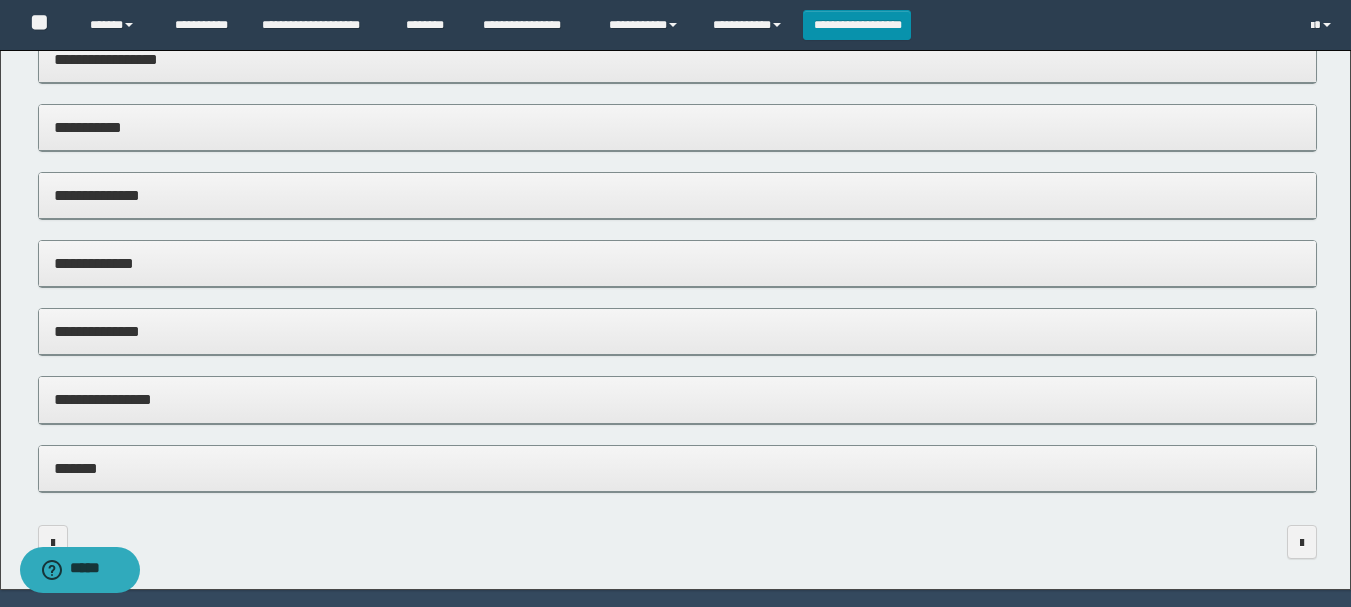 click on "**********" at bounding box center (677, 399) 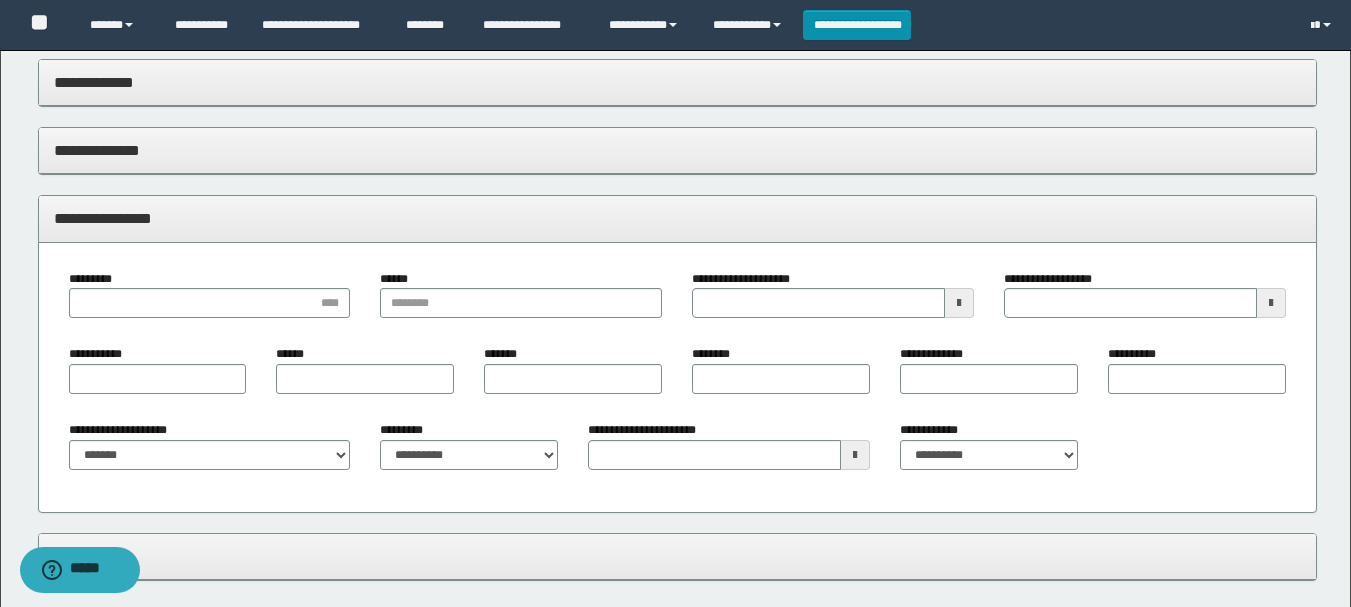 scroll, scrollTop: 700, scrollLeft: 0, axis: vertical 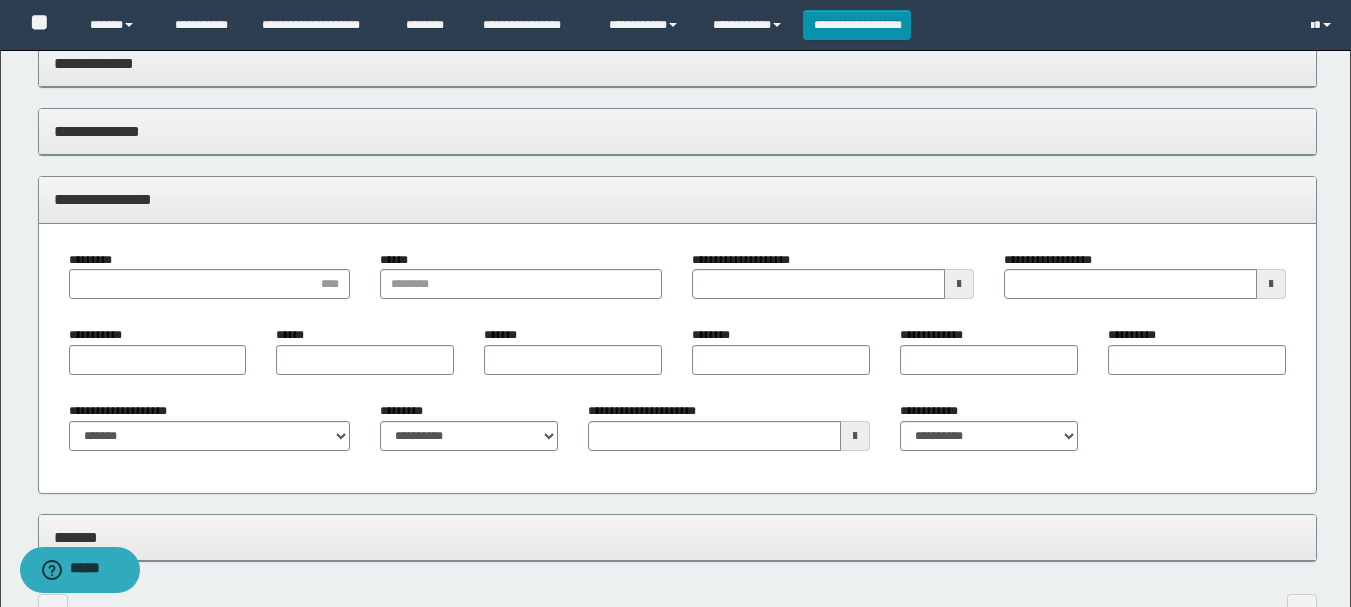 type 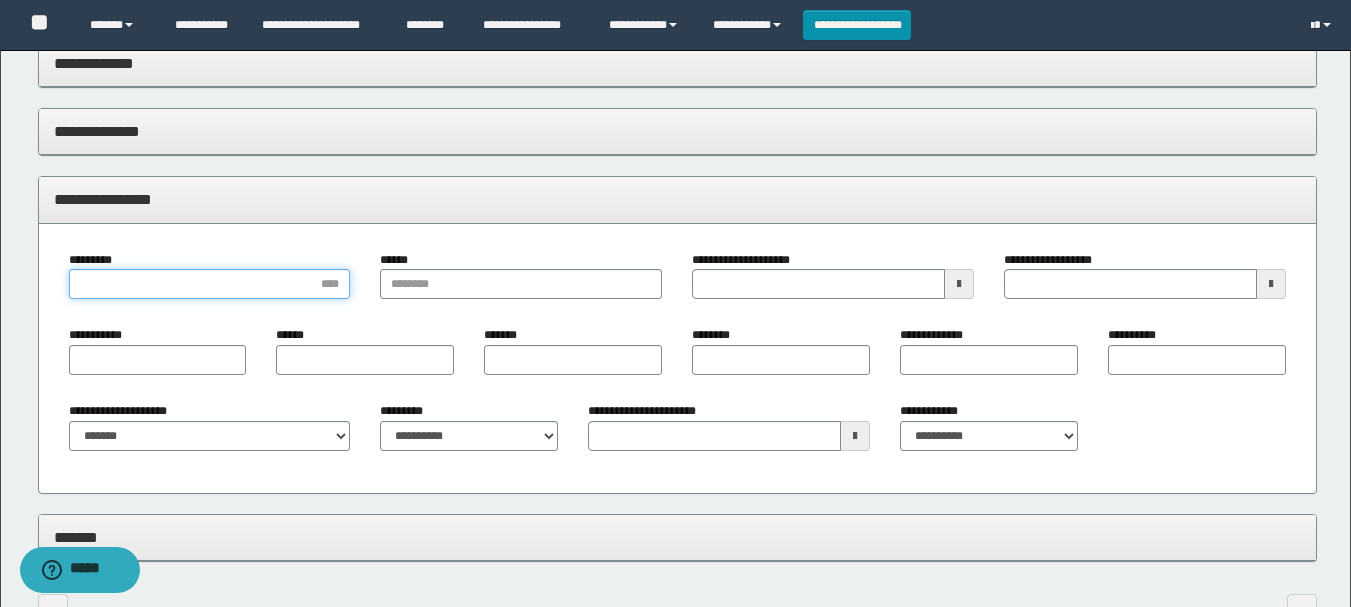 click on "*********" at bounding box center (210, 284) 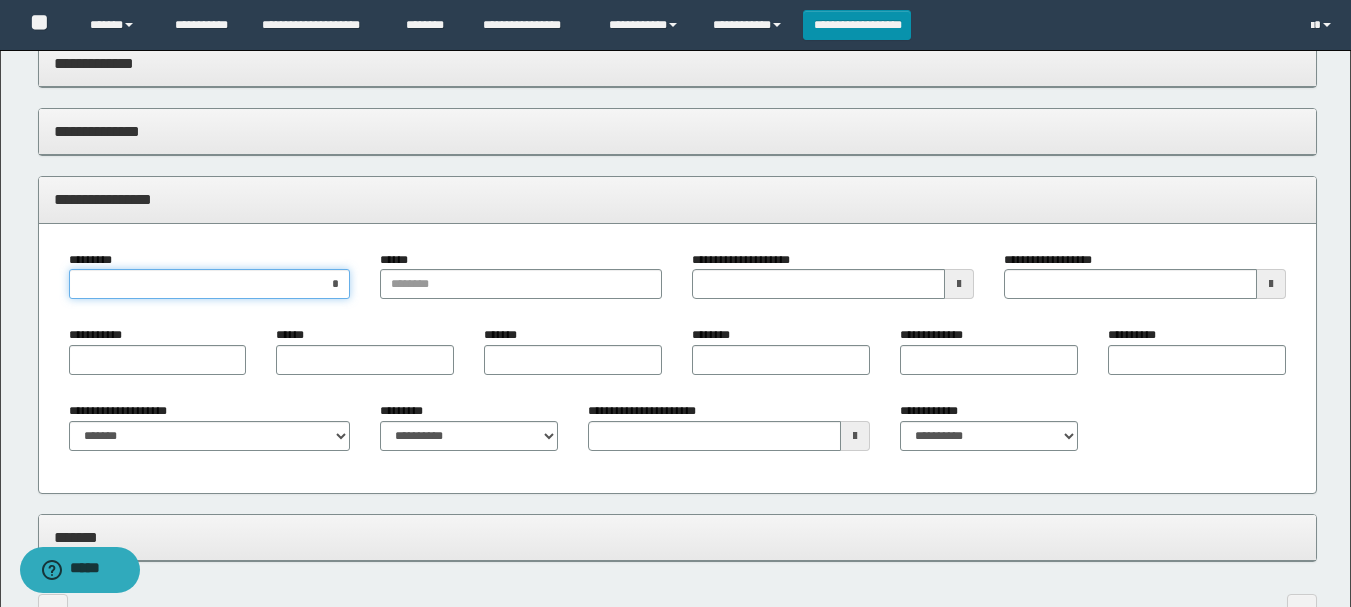 type on "**" 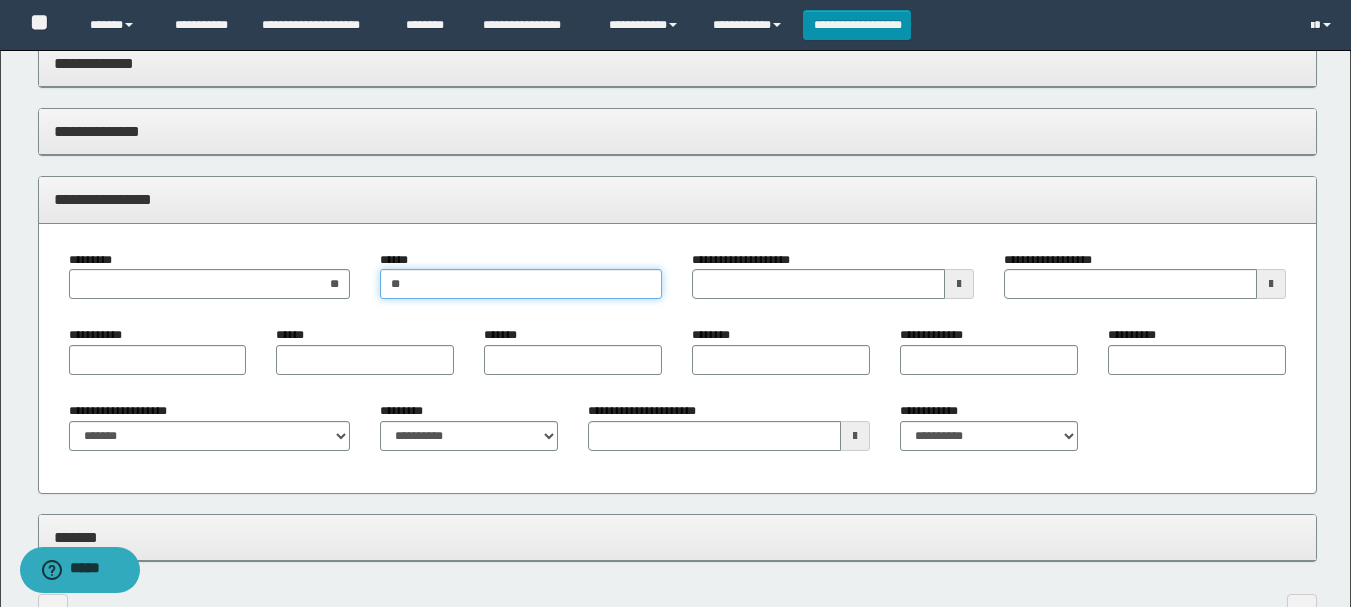 type on "*" 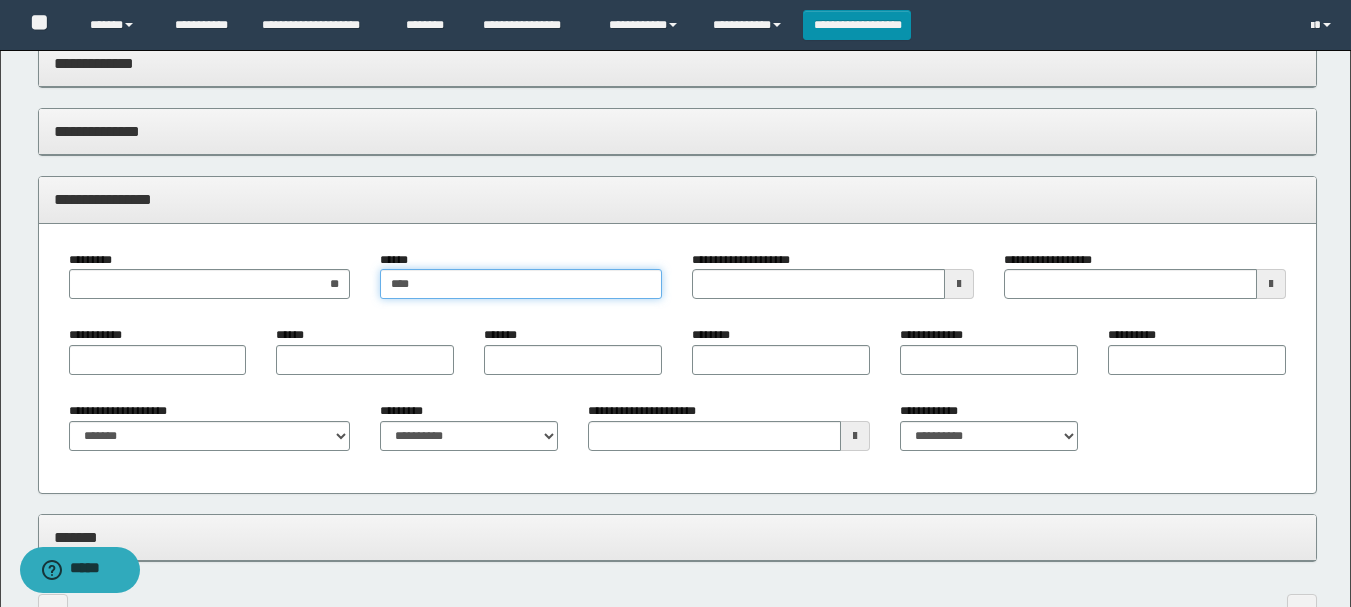type on "****" 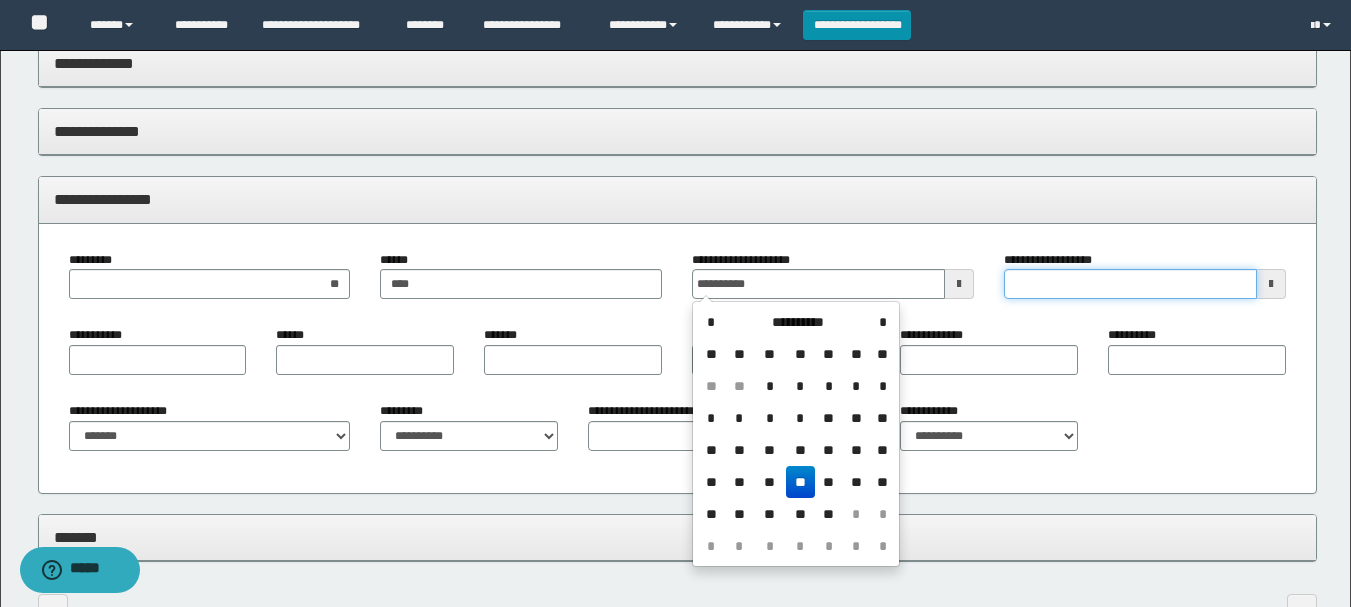 type on "**********" 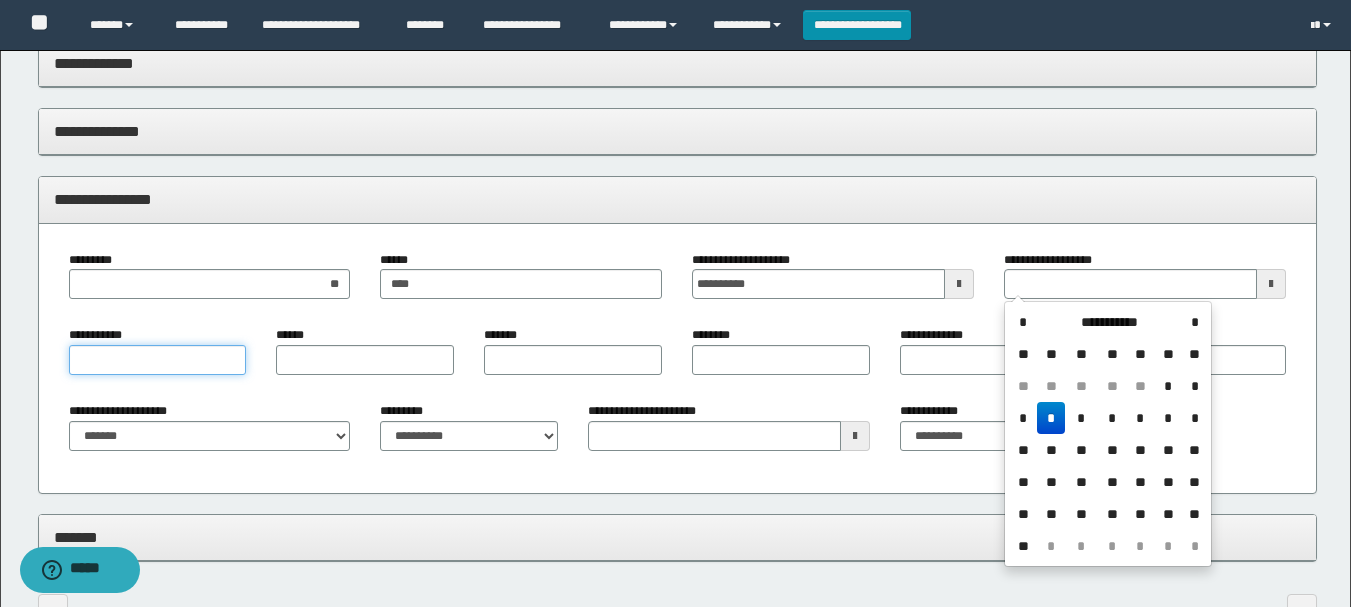 type 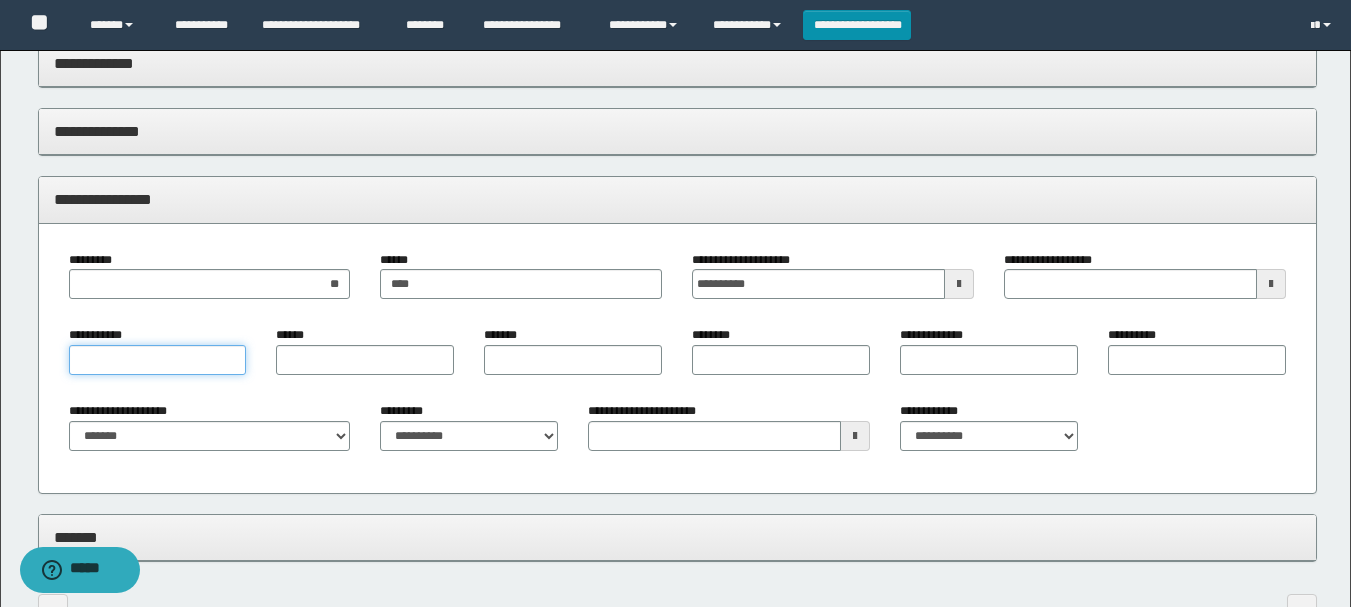 click on "**********" at bounding box center (158, 360) 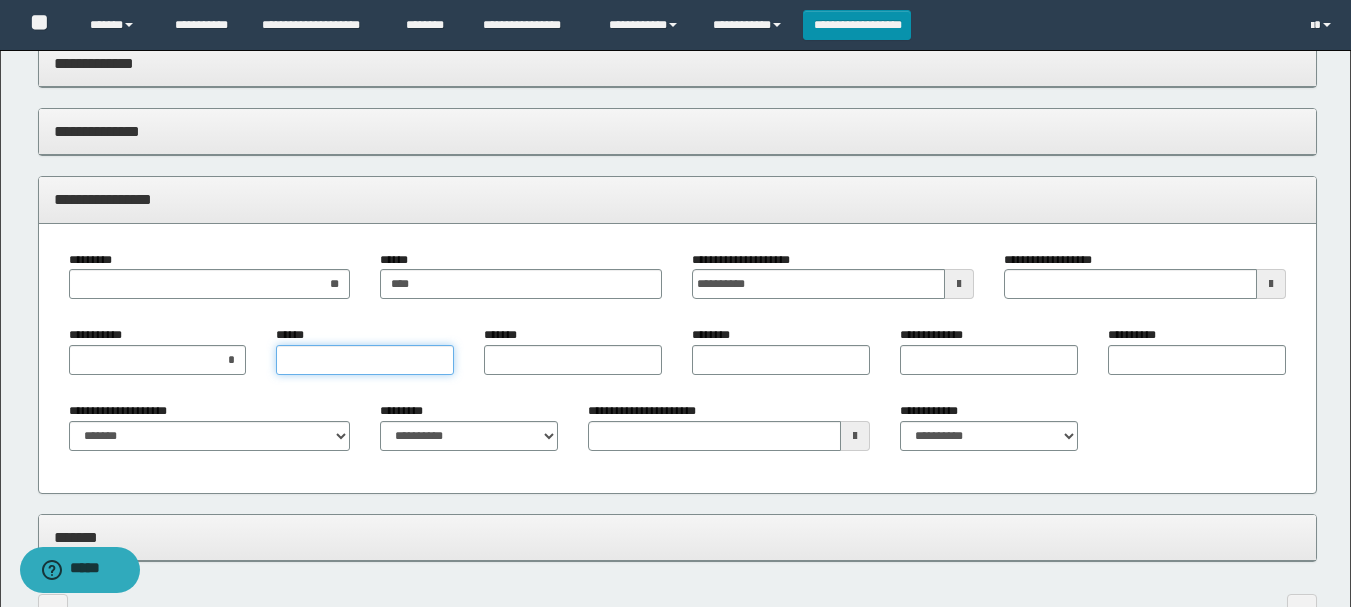 type on "*" 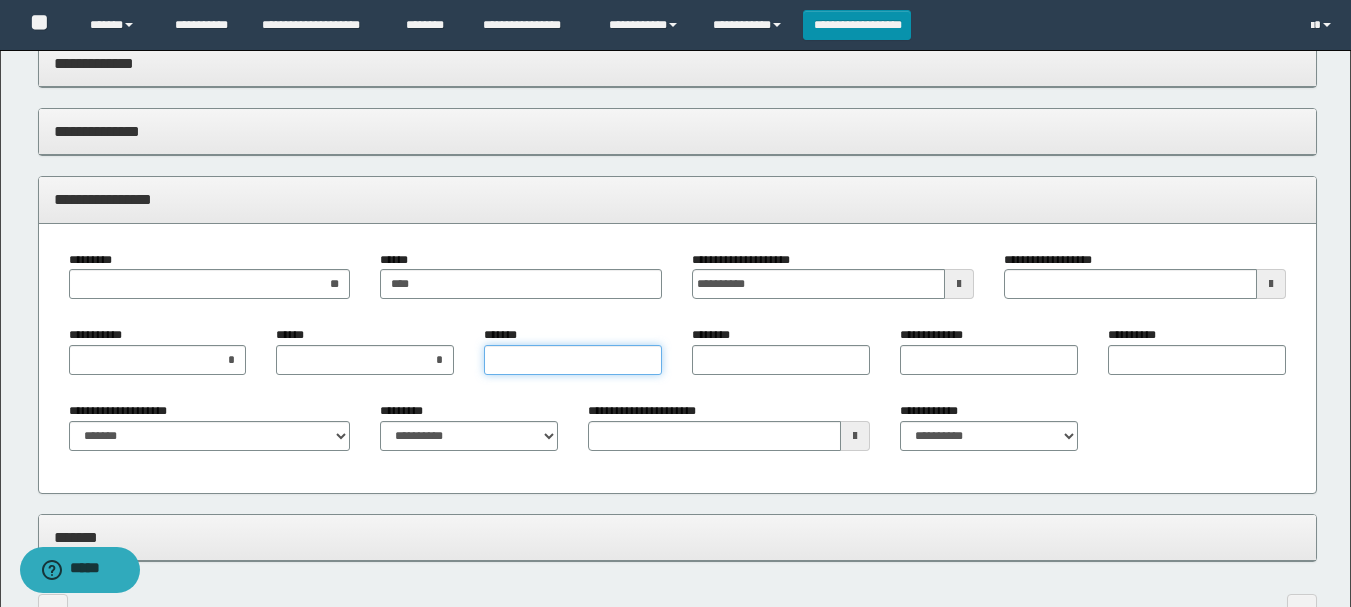type on "*" 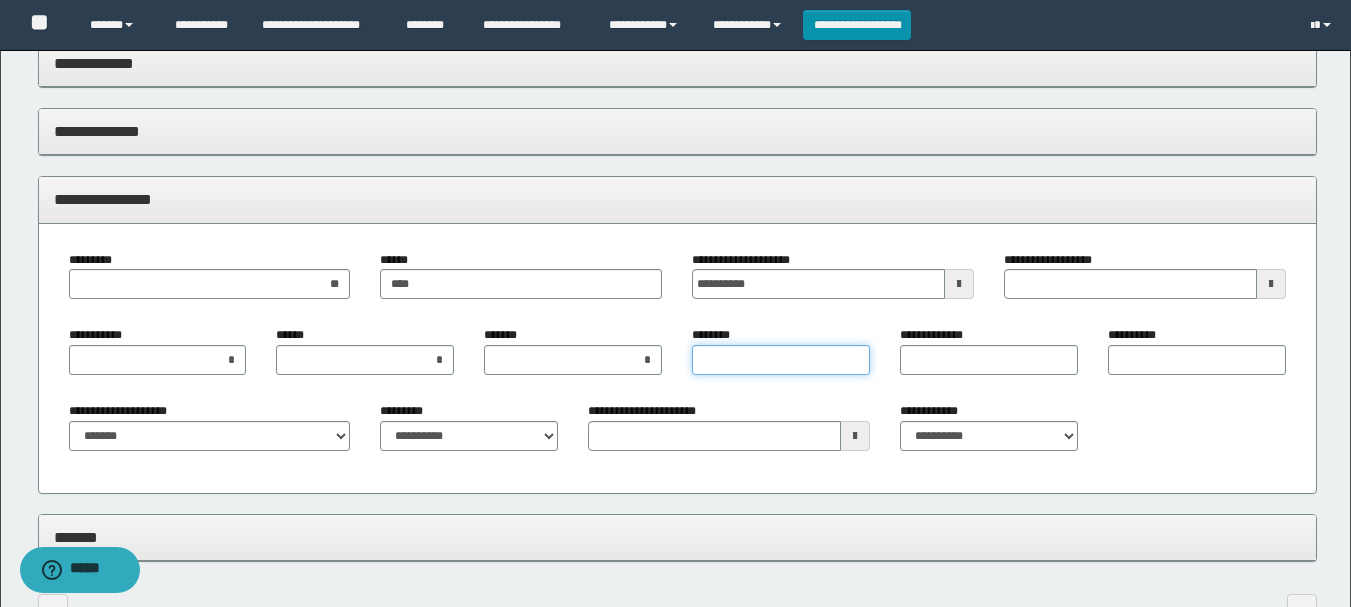 type on "*" 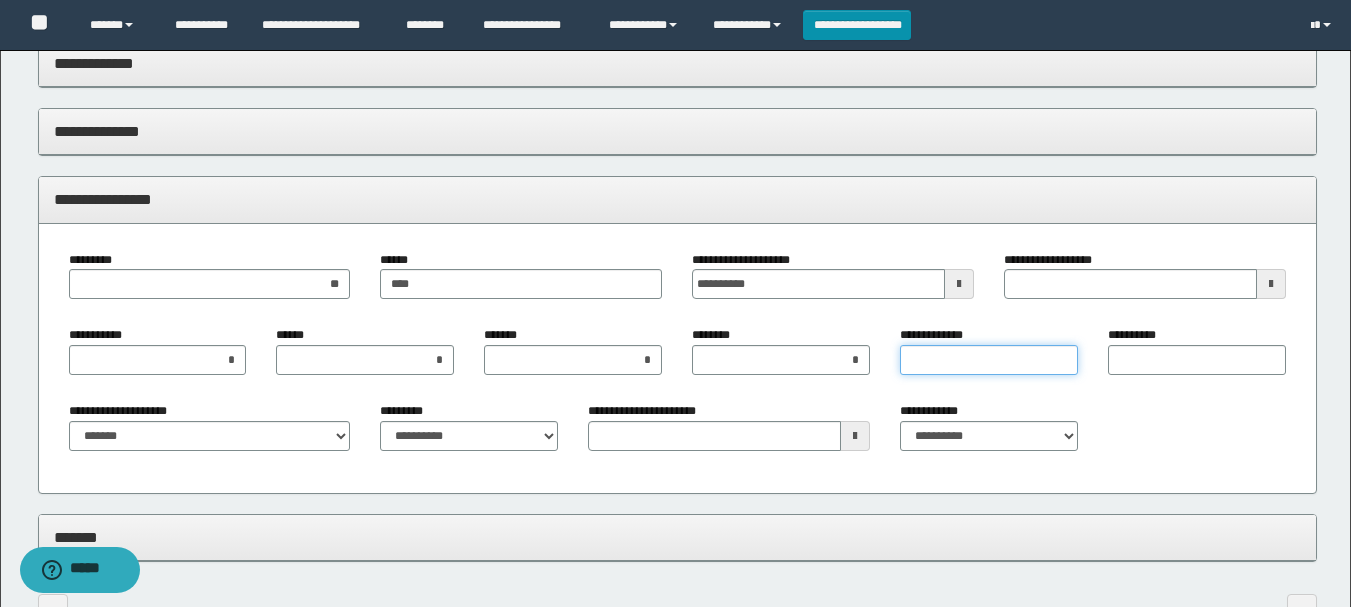 type on "*" 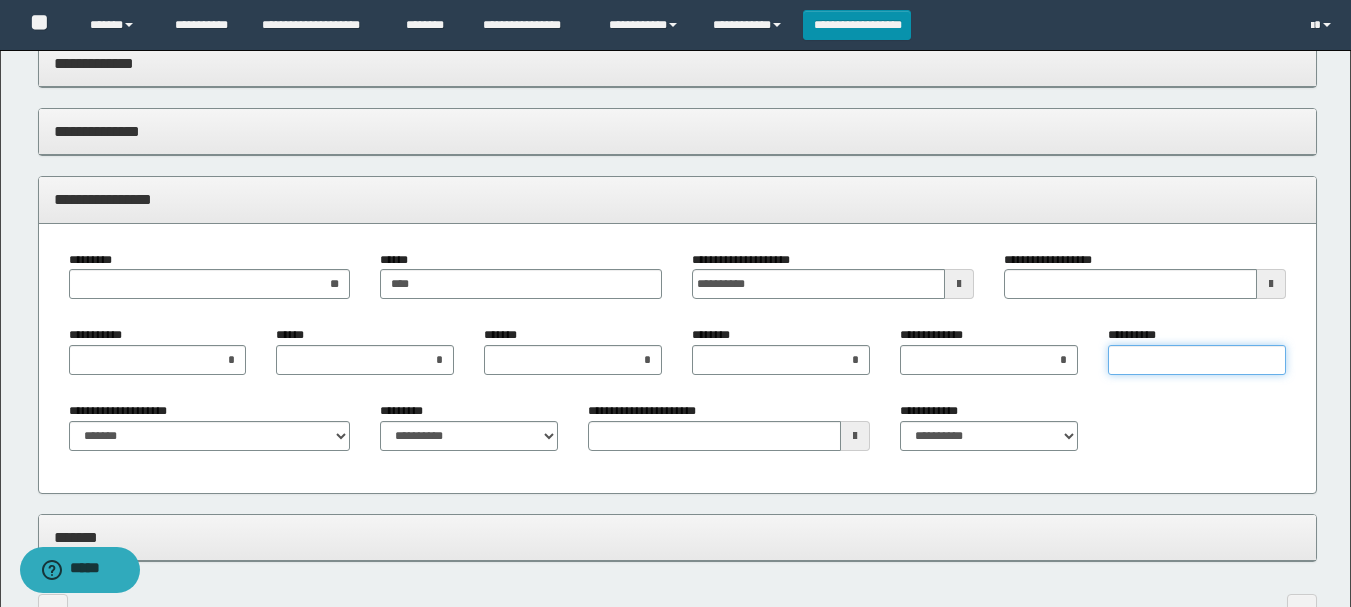 type on "*" 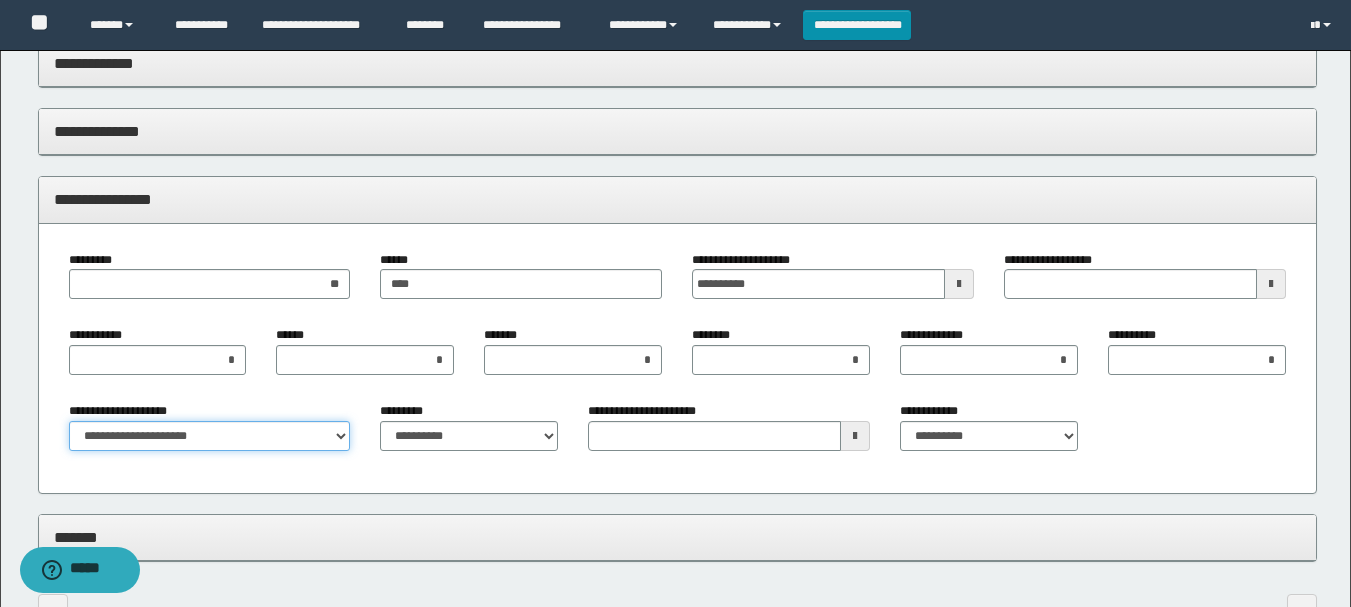 select on "*" 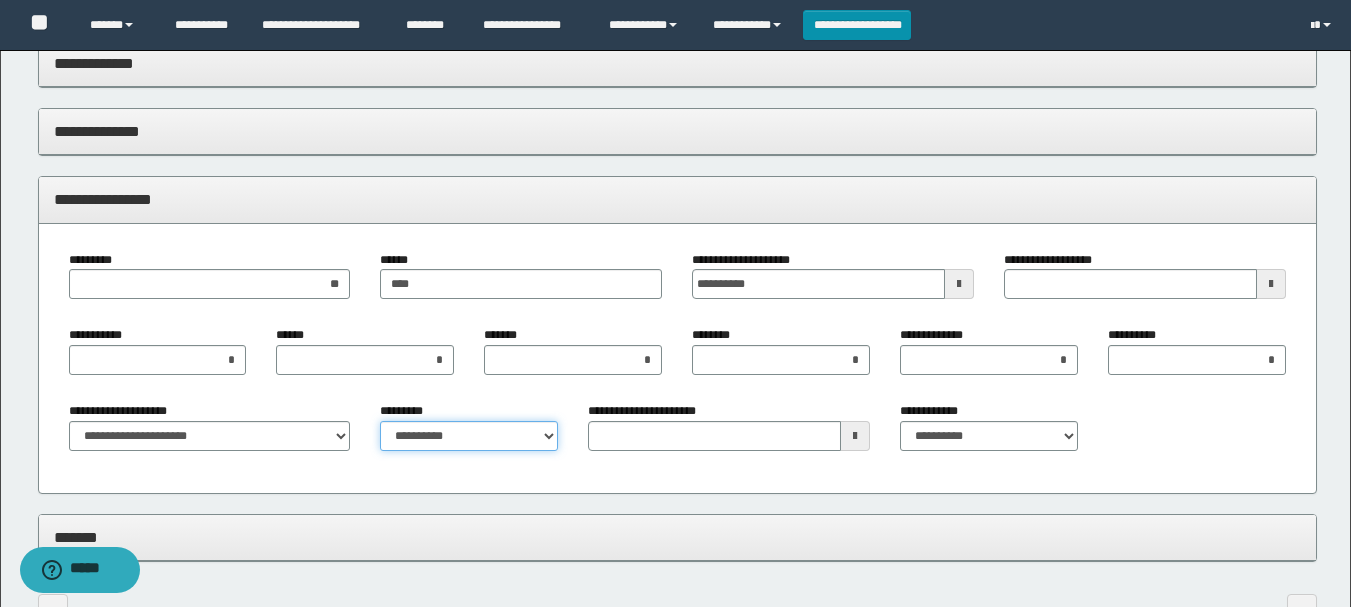 select on "****" 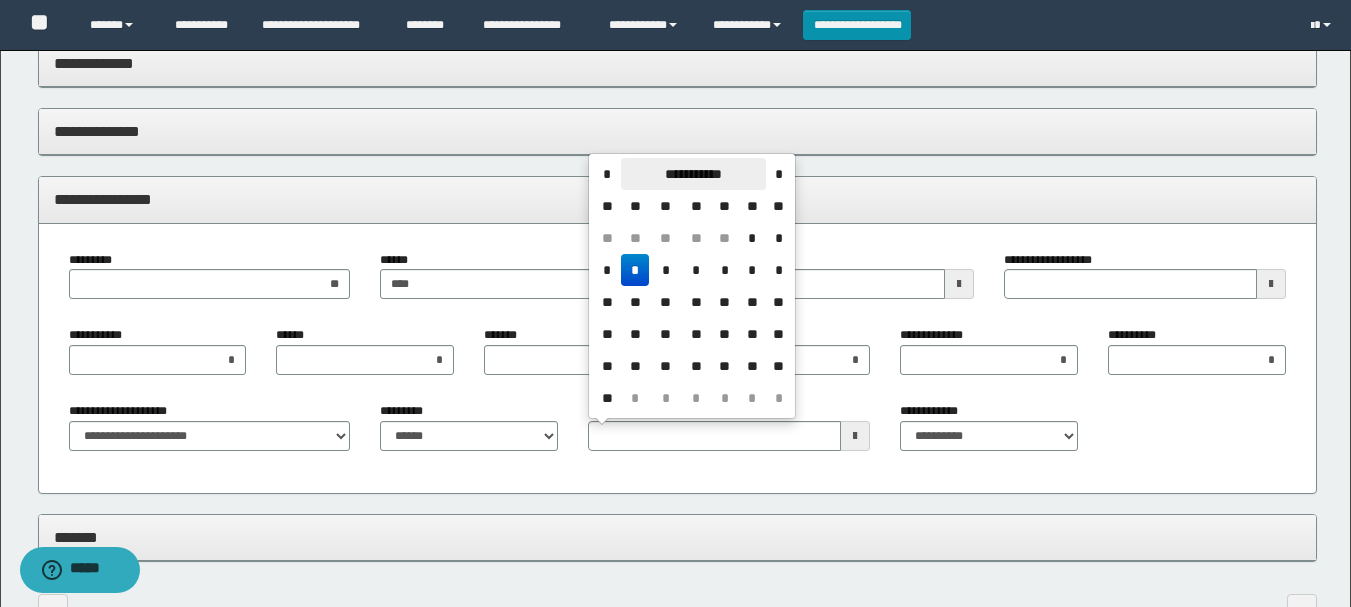 click on "**********" at bounding box center (693, 174) 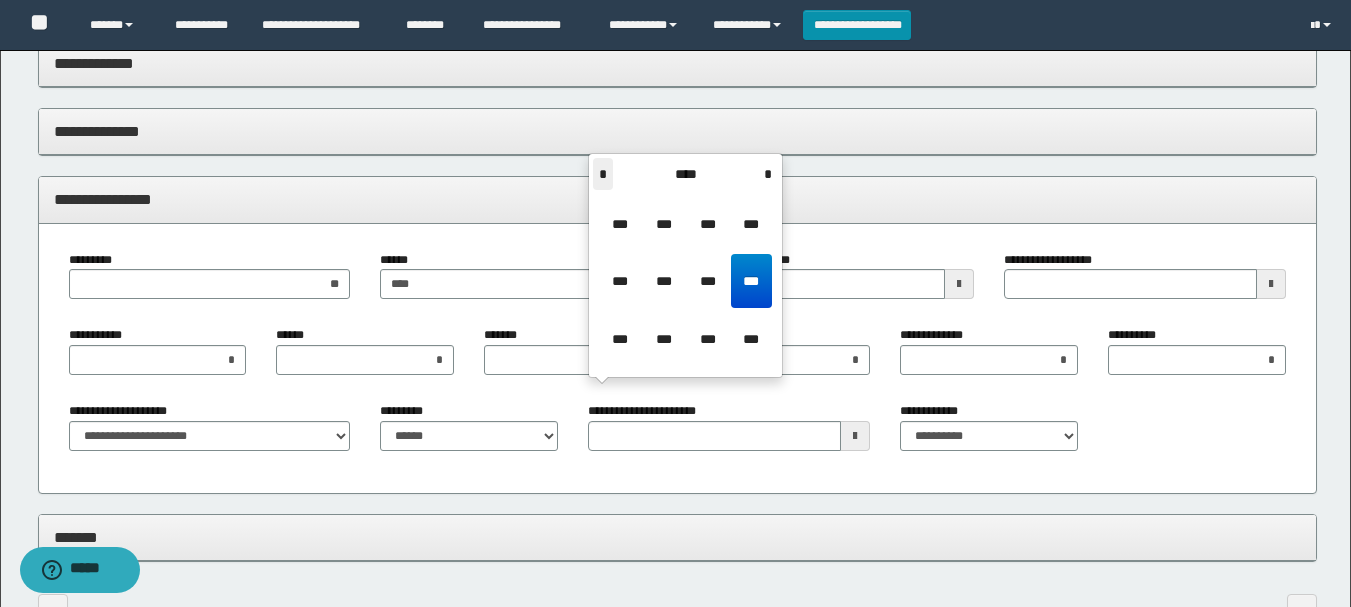 click on "*" at bounding box center [603, 174] 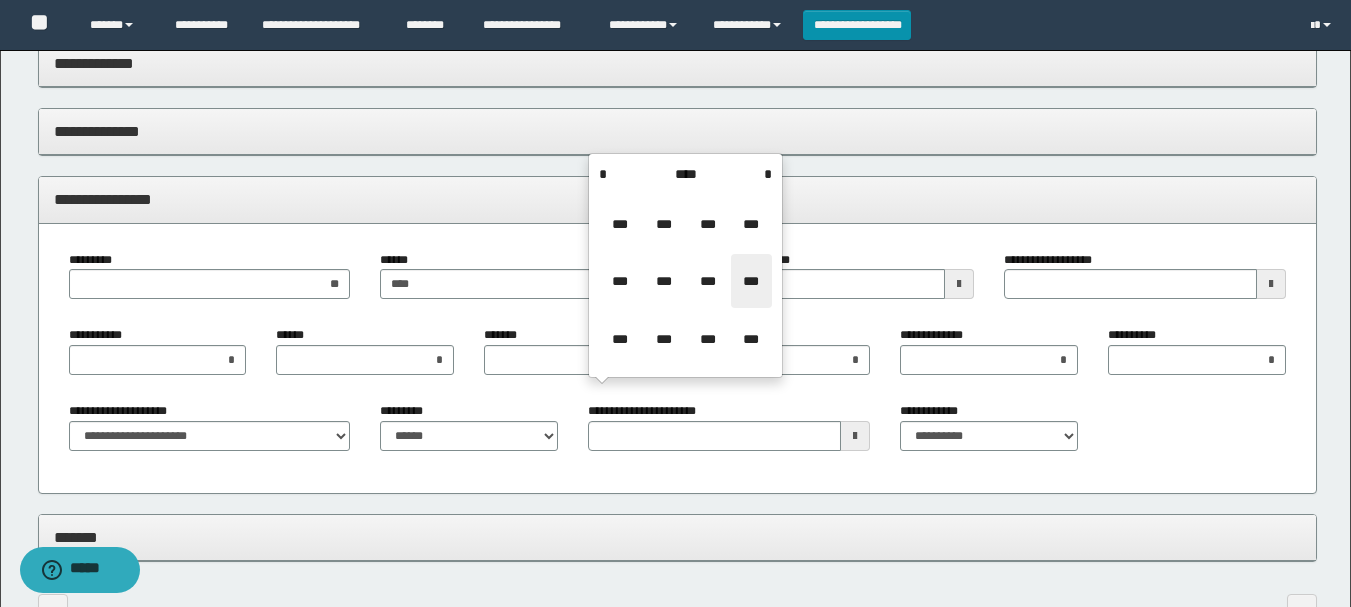click on "***" at bounding box center (751, 281) 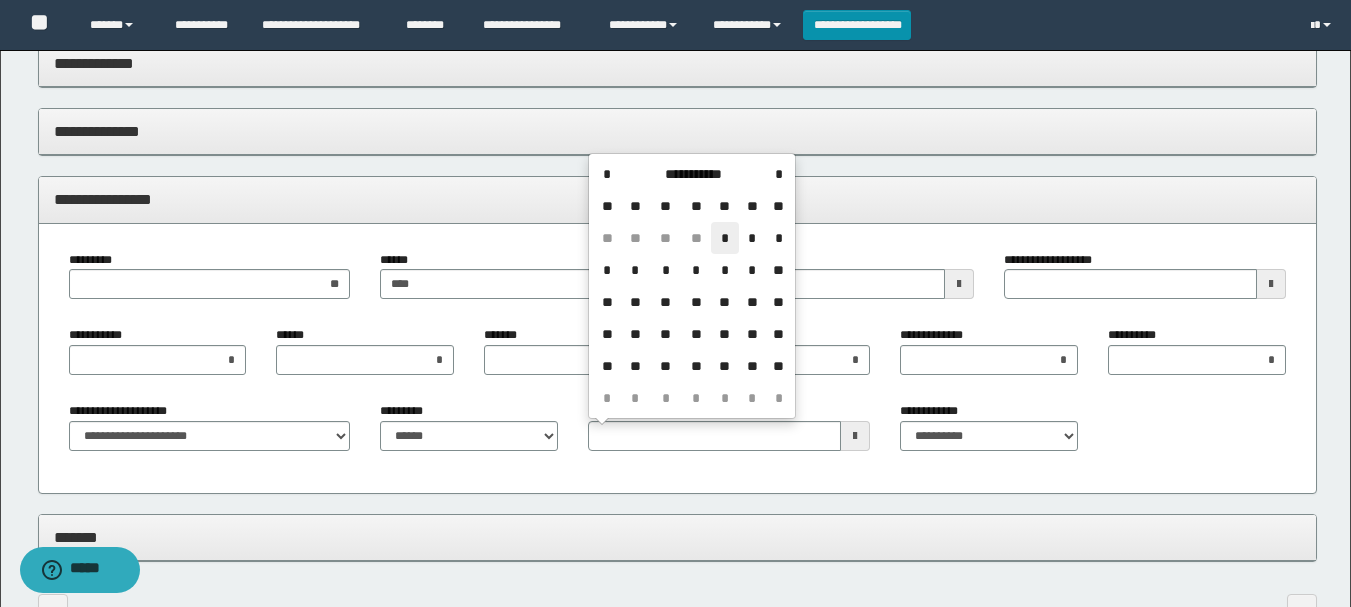 click on "*" at bounding box center [725, 238] 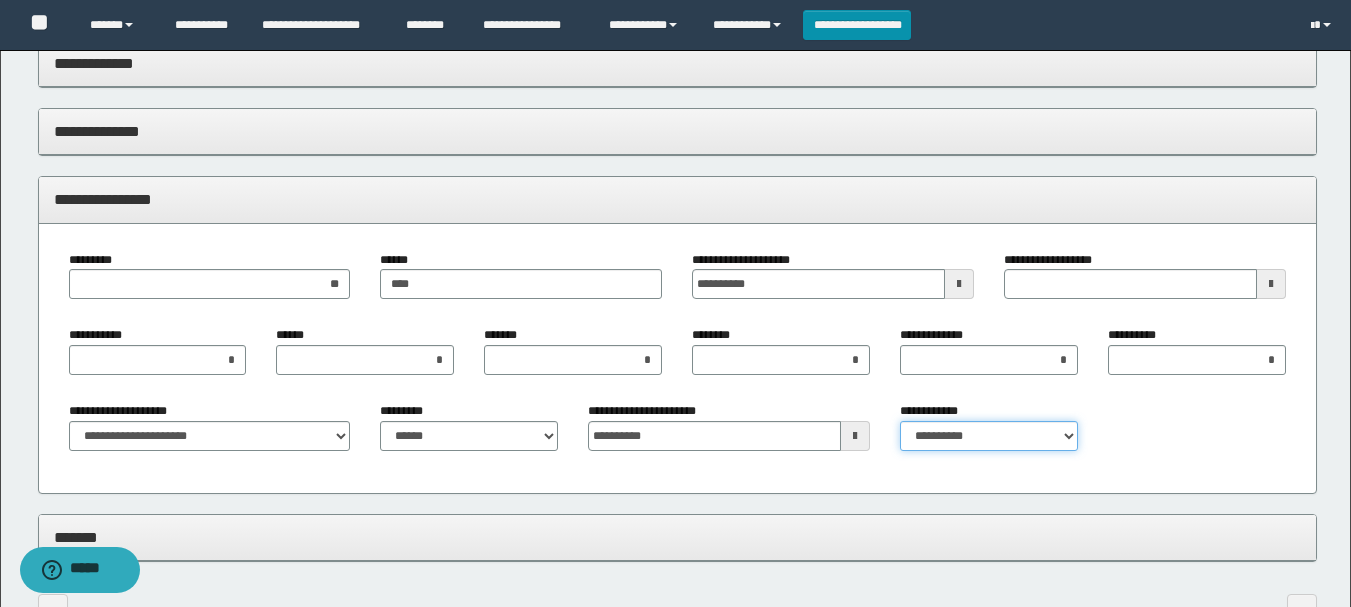 click on "**********" at bounding box center (989, 436) 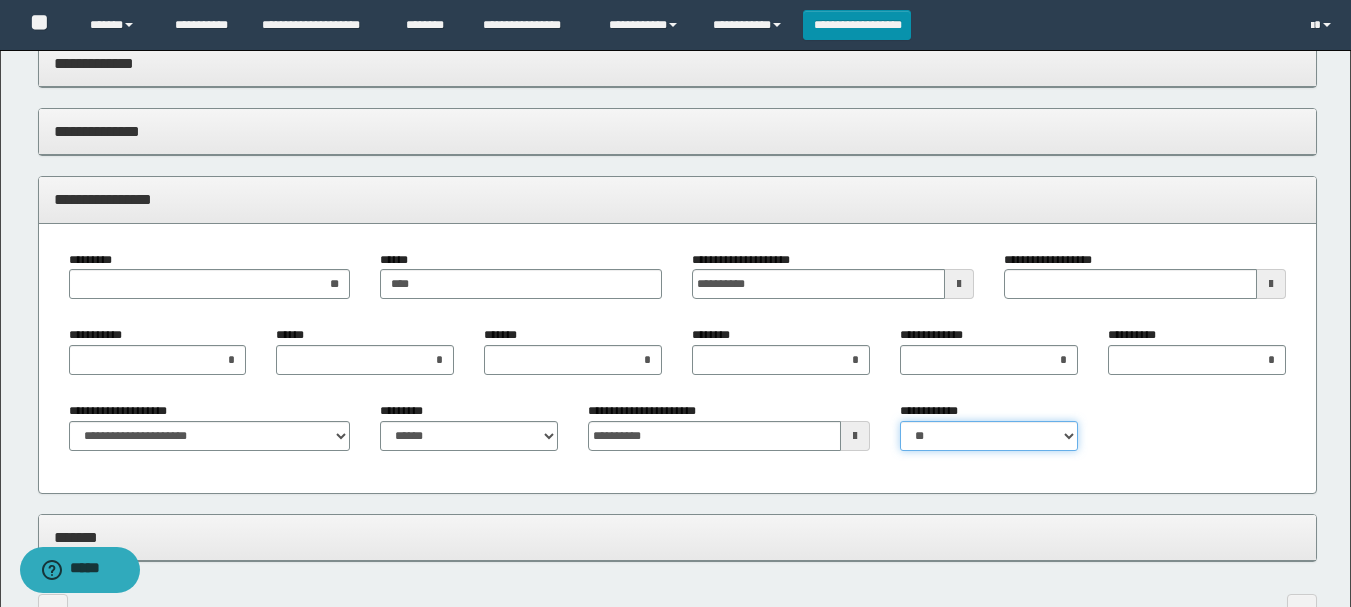 click on "**********" at bounding box center (989, 436) 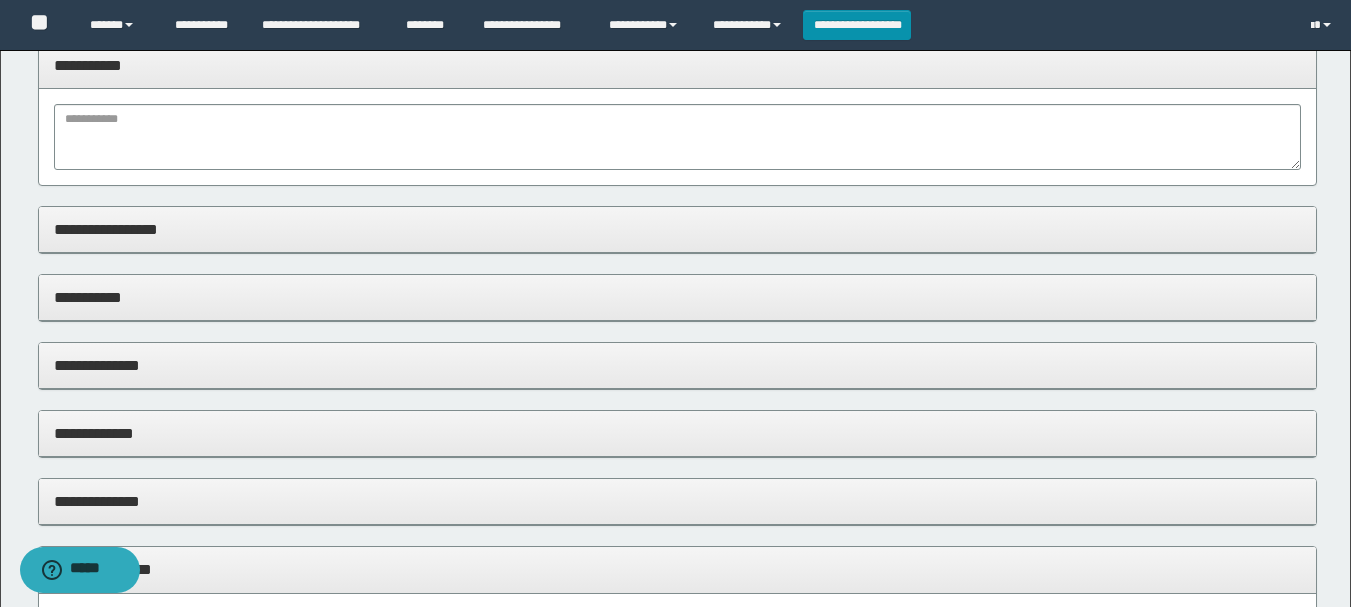 scroll, scrollTop: 0, scrollLeft: 0, axis: both 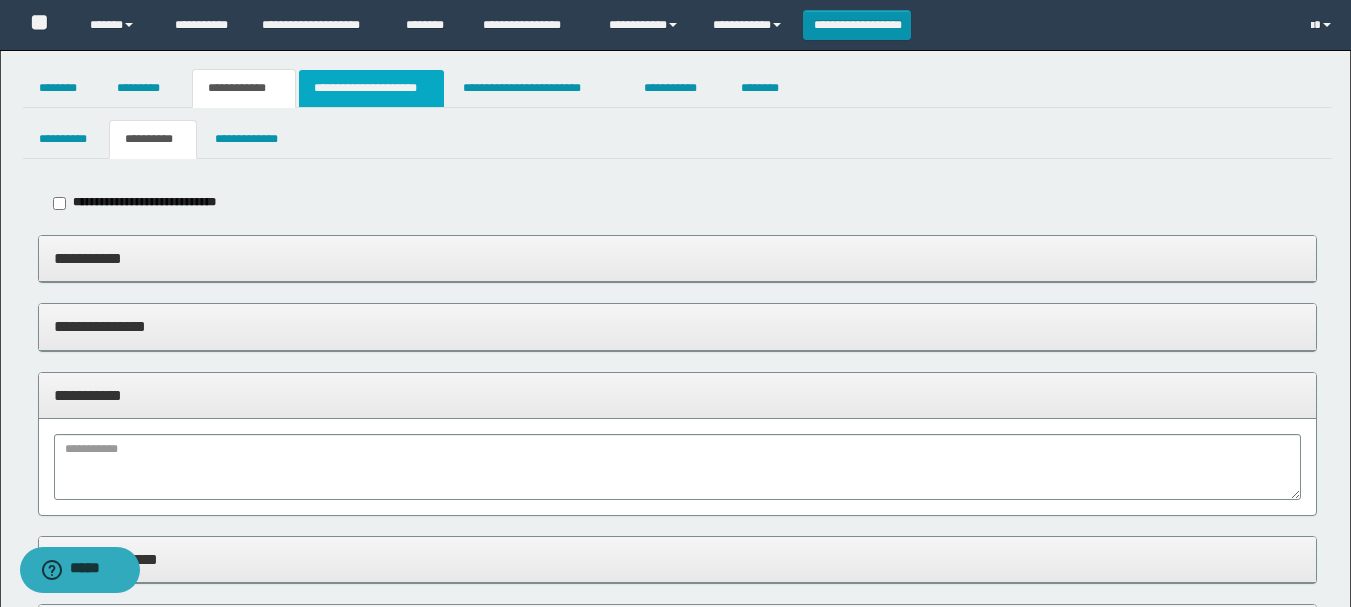 click on "**********" at bounding box center [371, 88] 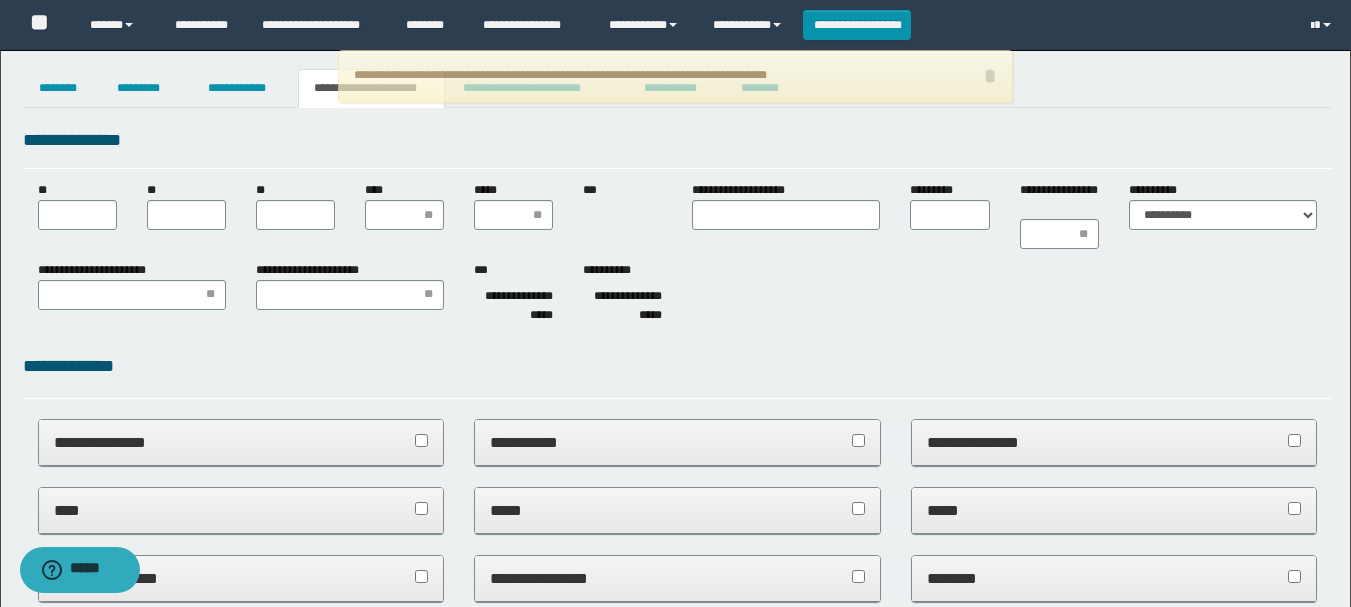 scroll, scrollTop: 0, scrollLeft: 0, axis: both 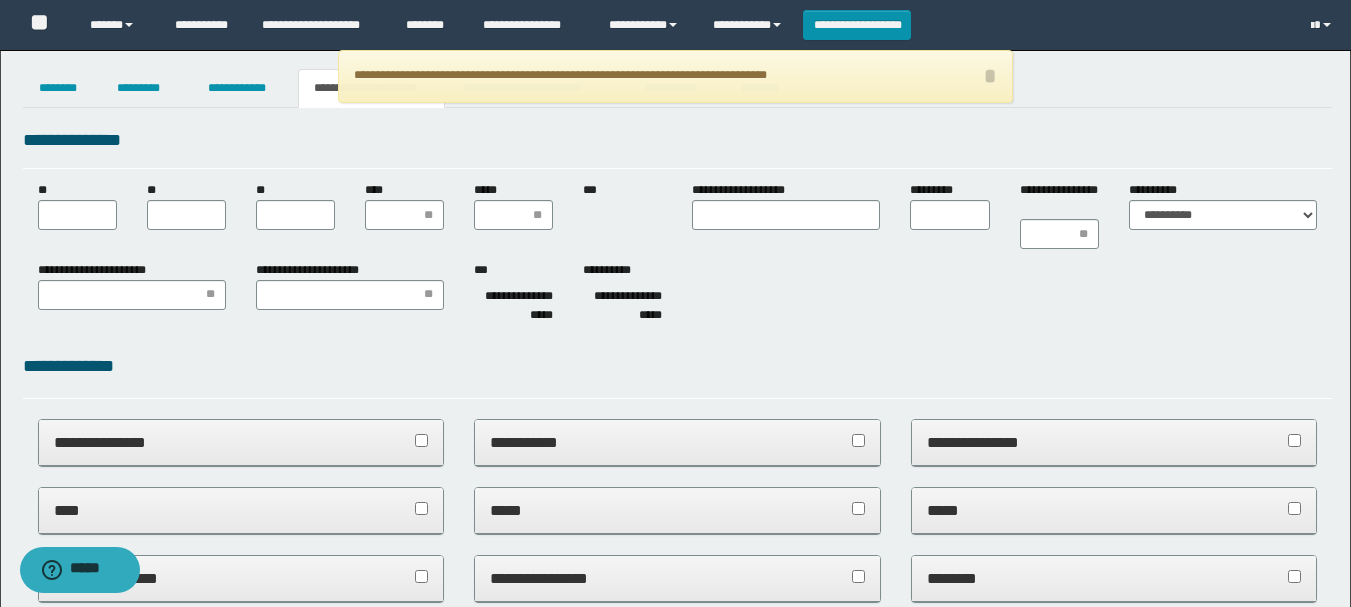 type 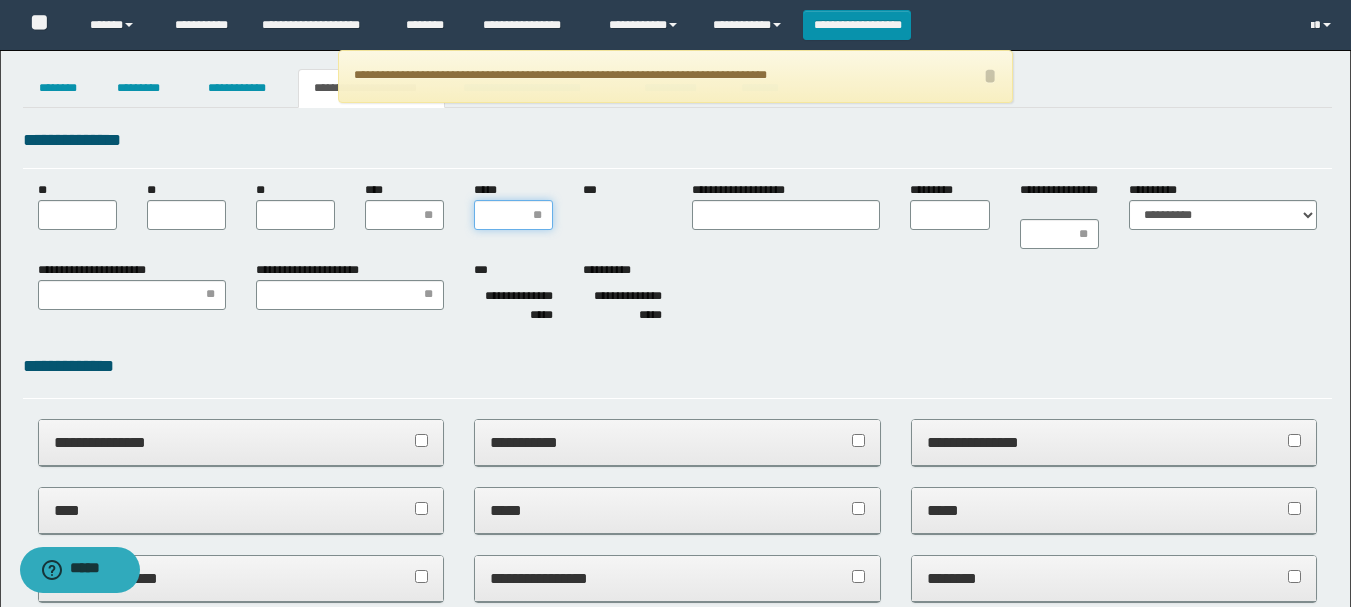 click on "*****" at bounding box center [513, 215] 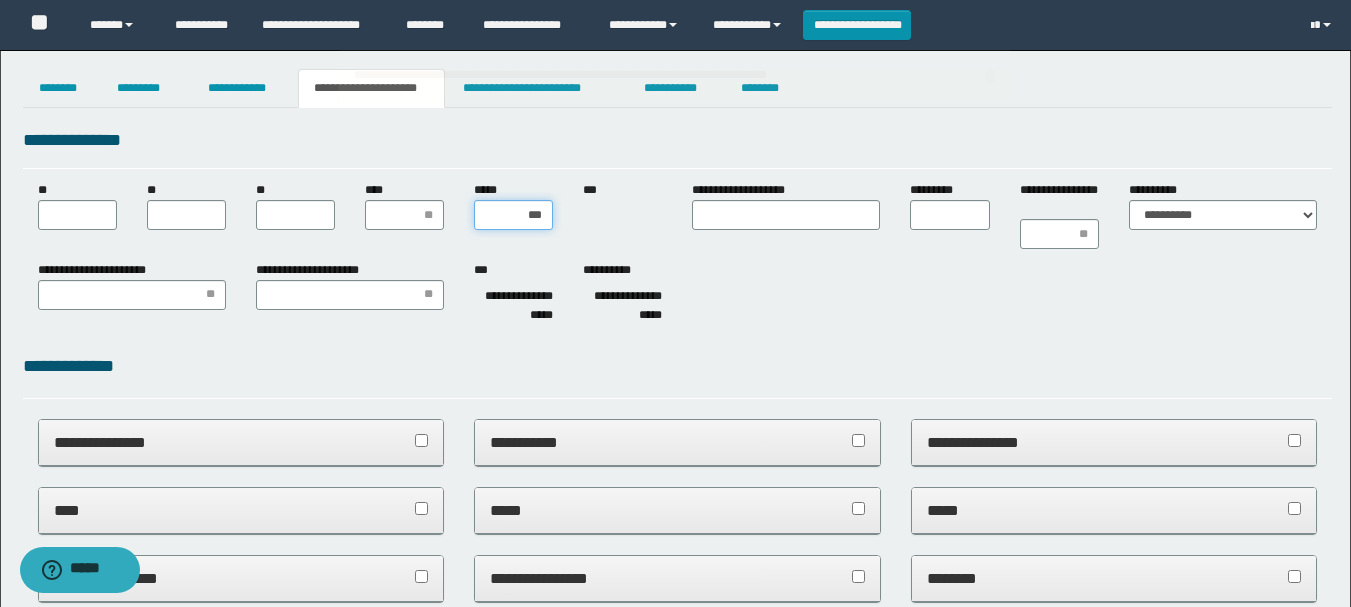 type on "****" 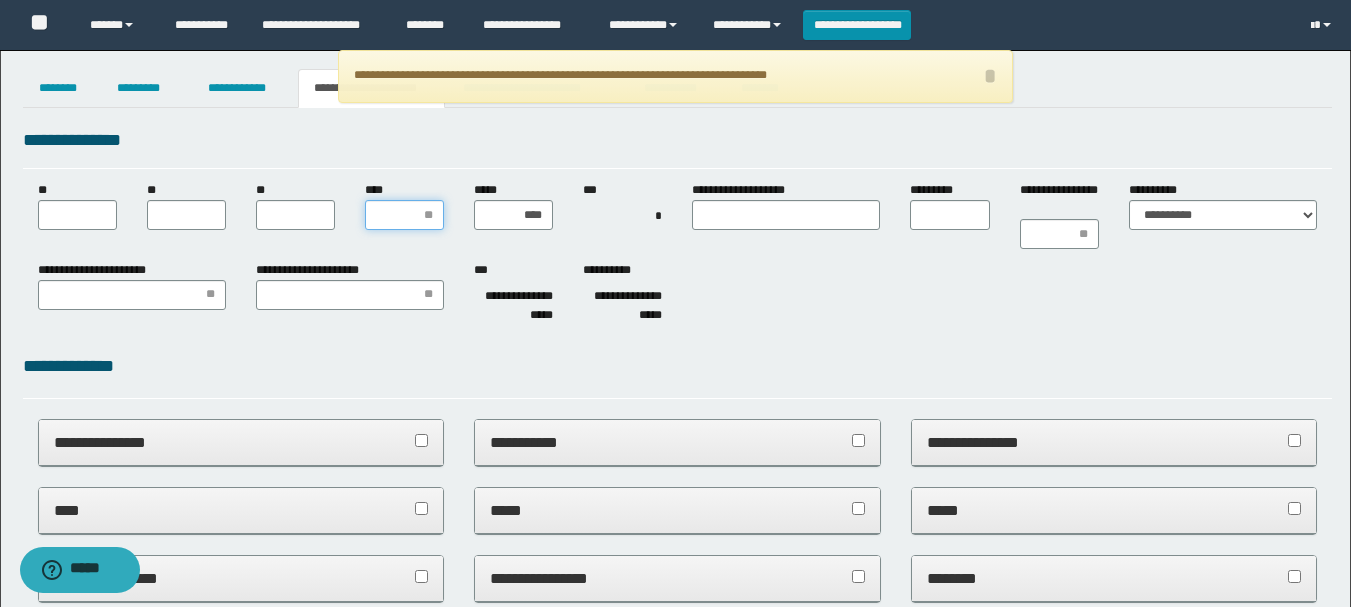 click on "****" at bounding box center (404, 215) 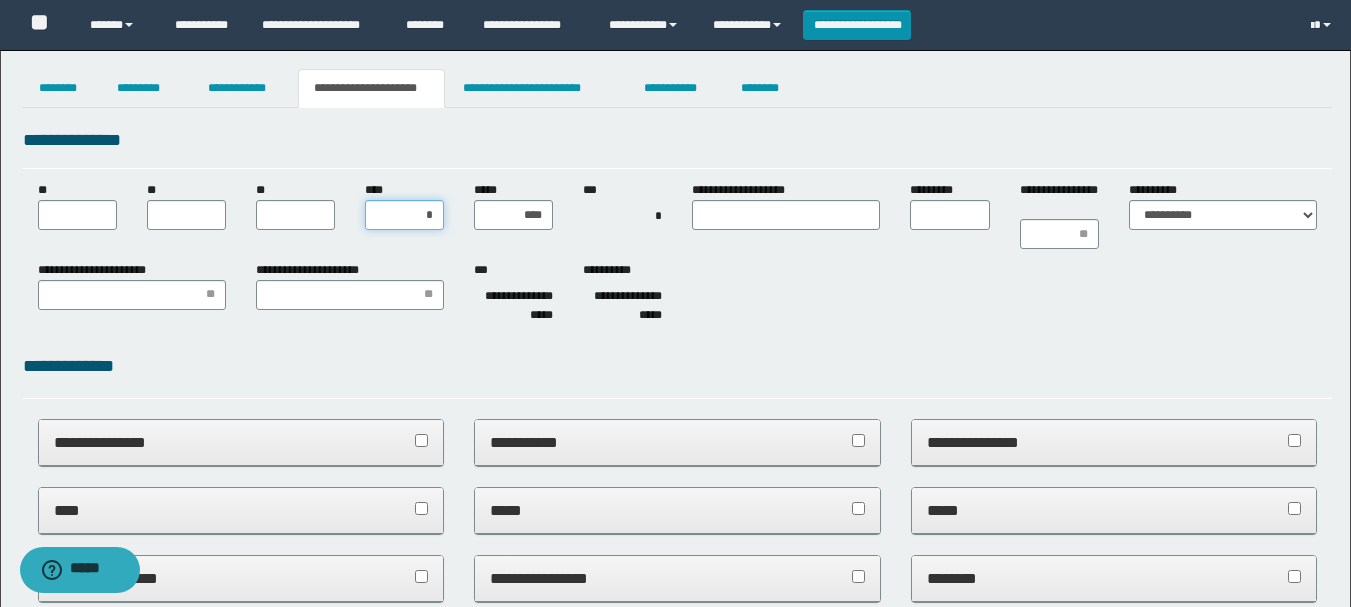 type on "**" 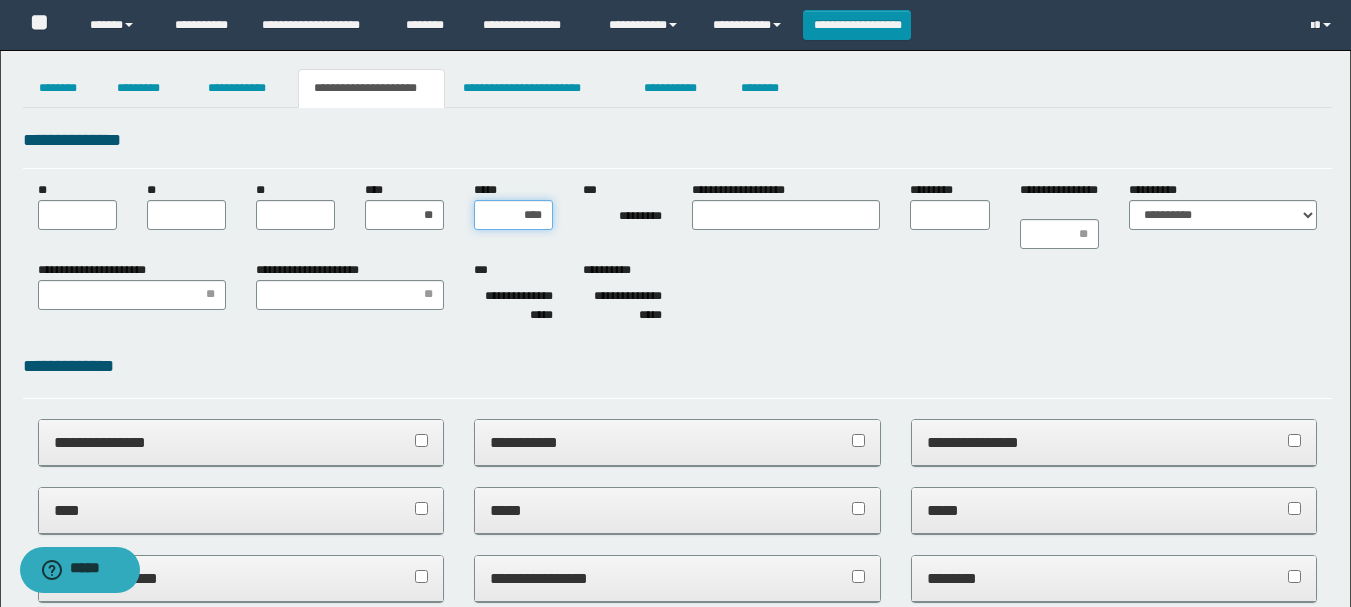 type 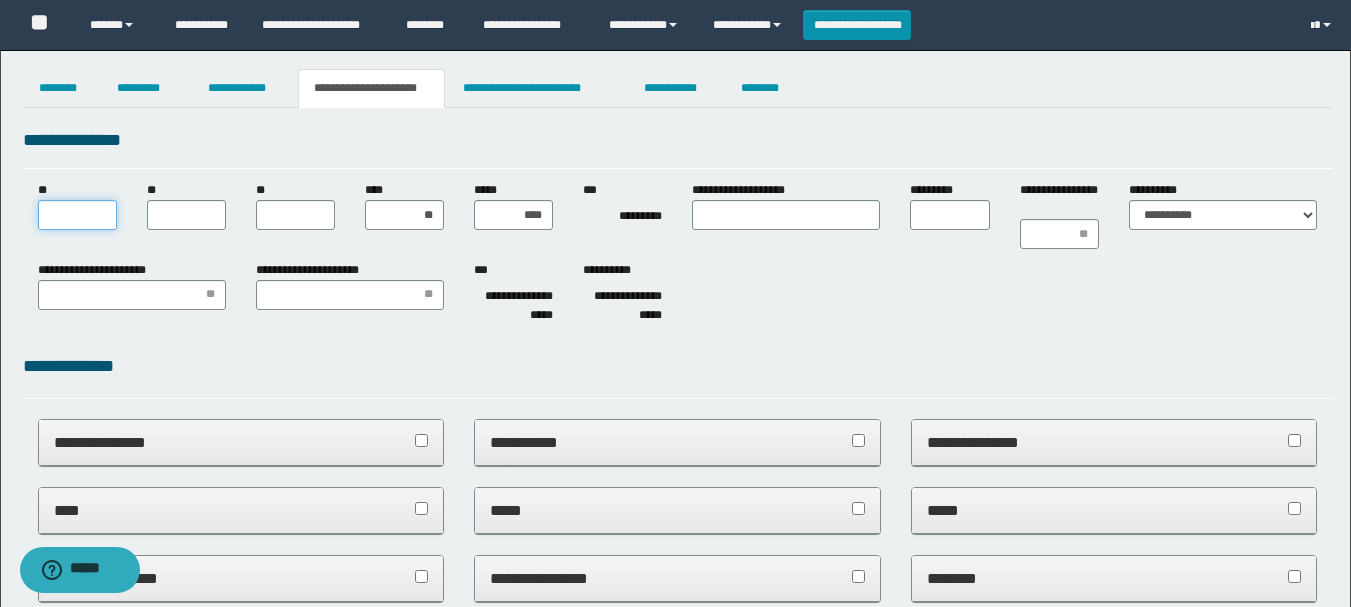 click on "**" at bounding box center [77, 215] 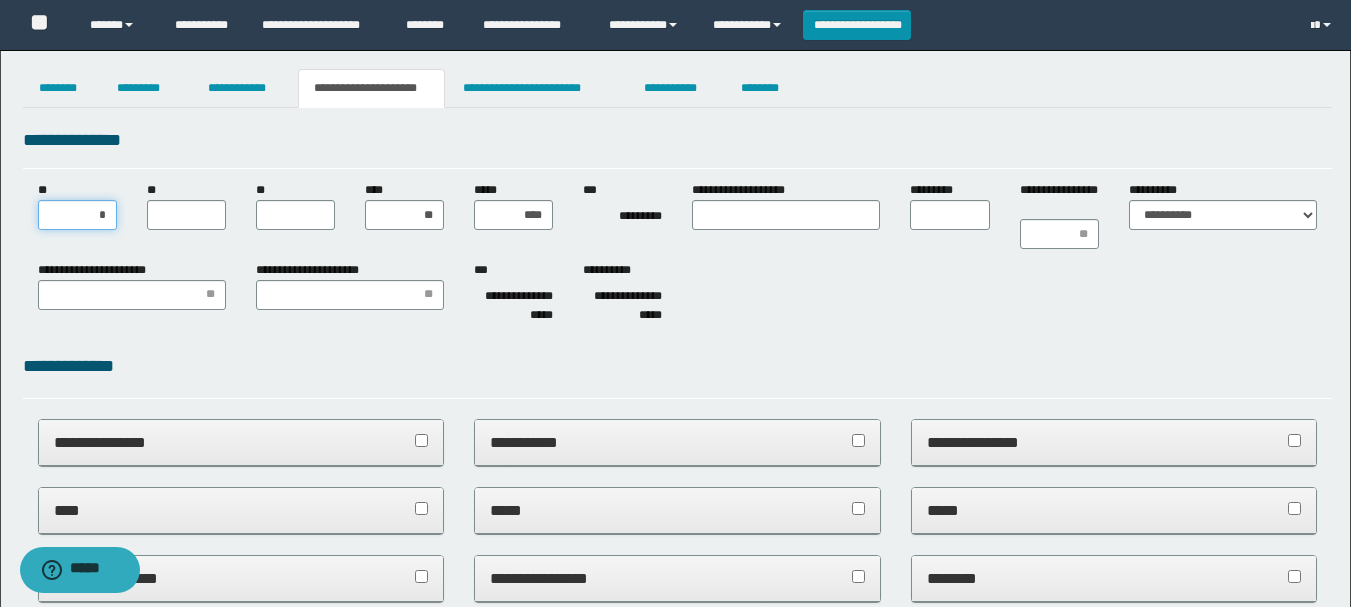 type on "**" 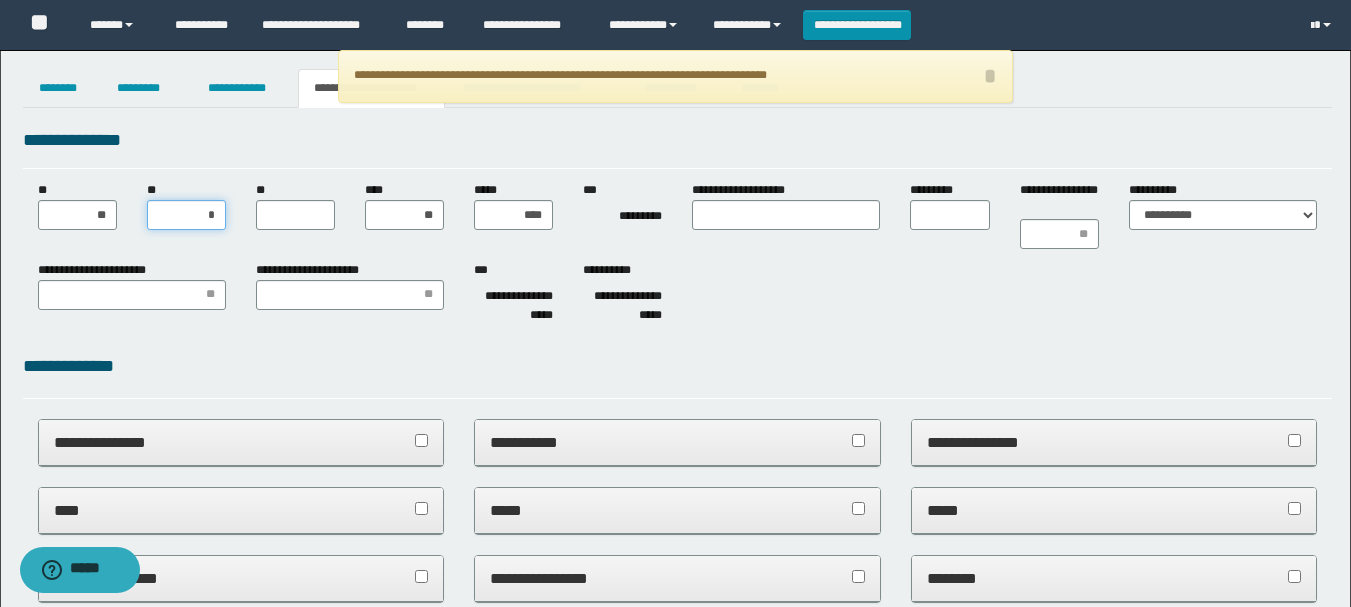 type on "**" 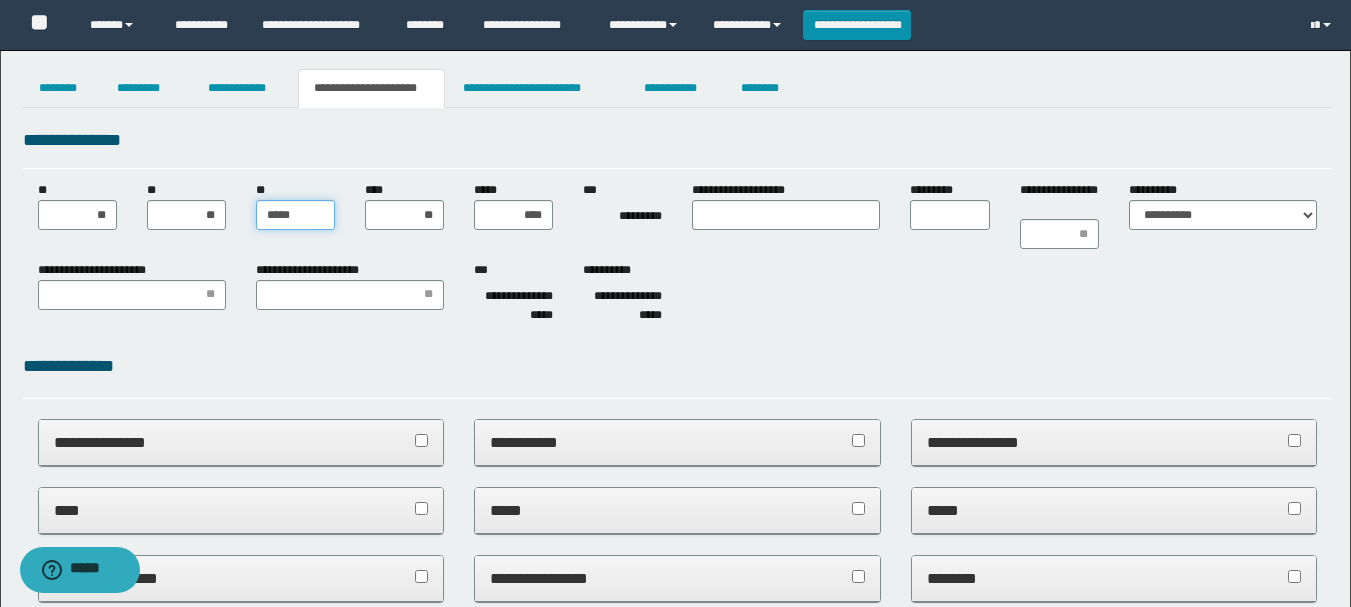 type on "******" 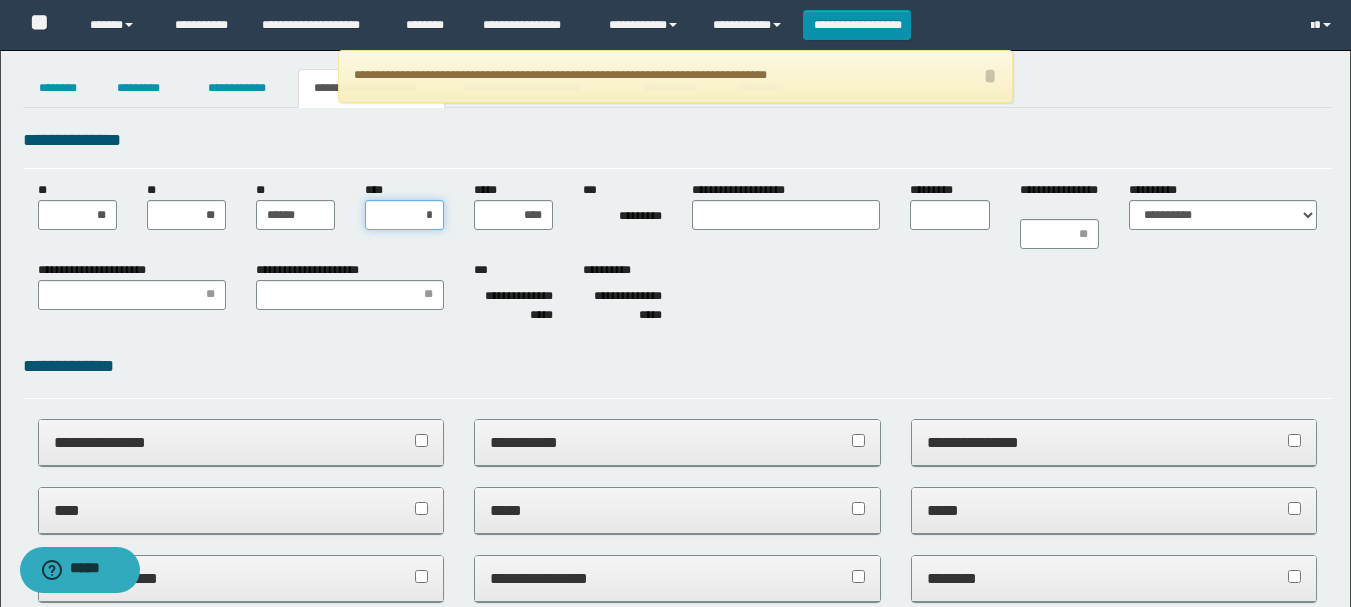 type on "**" 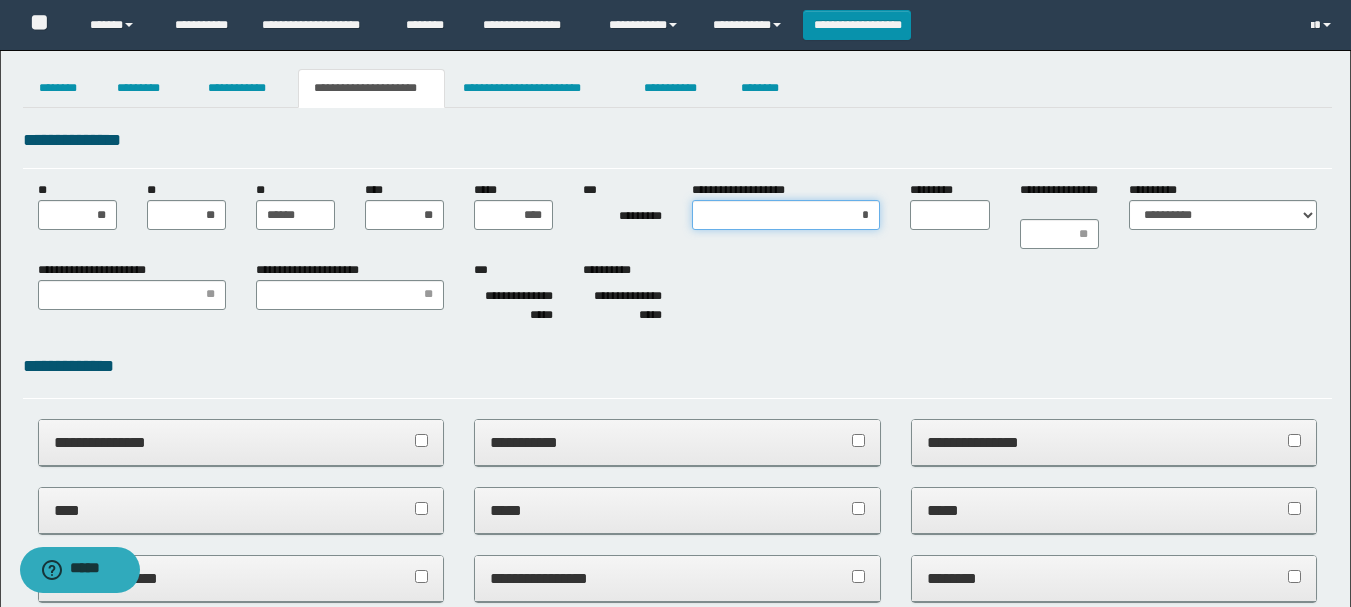 type on "**" 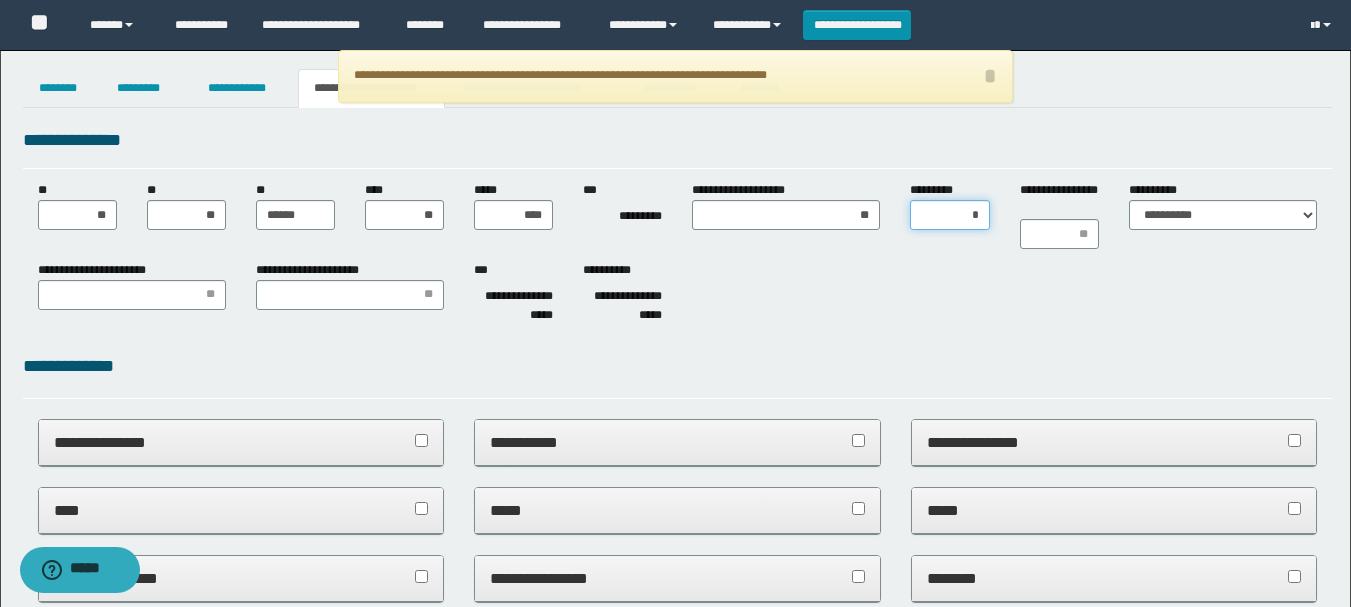 type on "**" 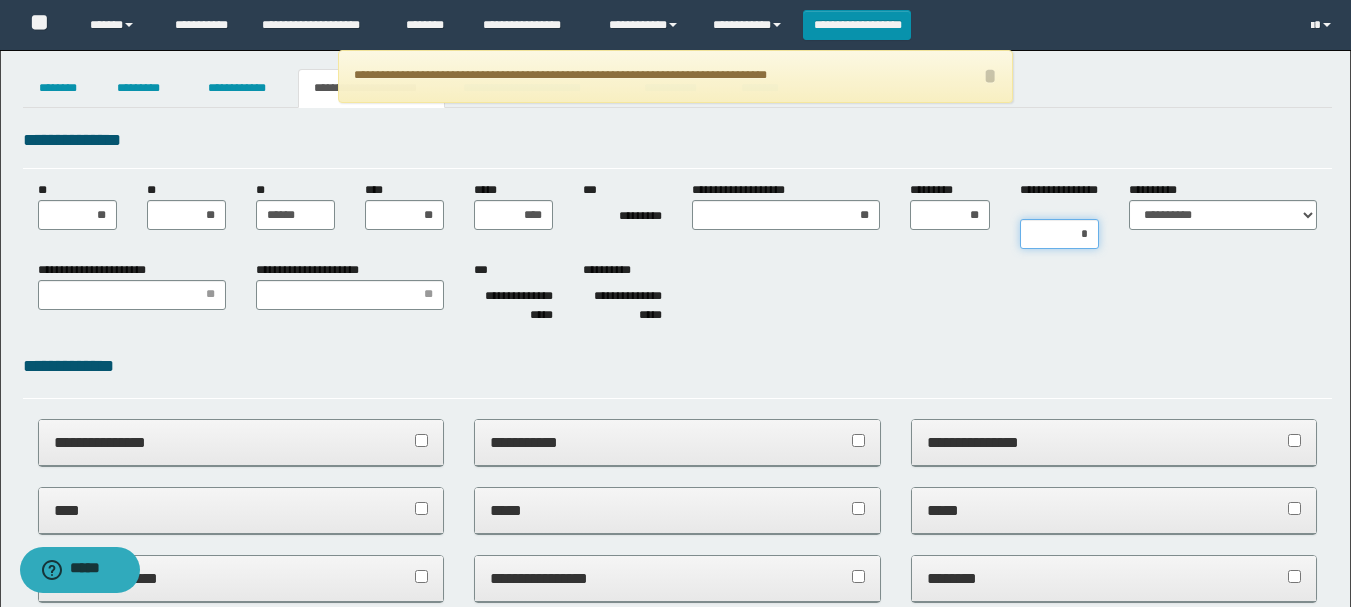 type on "**" 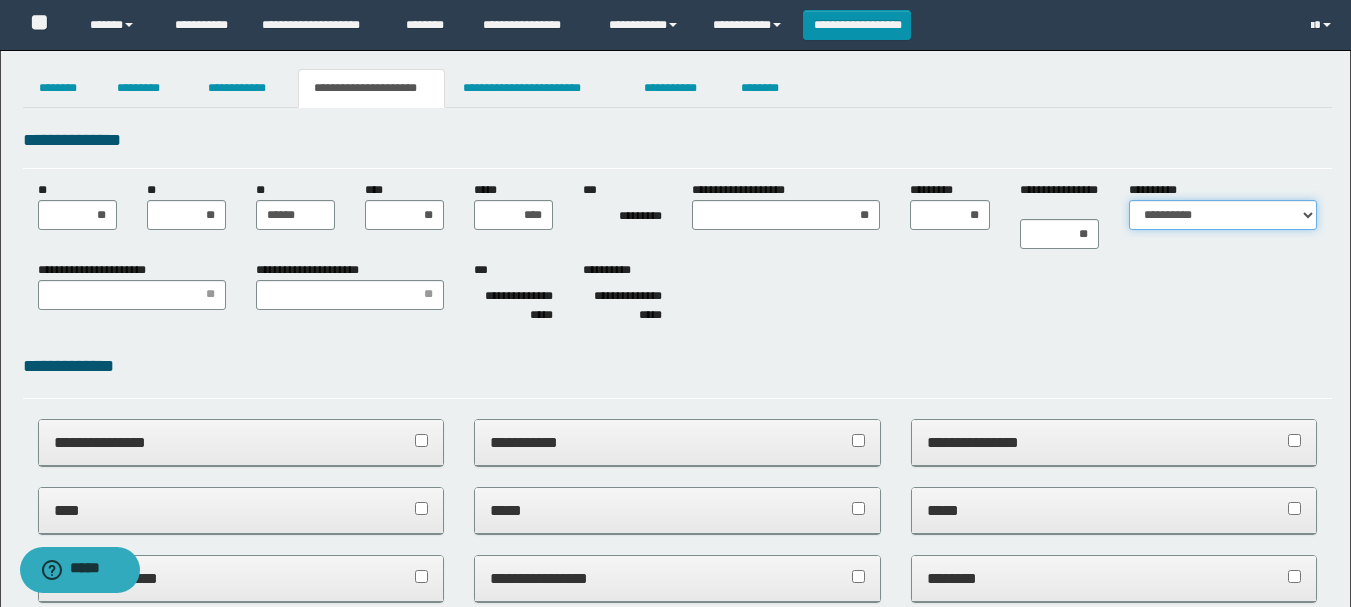select on "*" 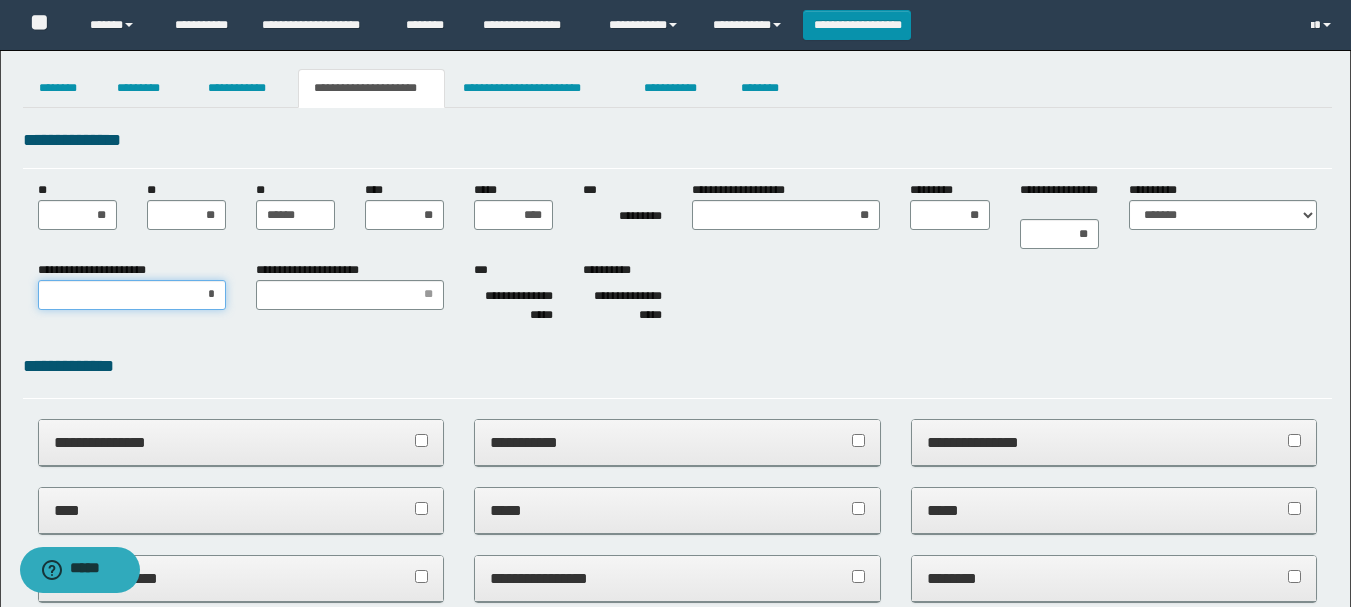type on "**" 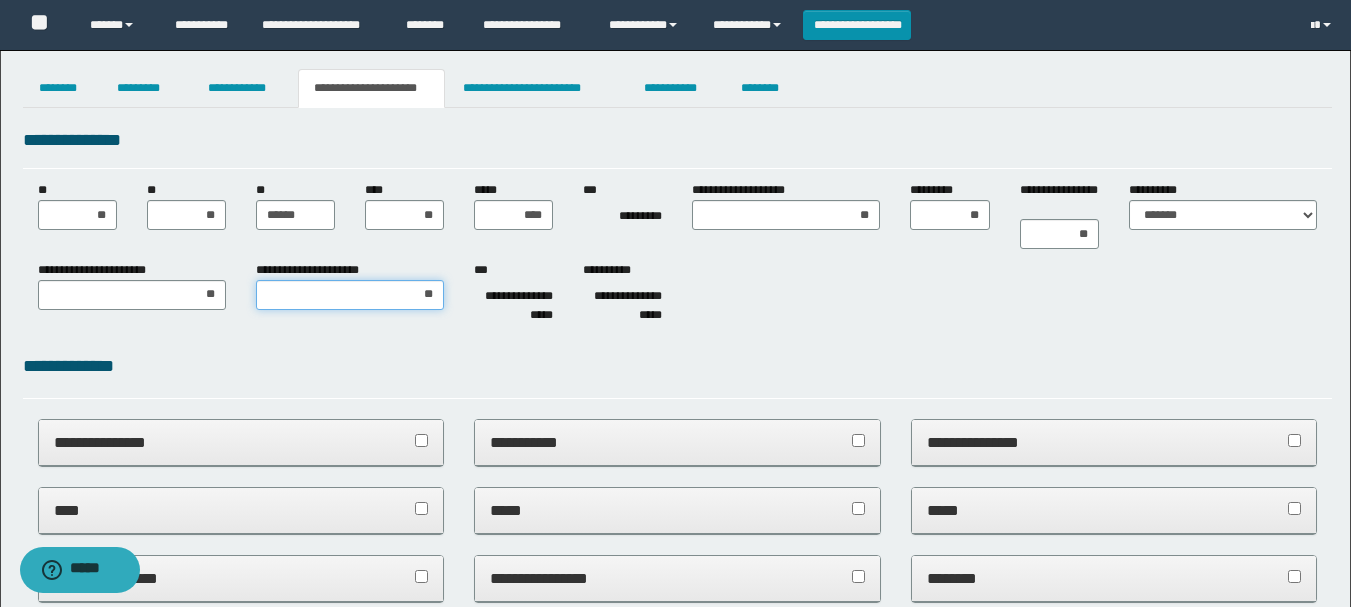 type on "***" 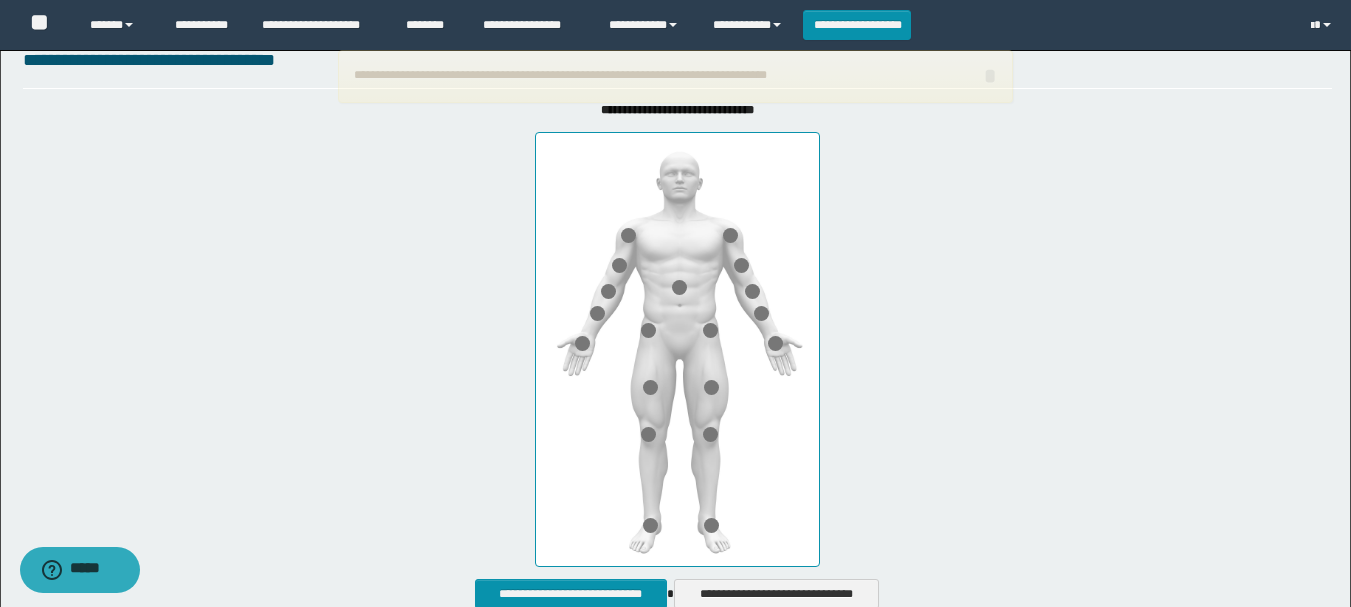 scroll, scrollTop: 800, scrollLeft: 0, axis: vertical 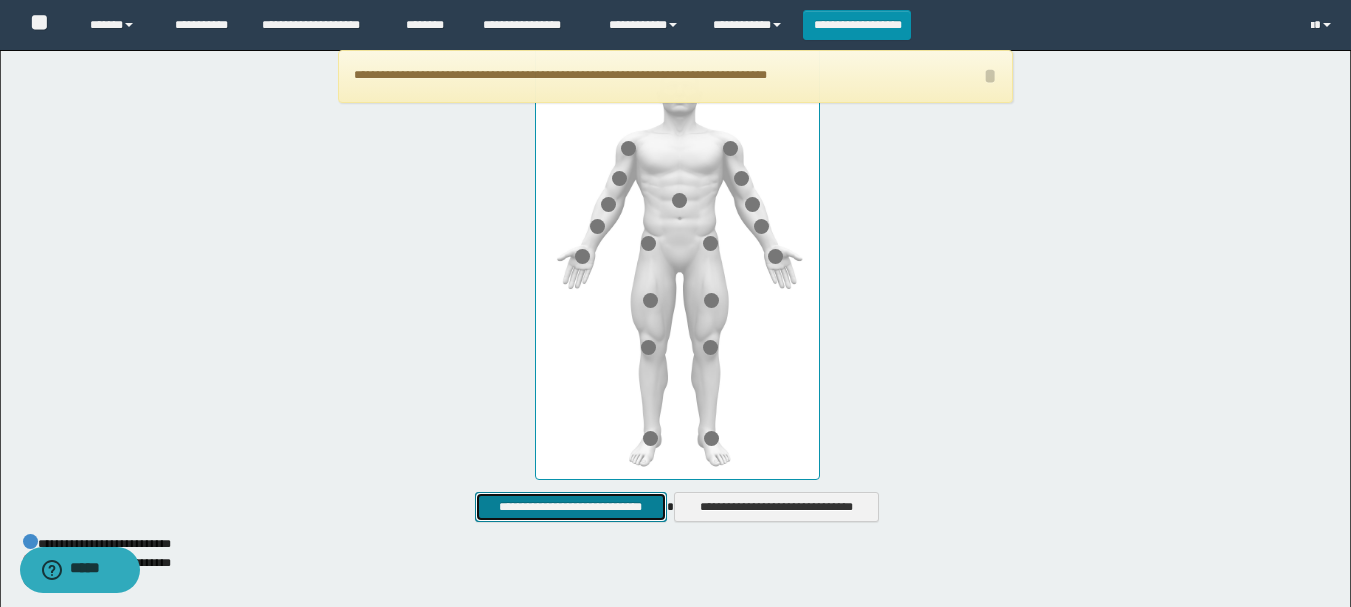 click on "**********" at bounding box center (570, 507) 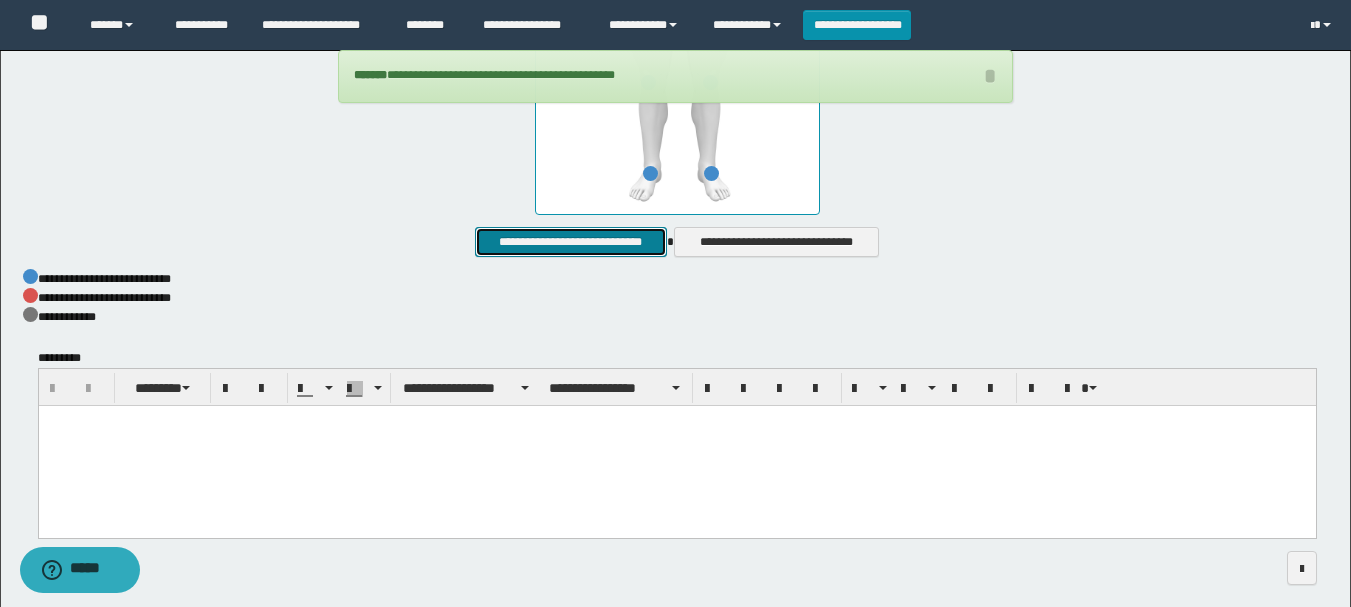 scroll, scrollTop: 1100, scrollLeft: 0, axis: vertical 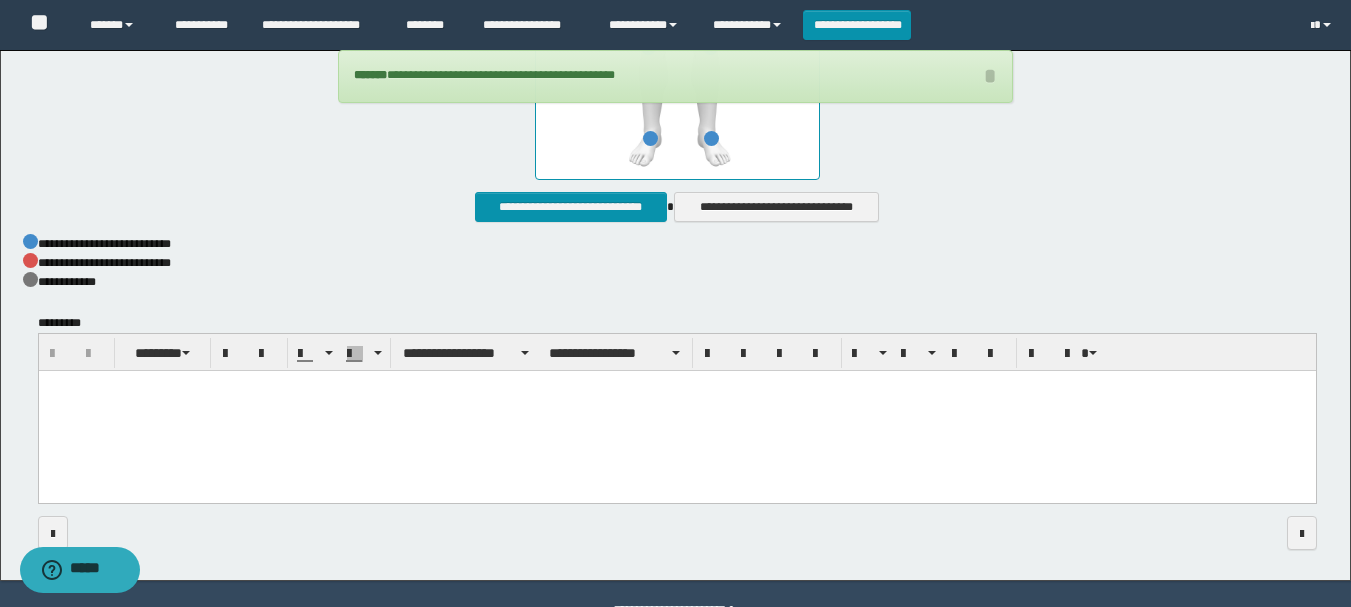 click at bounding box center [676, 412] 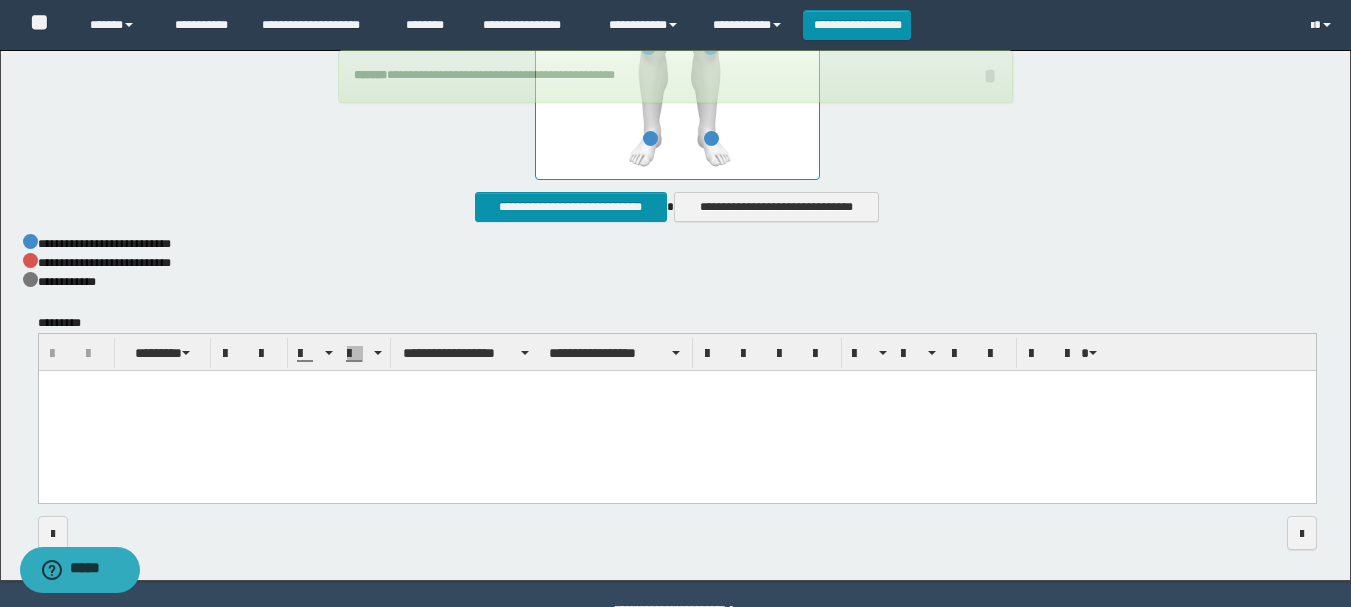 type 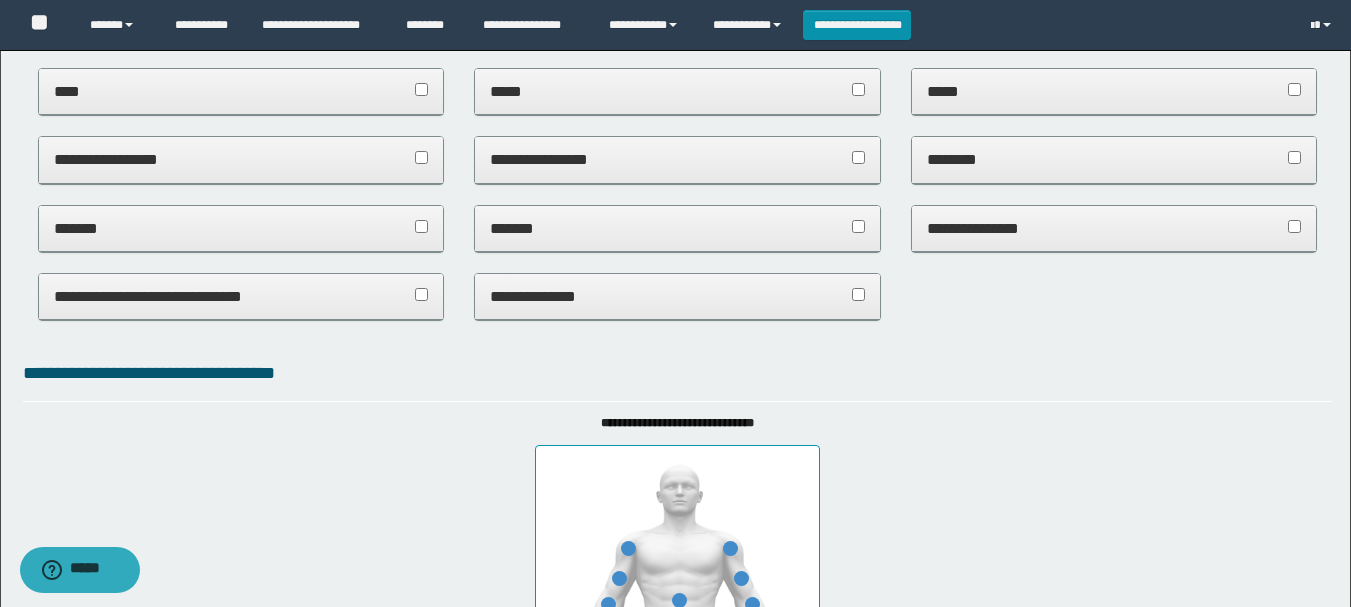 scroll, scrollTop: 0, scrollLeft: 0, axis: both 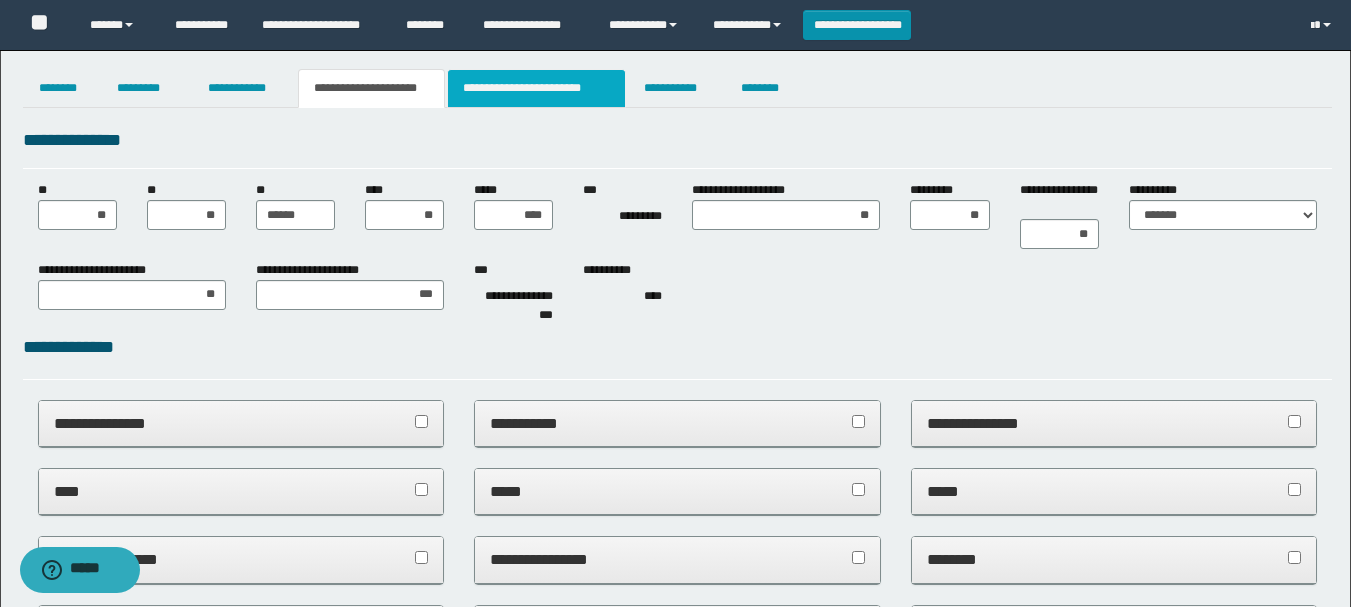 click on "**********" at bounding box center [537, 88] 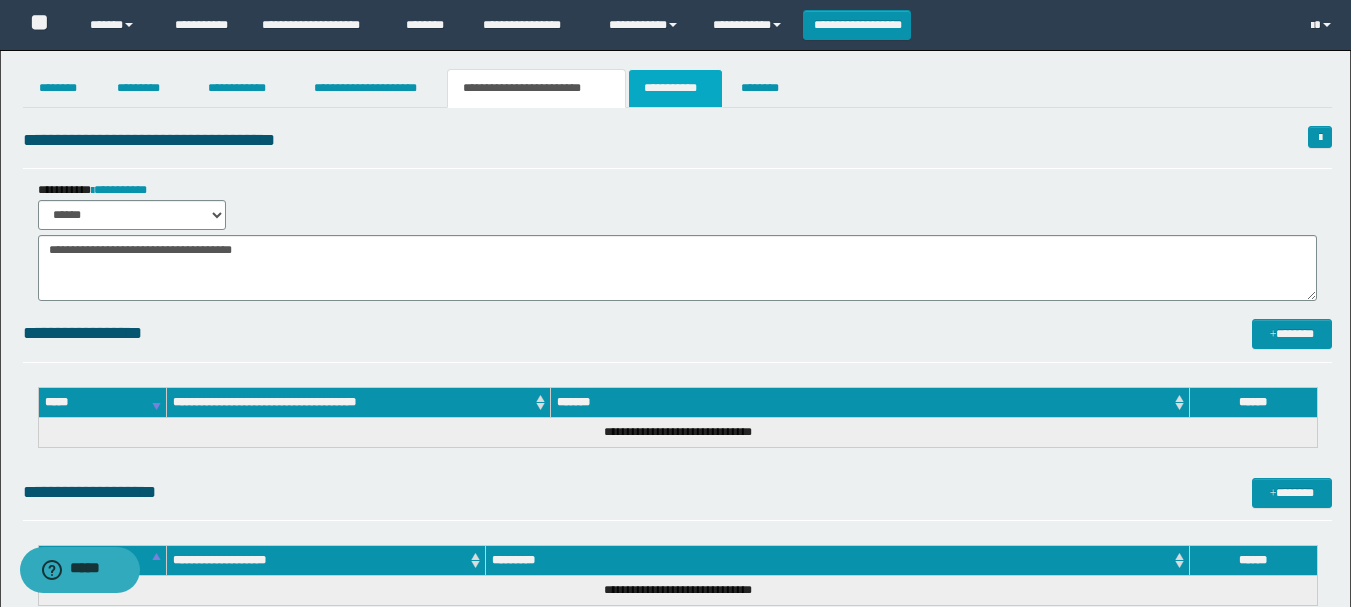 click on "**********" at bounding box center (675, 88) 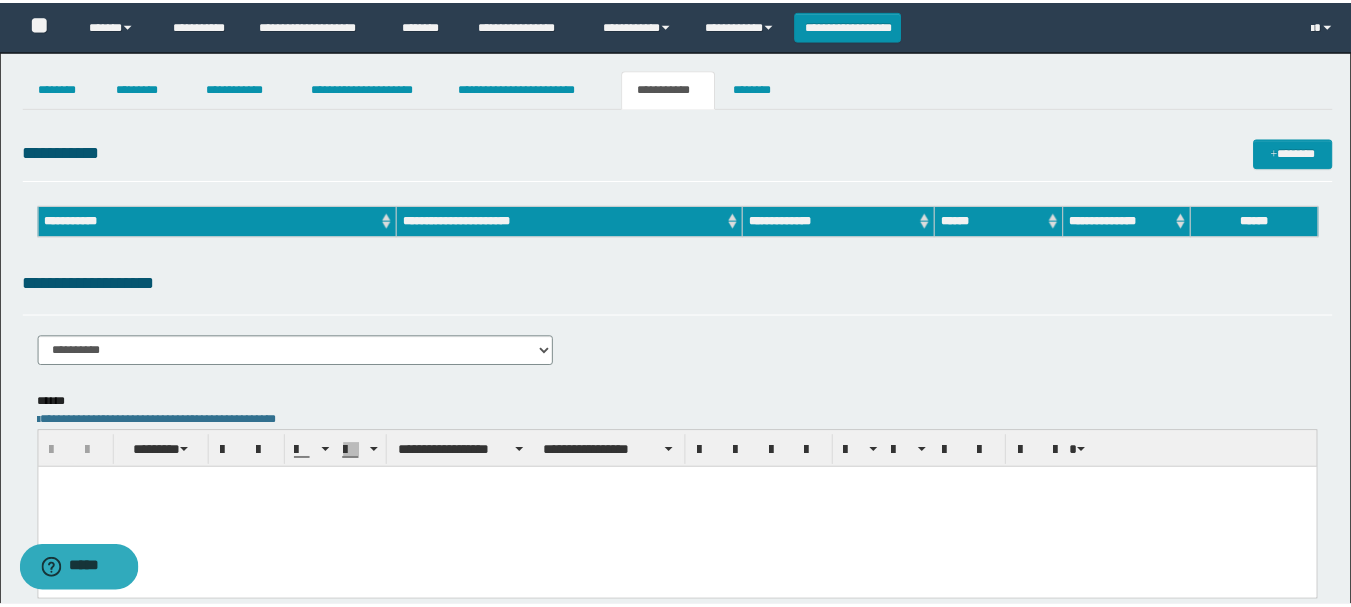 scroll, scrollTop: 0, scrollLeft: 0, axis: both 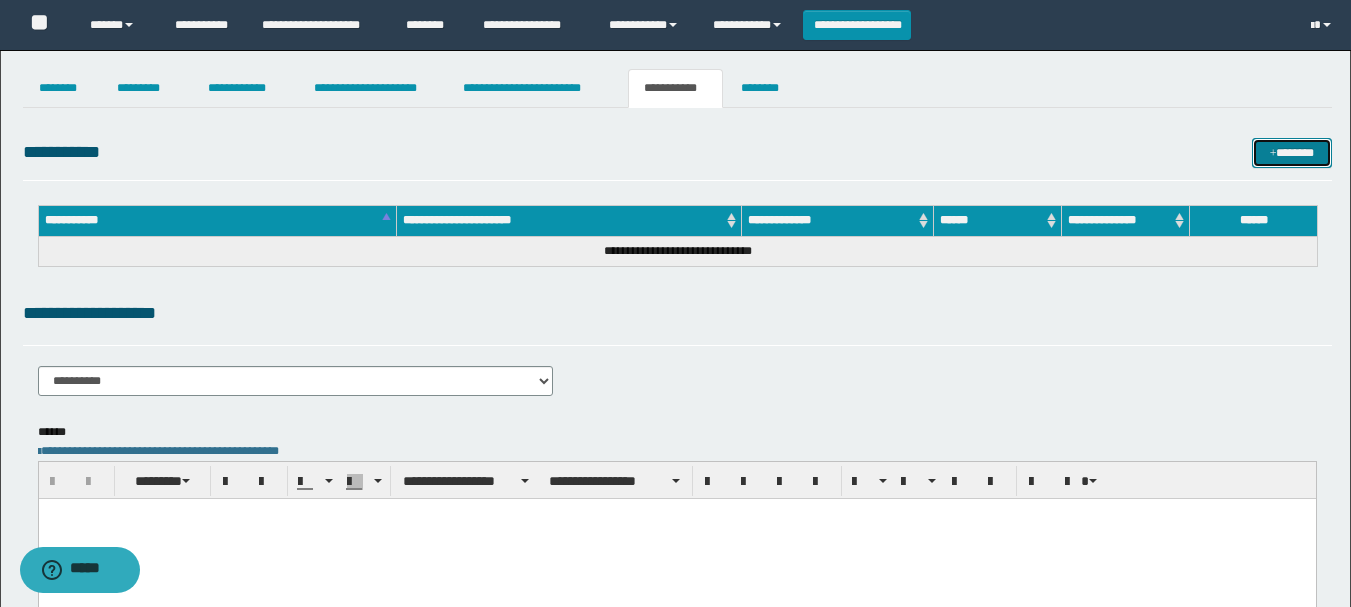 click on "*******" at bounding box center [1292, 153] 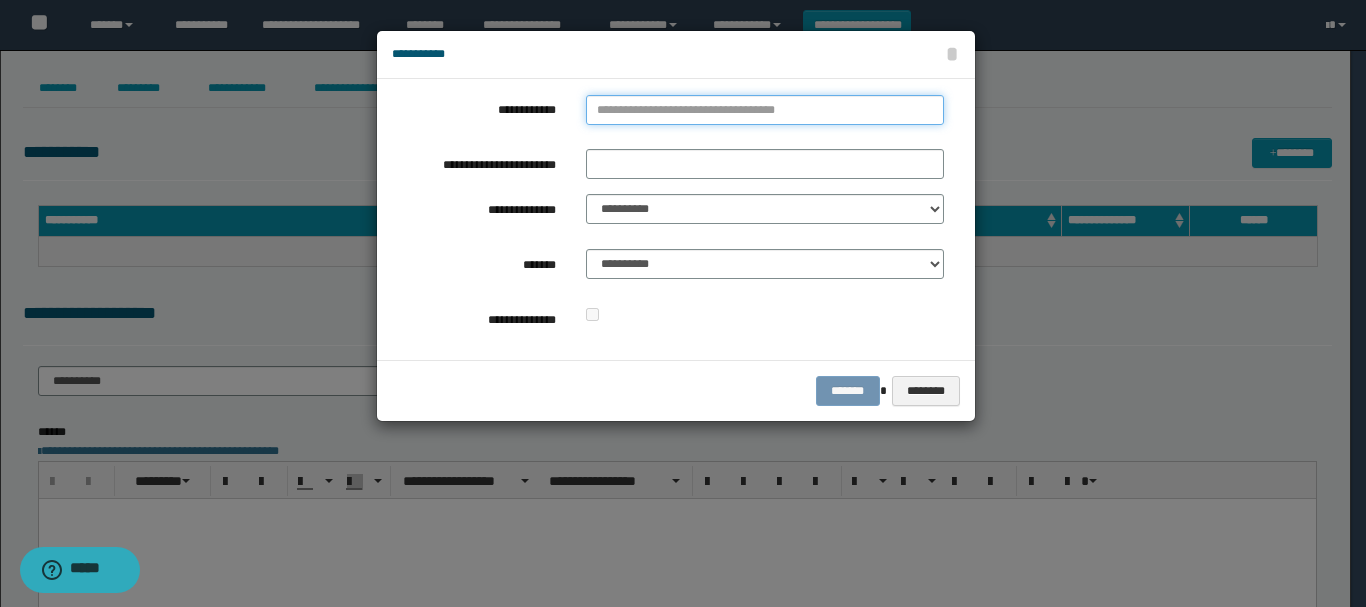 click on "**********" at bounding box center [765, 110] 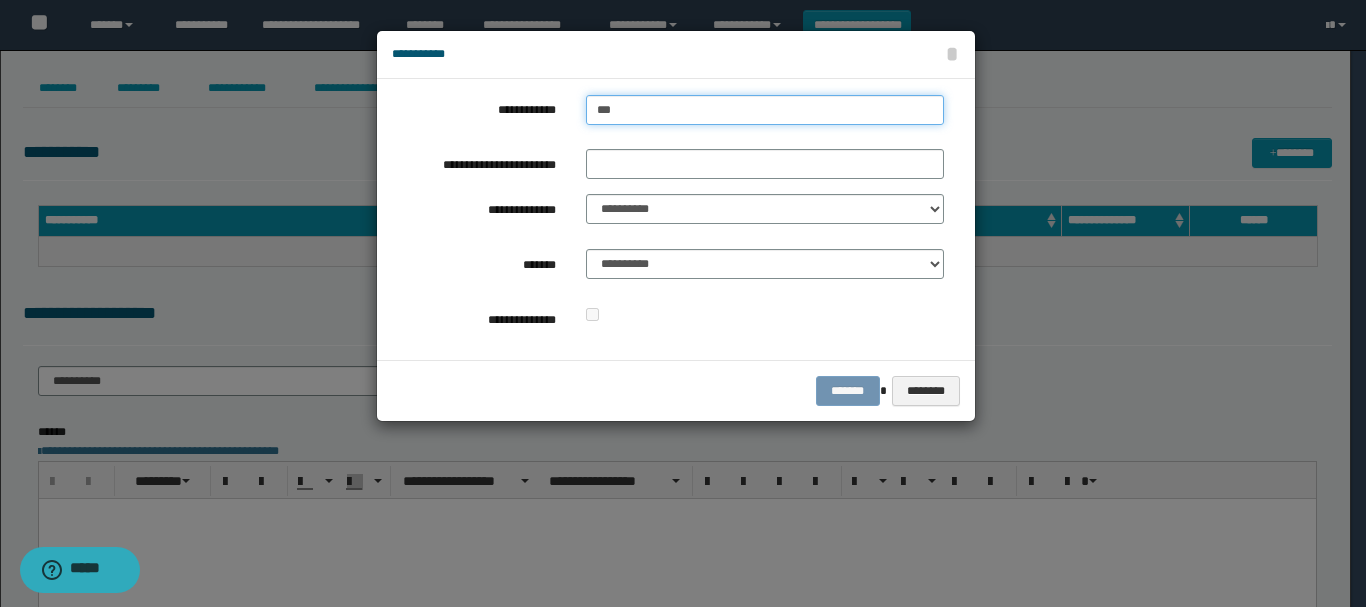 type on "****" 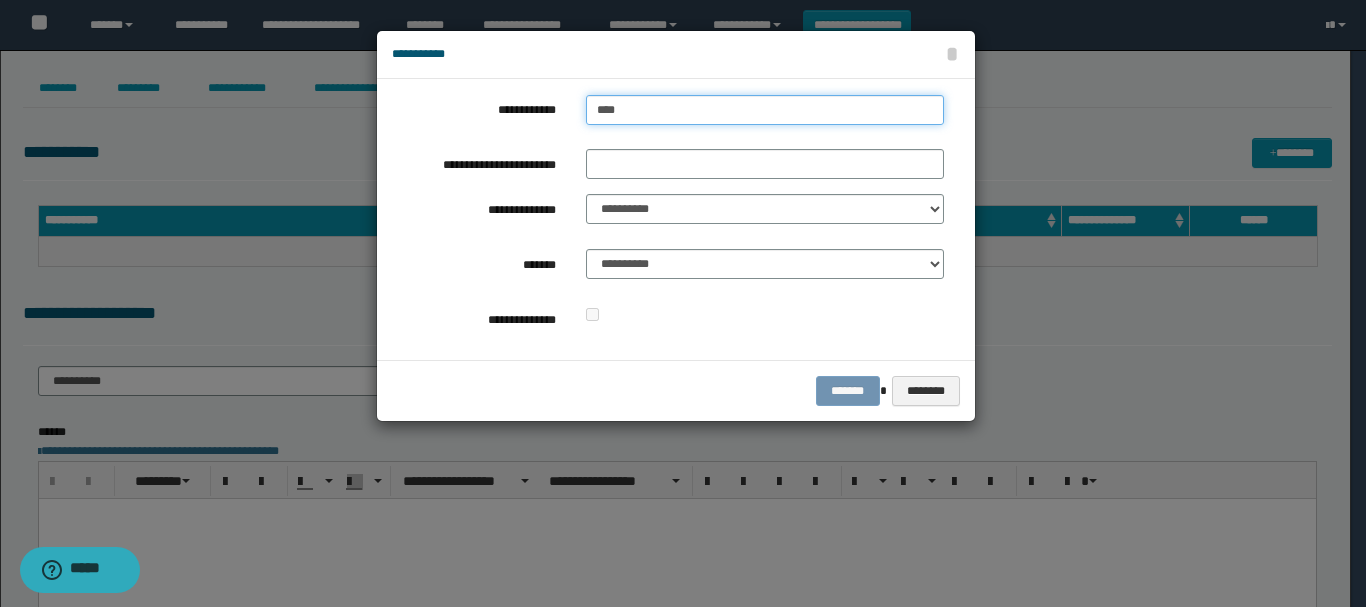 type on "****" 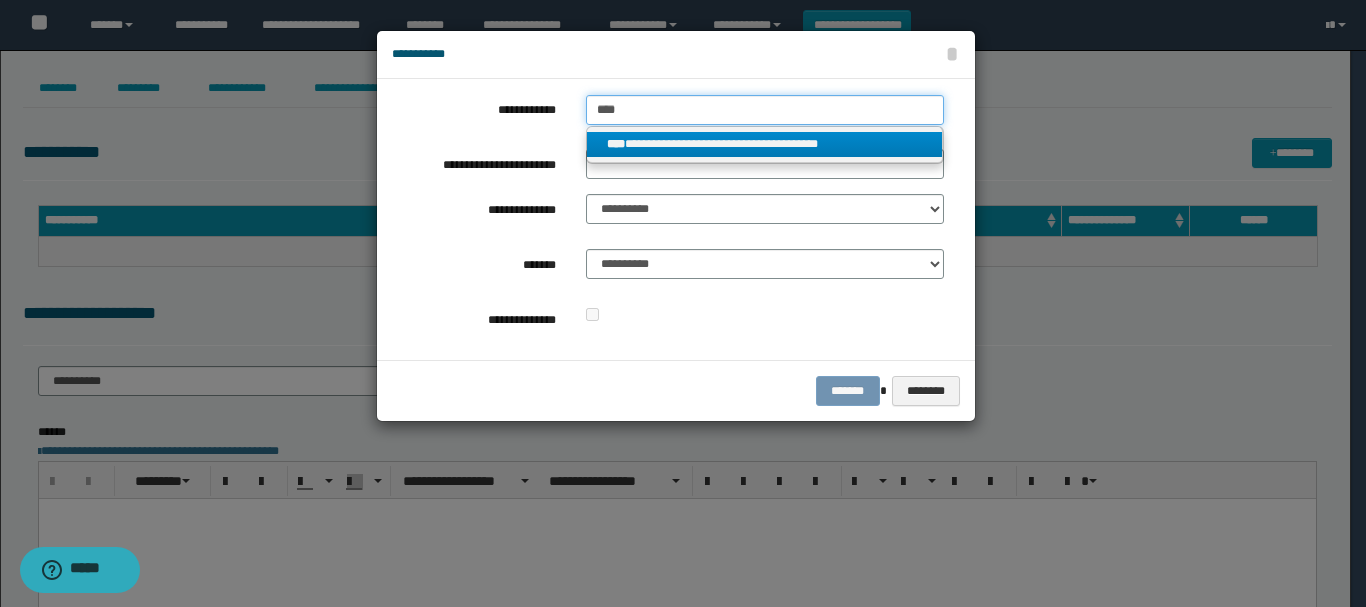 type on "****" 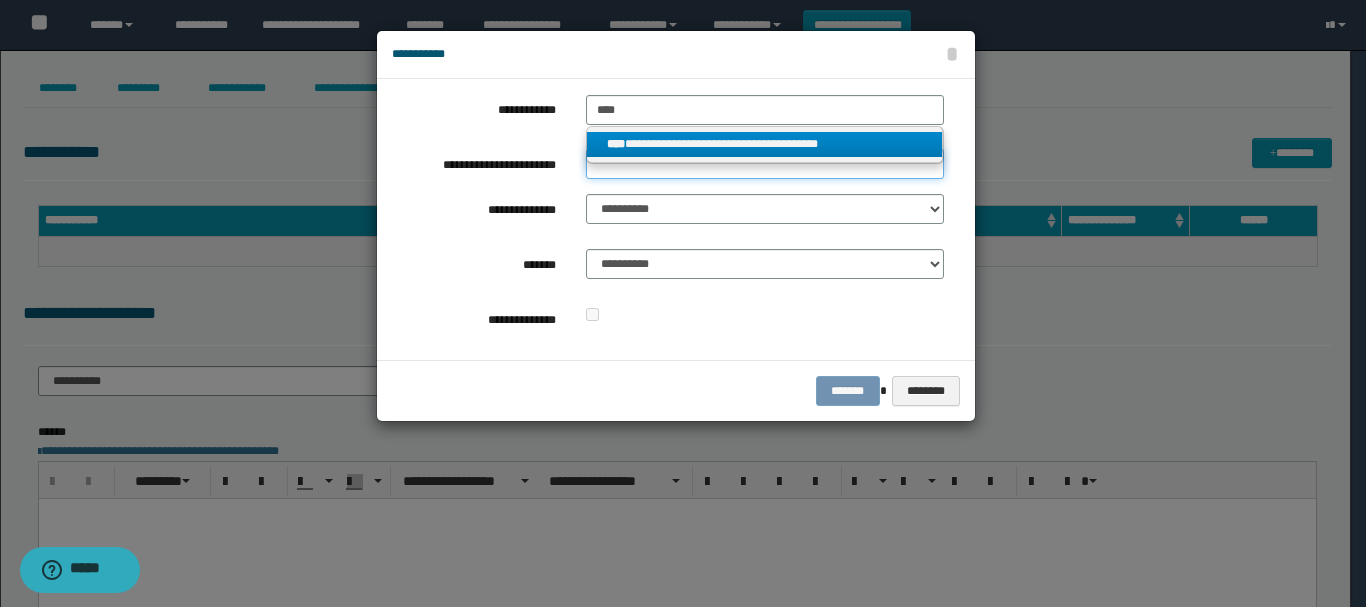 click on "**********" at bounding box center (765, 164) 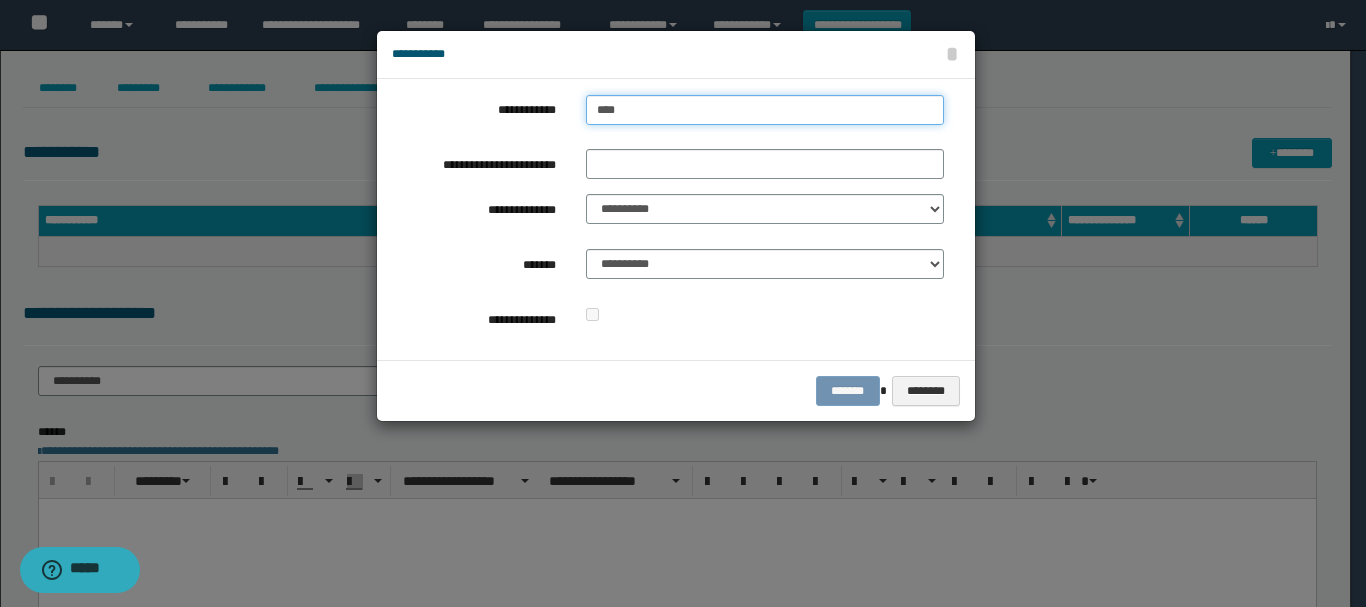 type on "****" 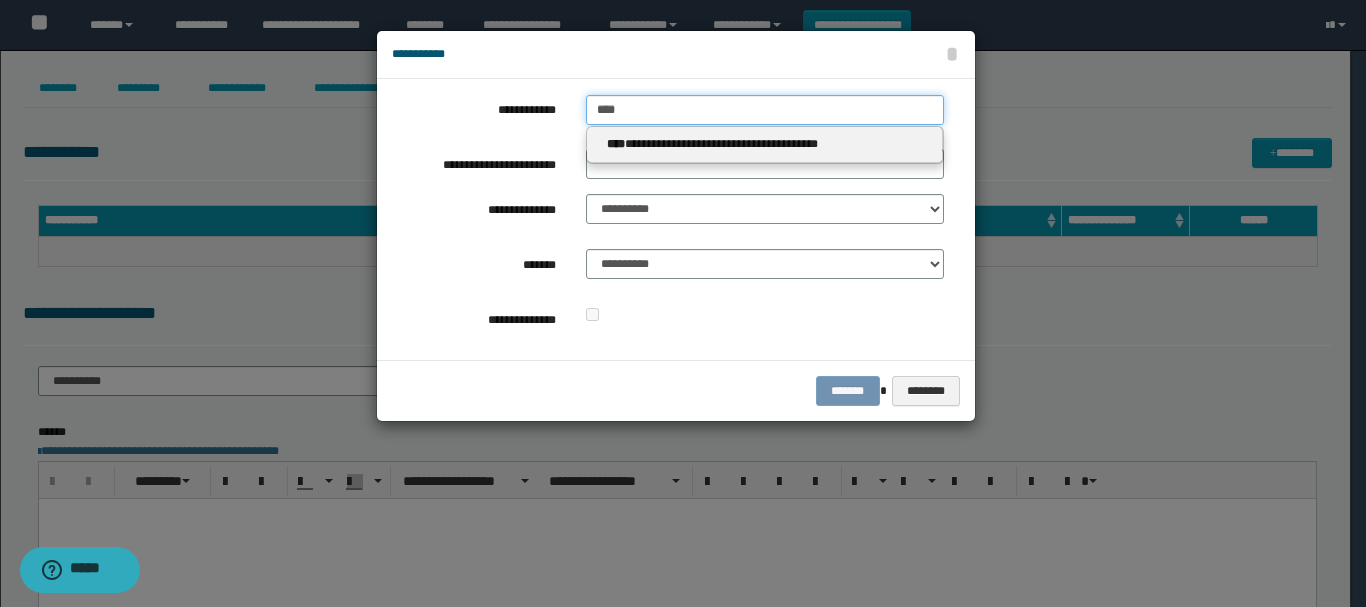 click on "****" at bounding box center (765, 110) 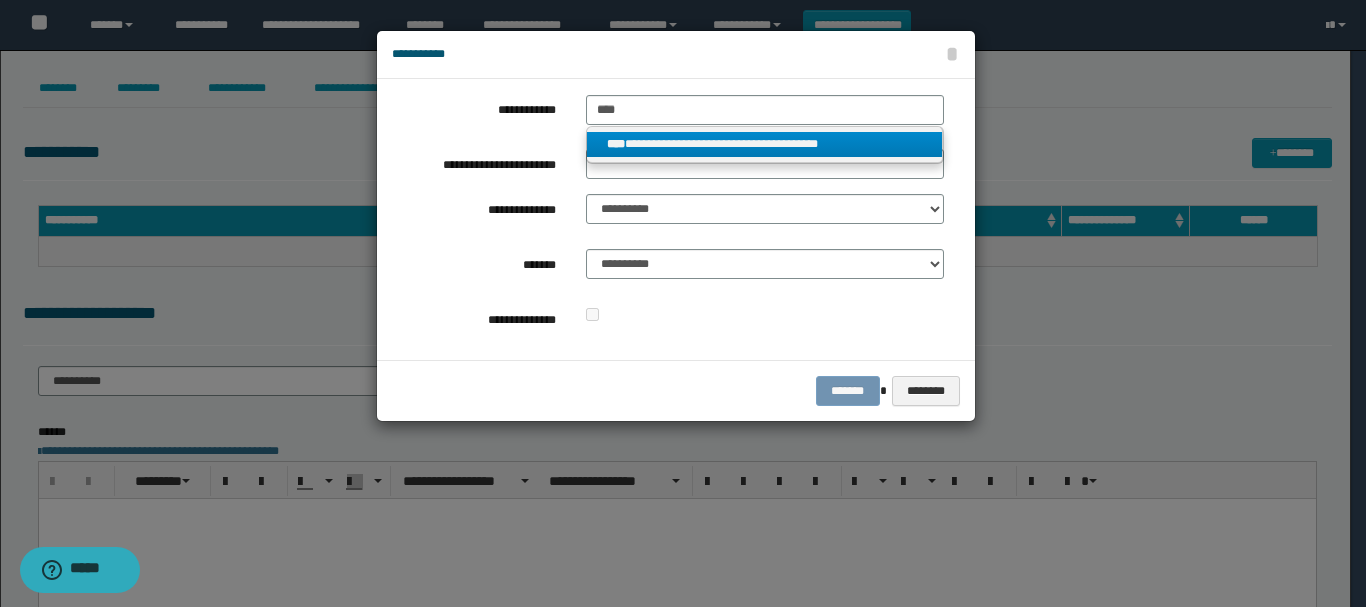 click on "**********" at bounding box center (765, 144) 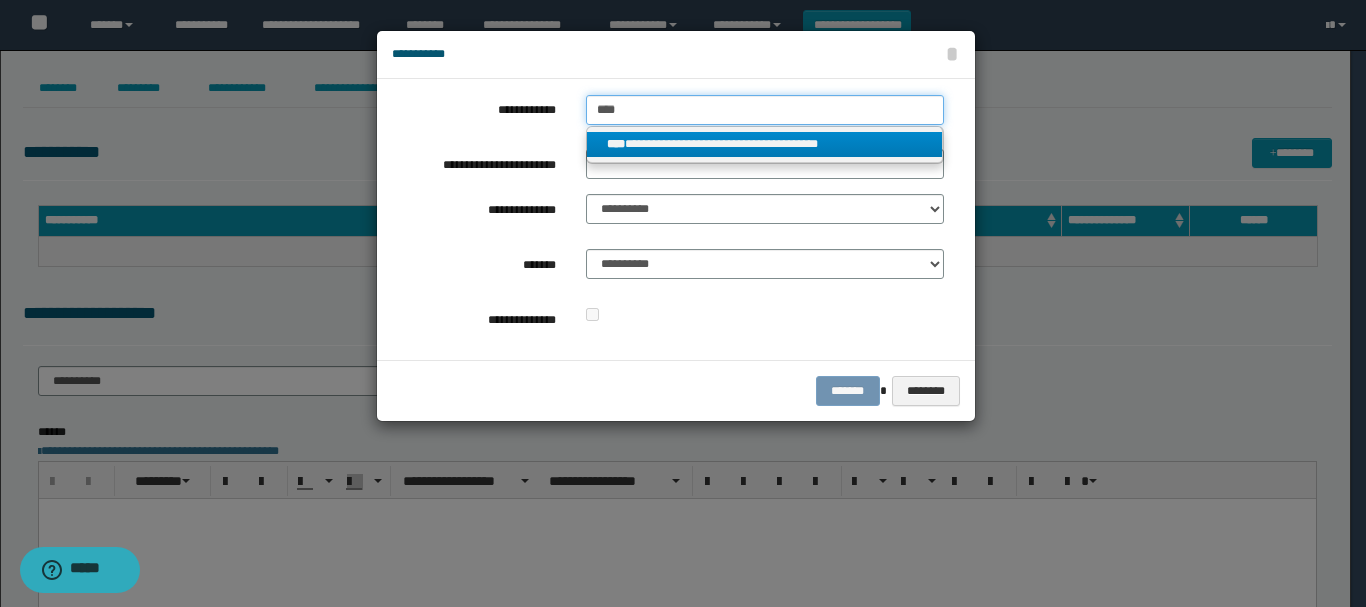 type 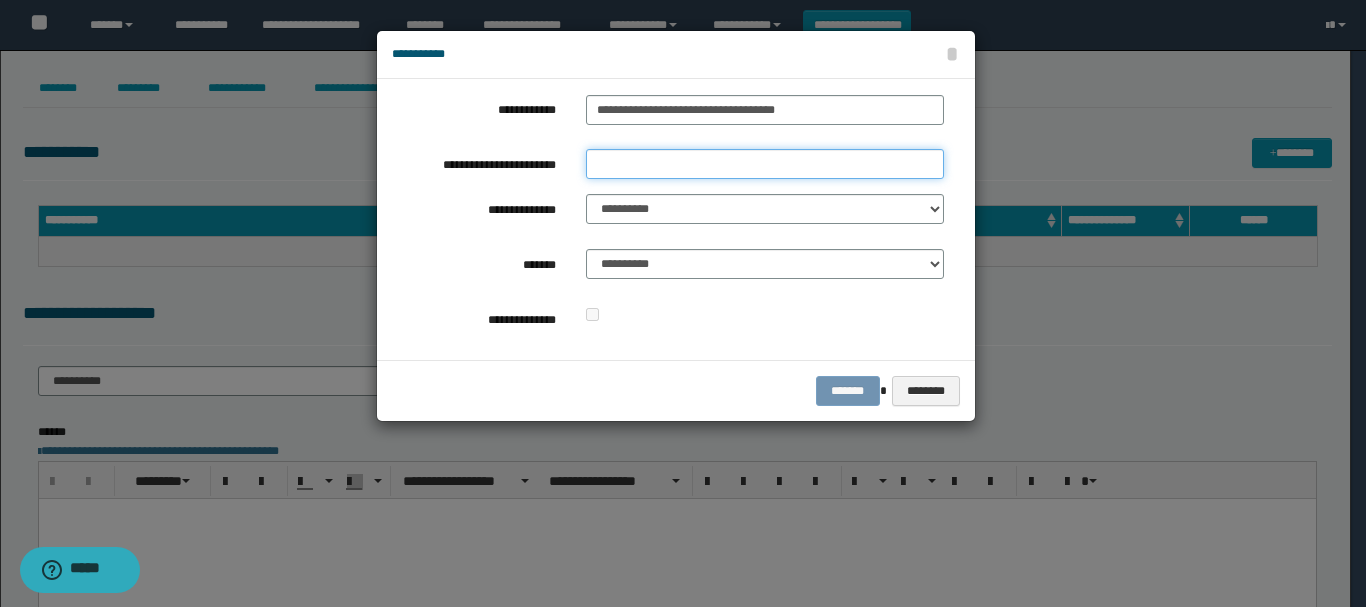 click on "**********" at bounding box center (765, 164) 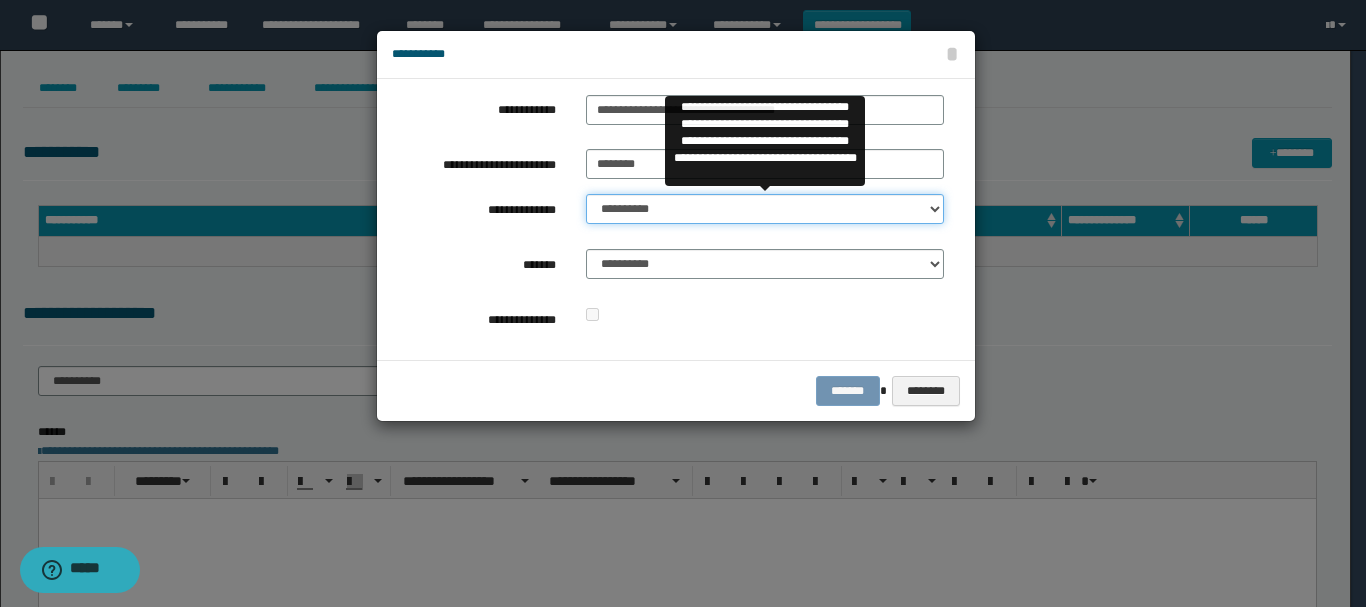 click on "**********" at bounding box center (765, 209) 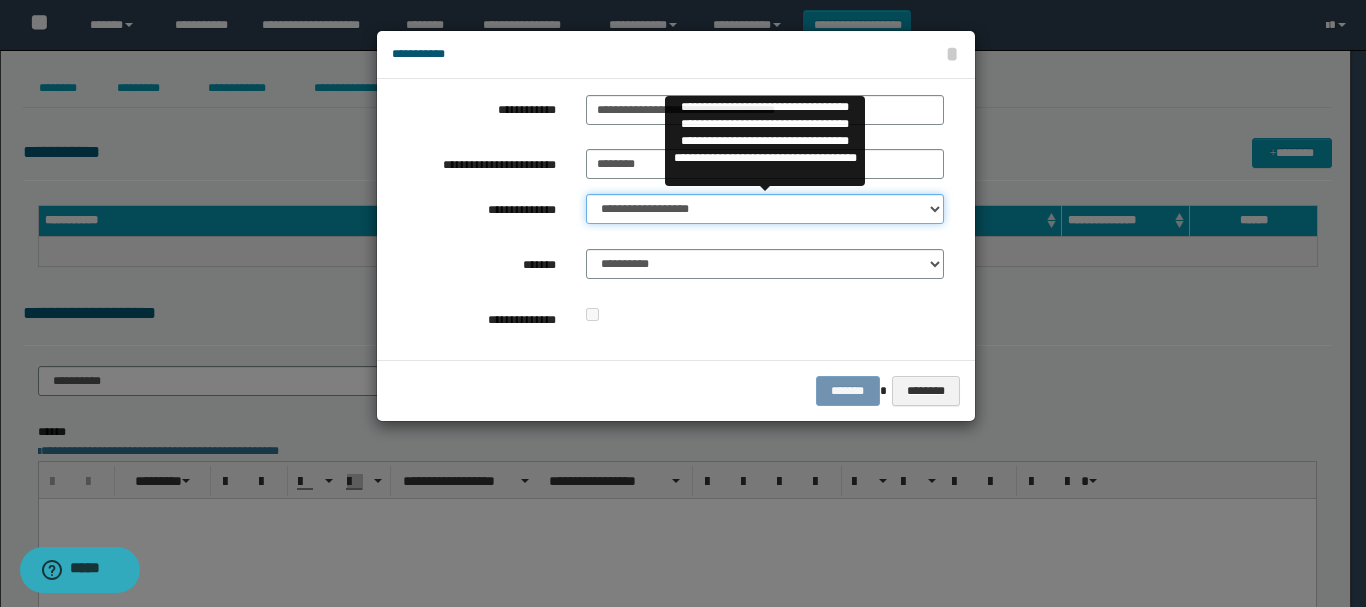 click on "**********" at bounding box center (765, 209) 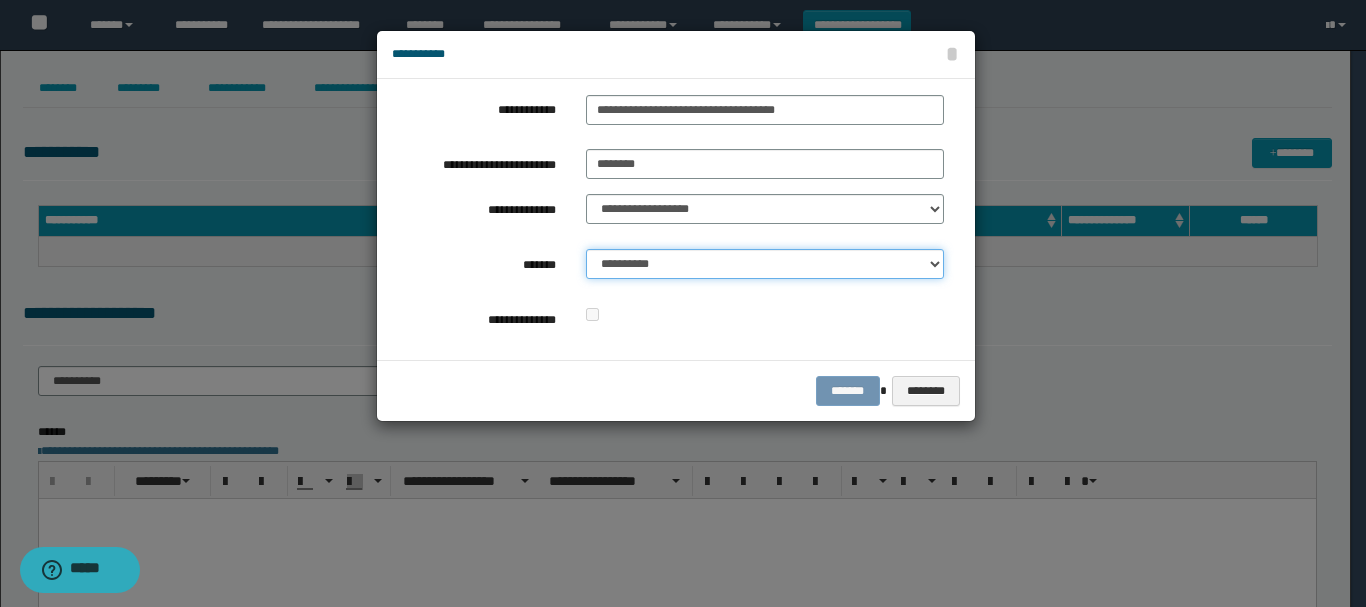 click on "**********" at bounding box center (765, 264) 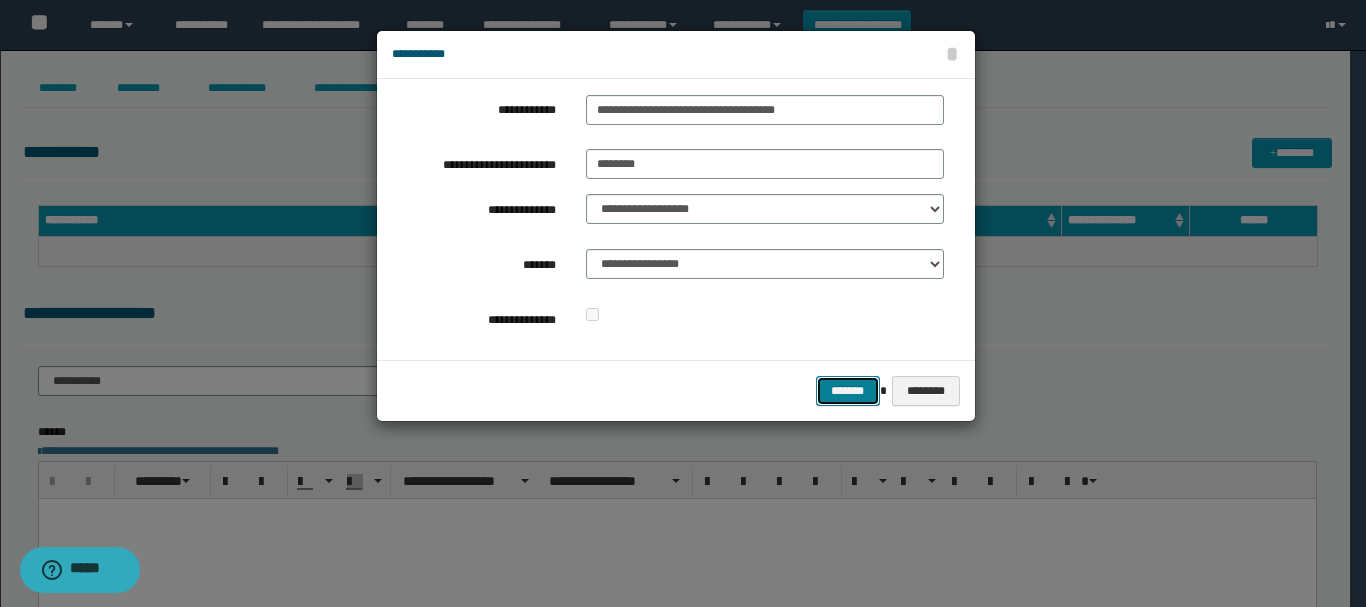 click on "*******" at bounding box center (848, 391) 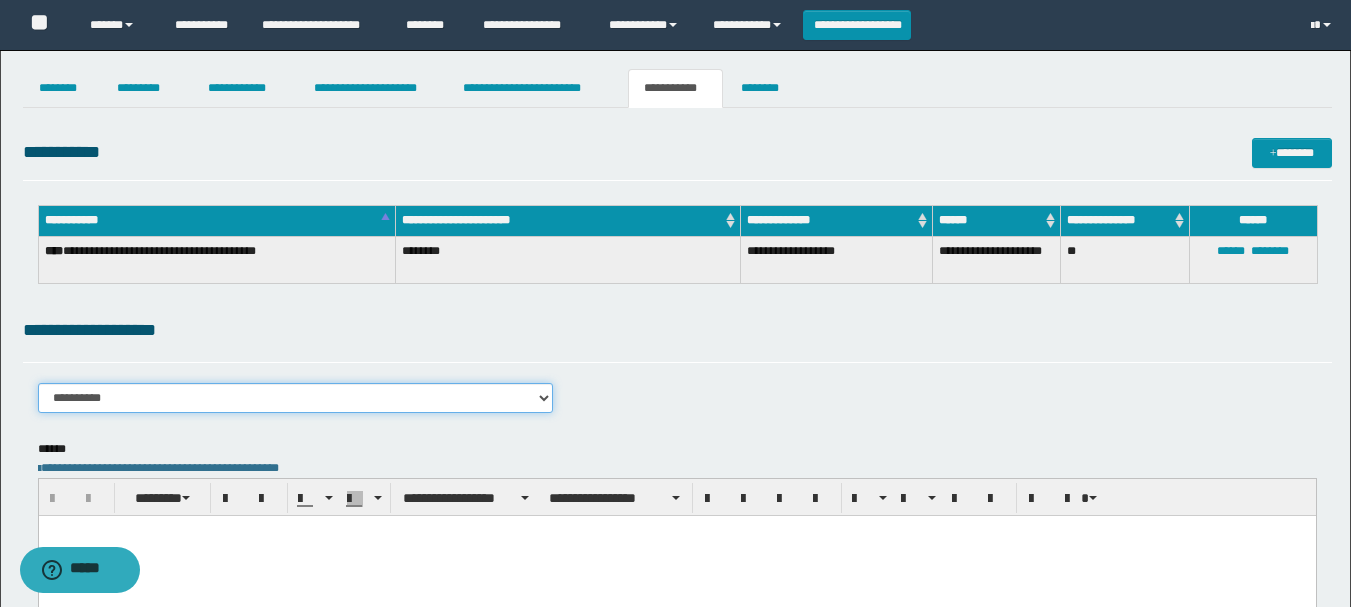 click on "**********" at bounding box center (296, 398) 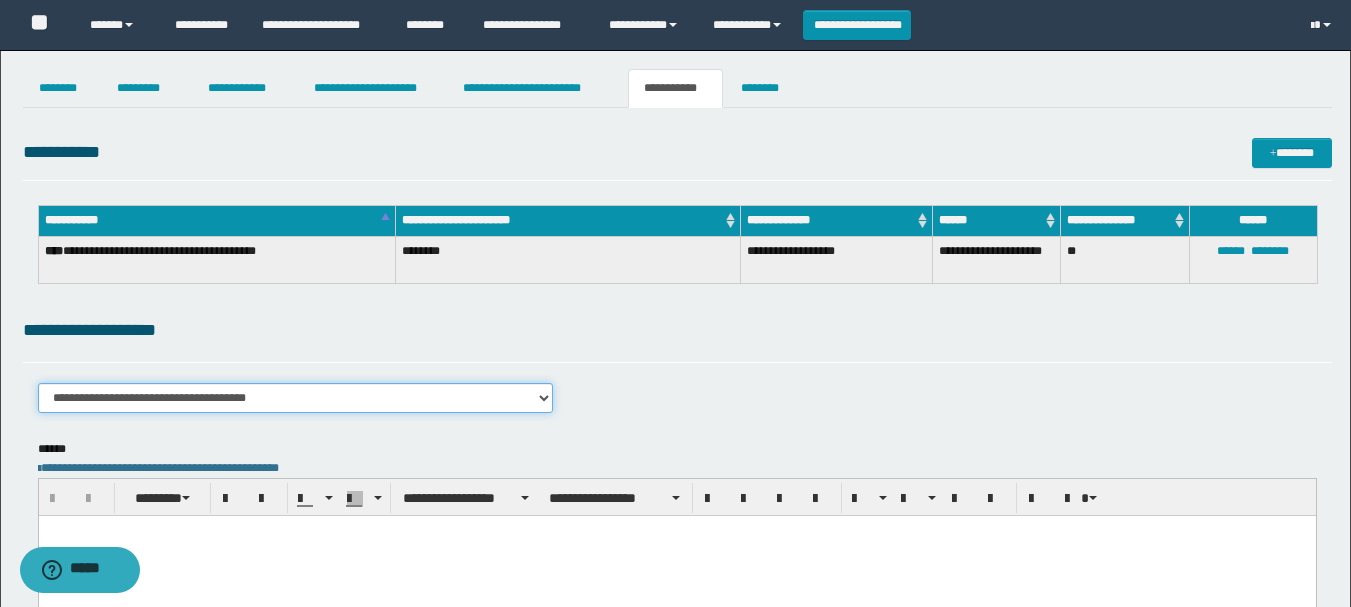 click on "**********" at bounding box center [296, 398] 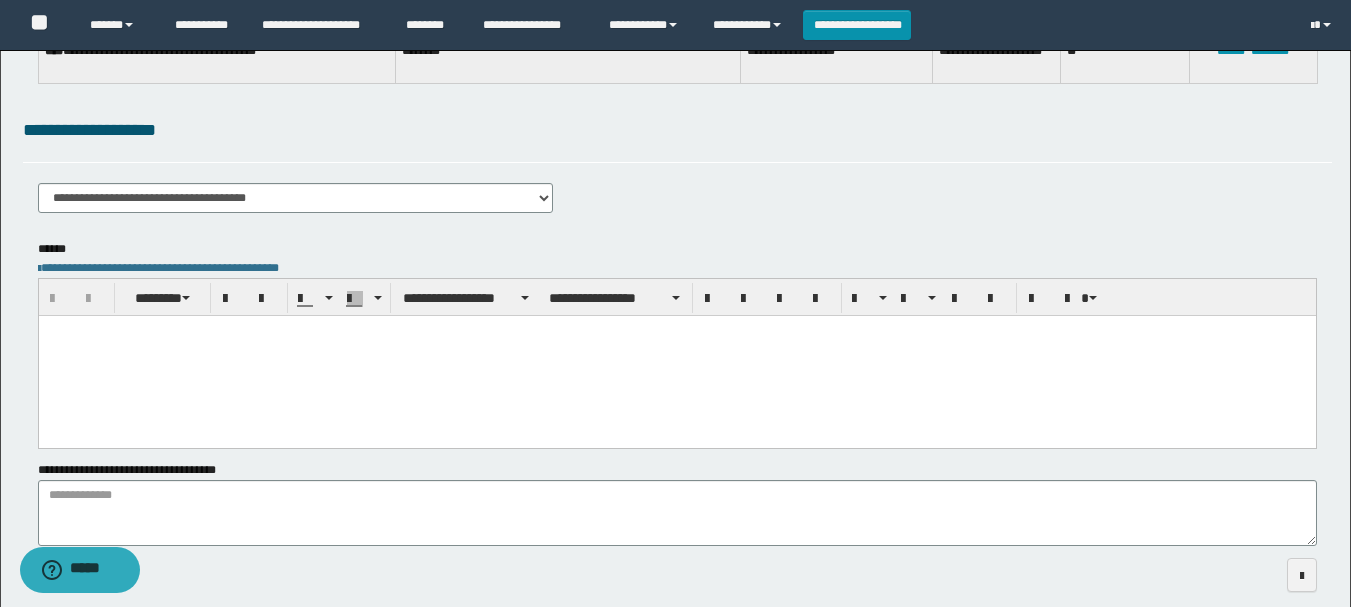 click at bounding box center [676, 355] 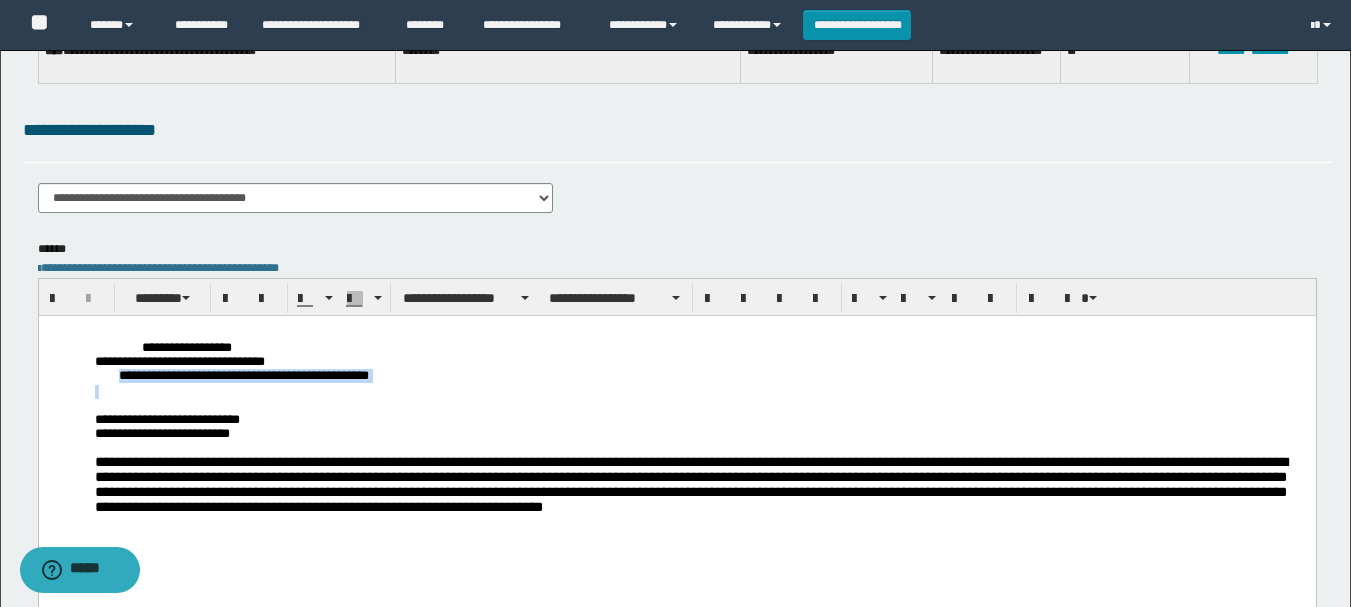 drag, startPoint x: 113, startPoint y: 384, endPoint x: 510, endPoint y: 395, distance: 397.15237 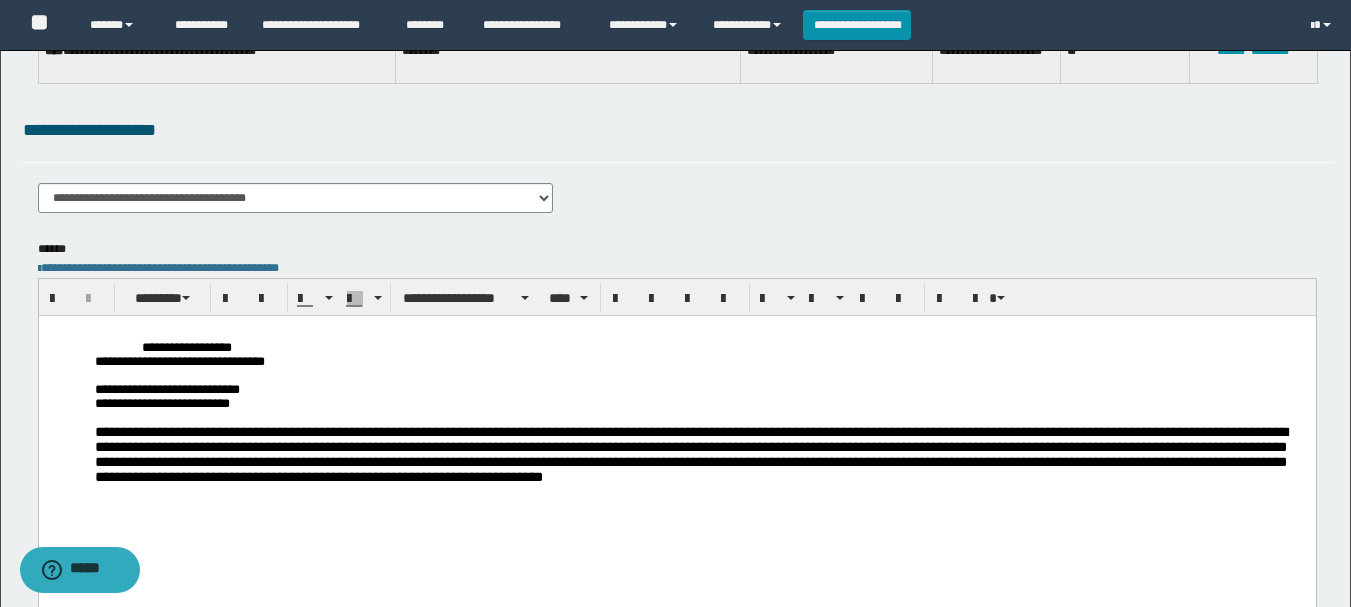 click on "**********" at bounding box center (700, 361) 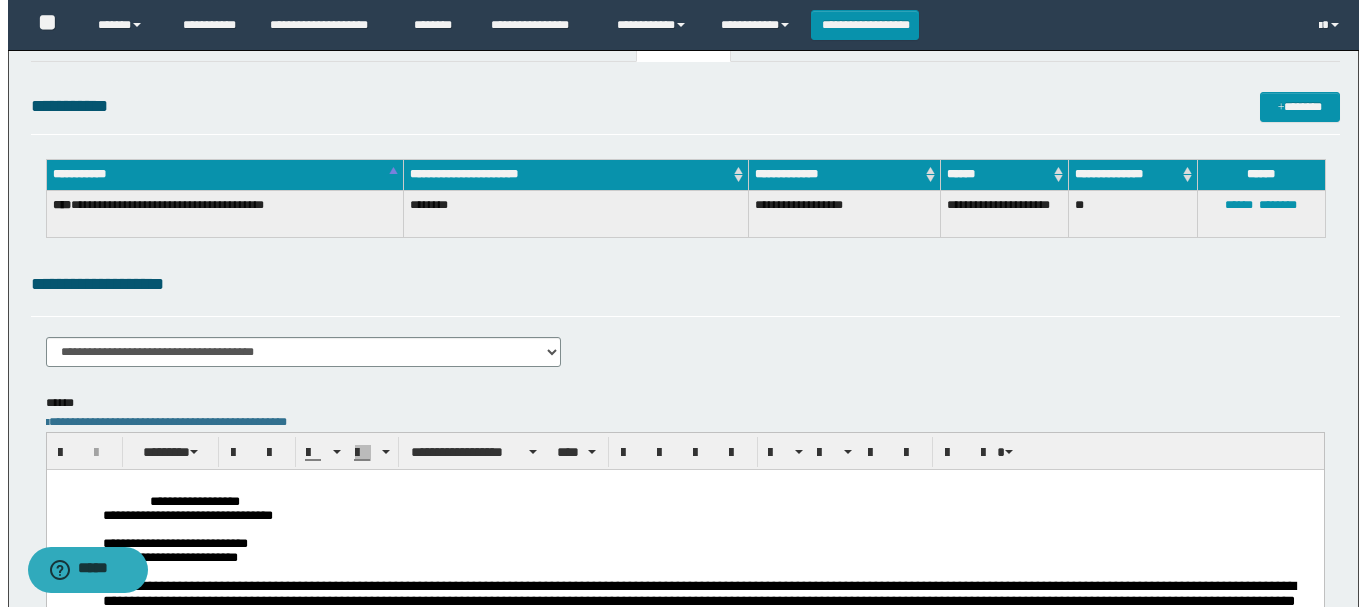 scroll, scrollTop: 0, scrollLeft: 0, axis: both 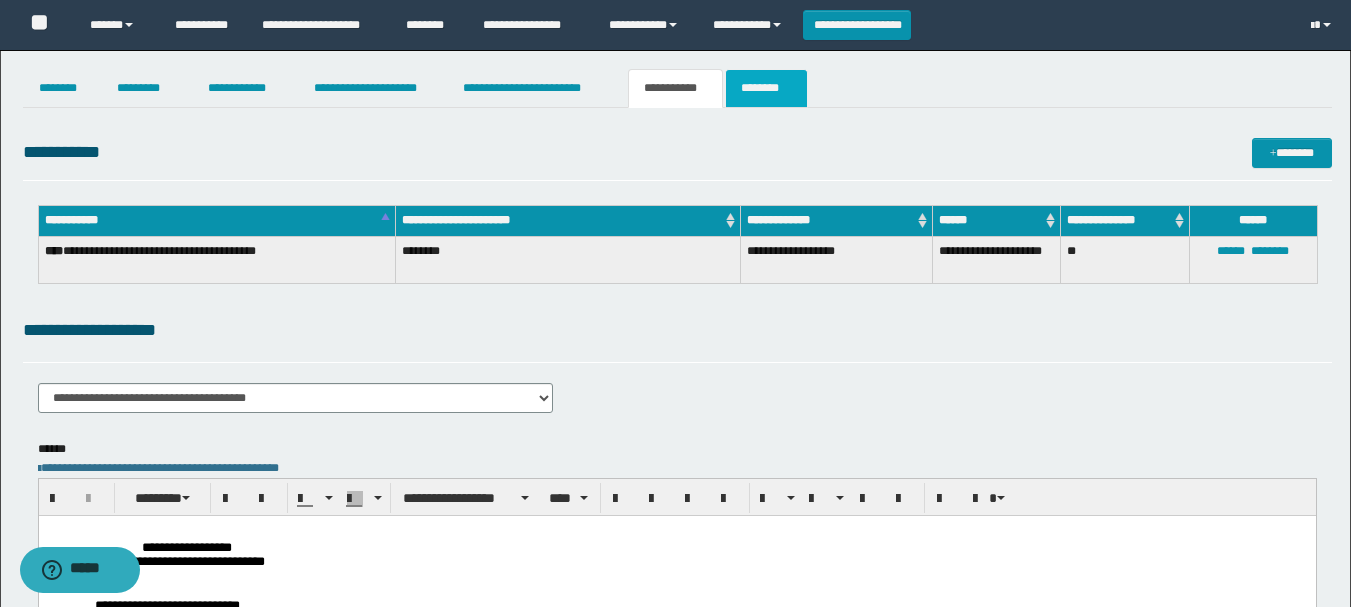 click on "********" at bounding box center (766, 88) 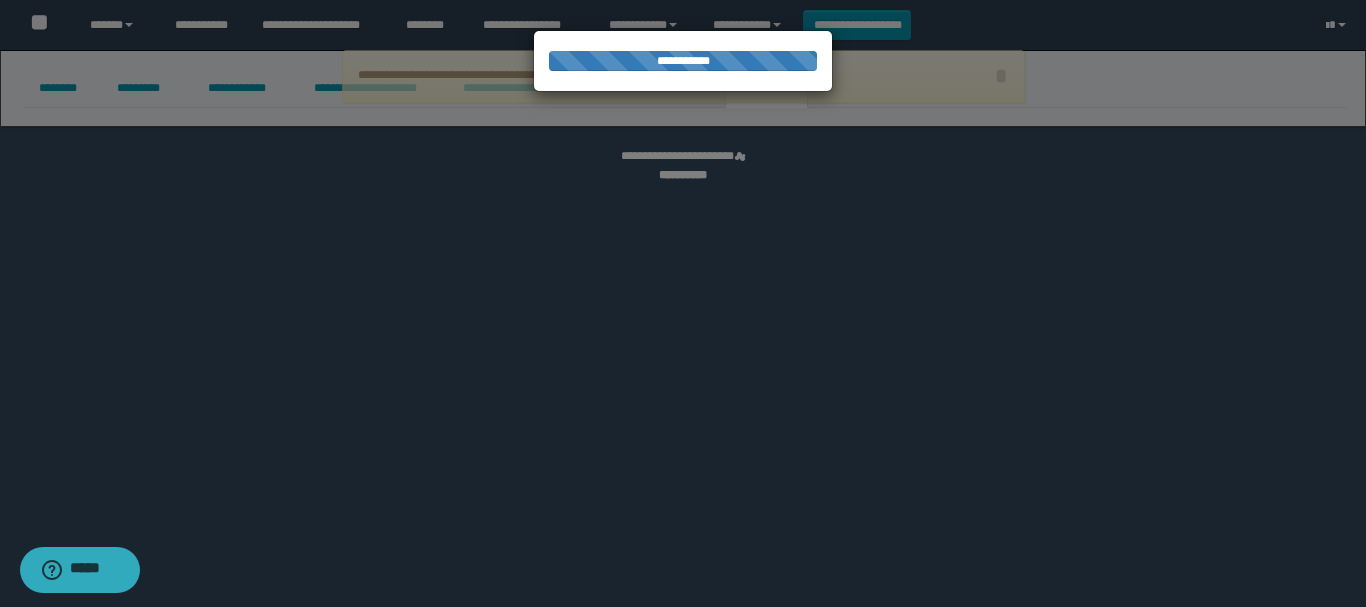 select 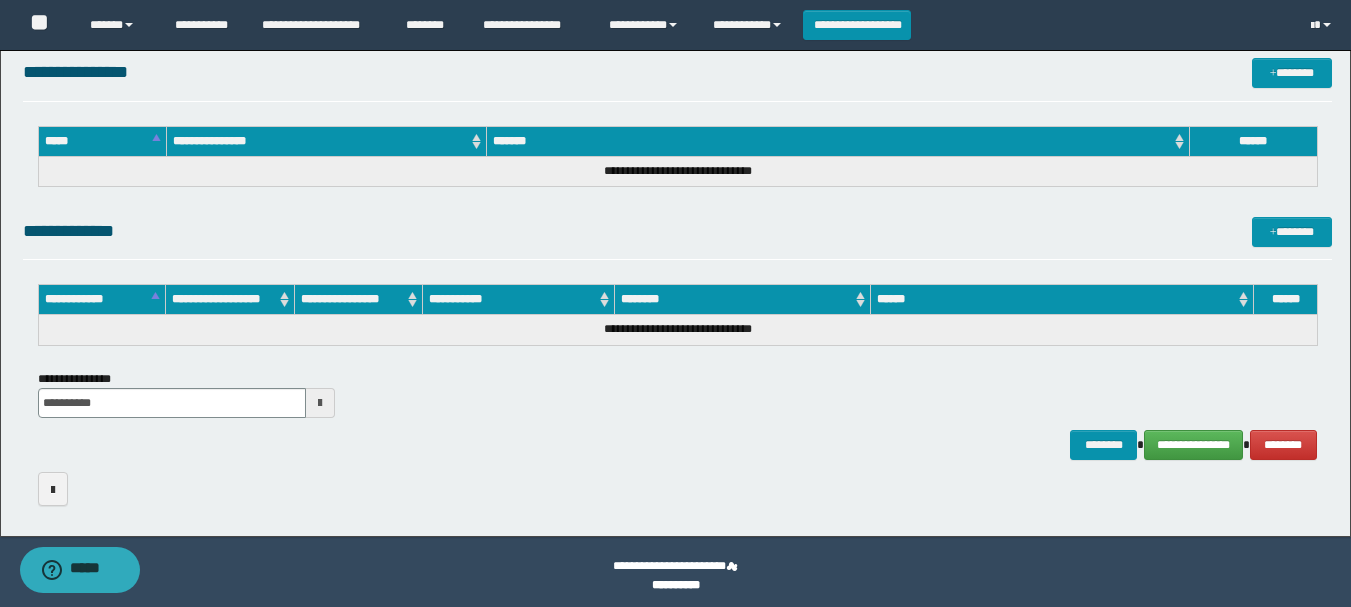 scroll, scrollTop: 1024, scrollLeft: 0, axis: vertical 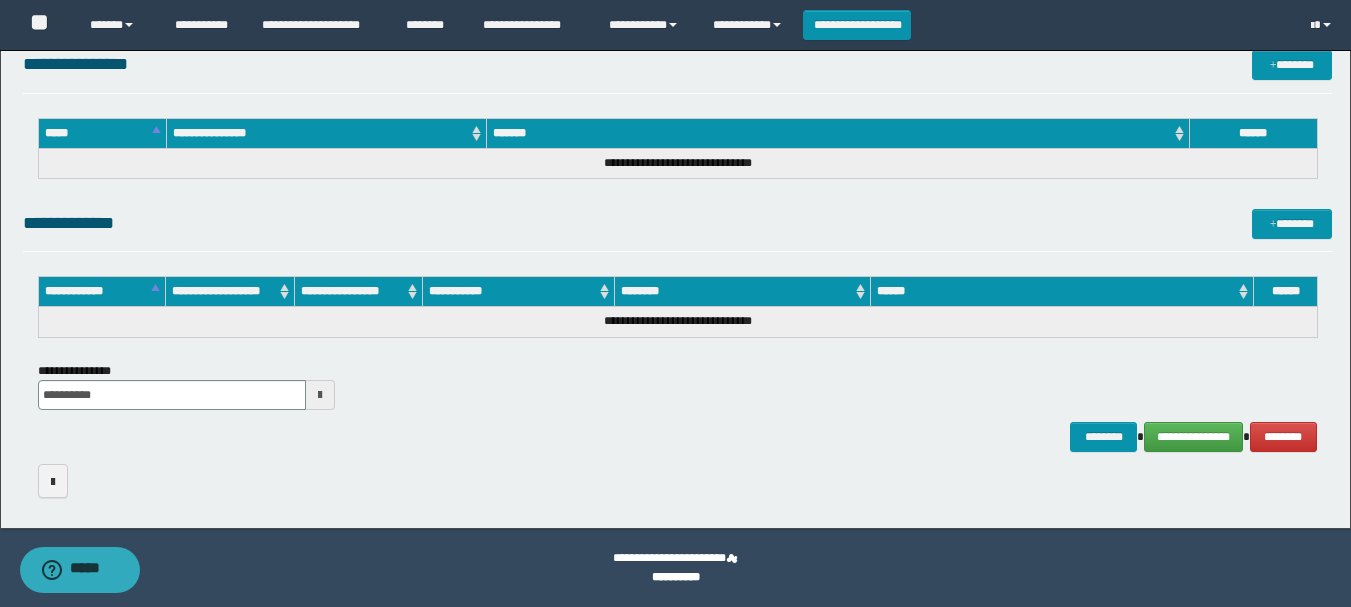 click on "**********" at bounding box center [677, 437] 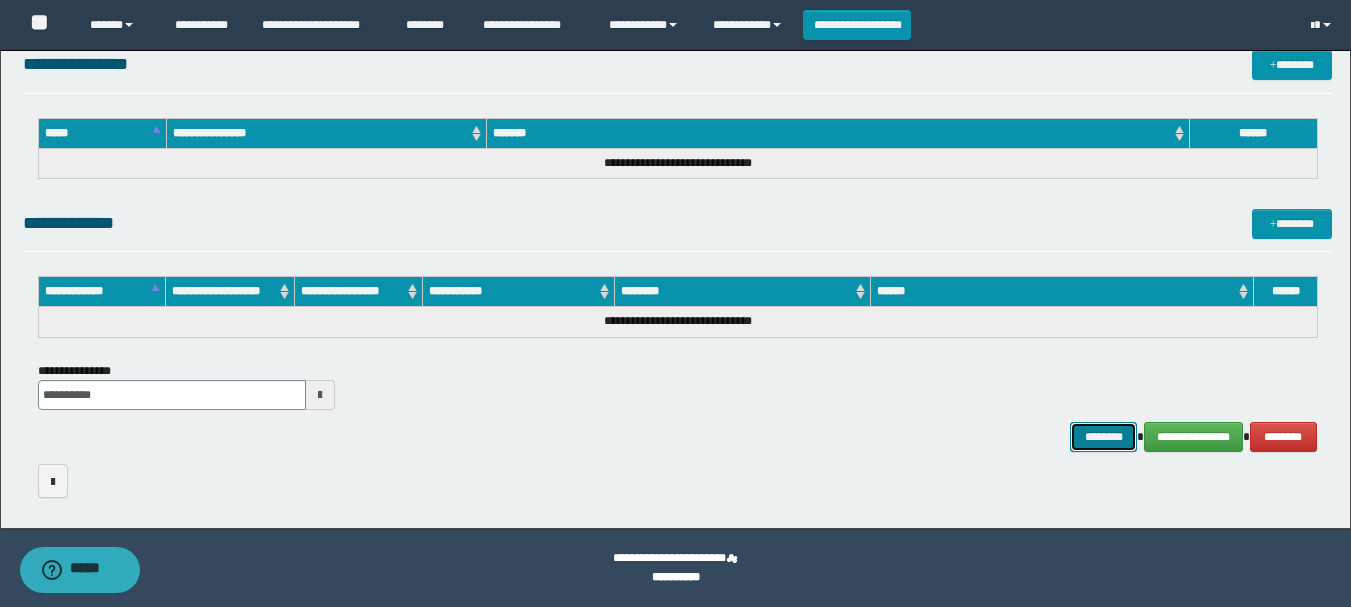 click on "********" at bounding box center [1104, 437] 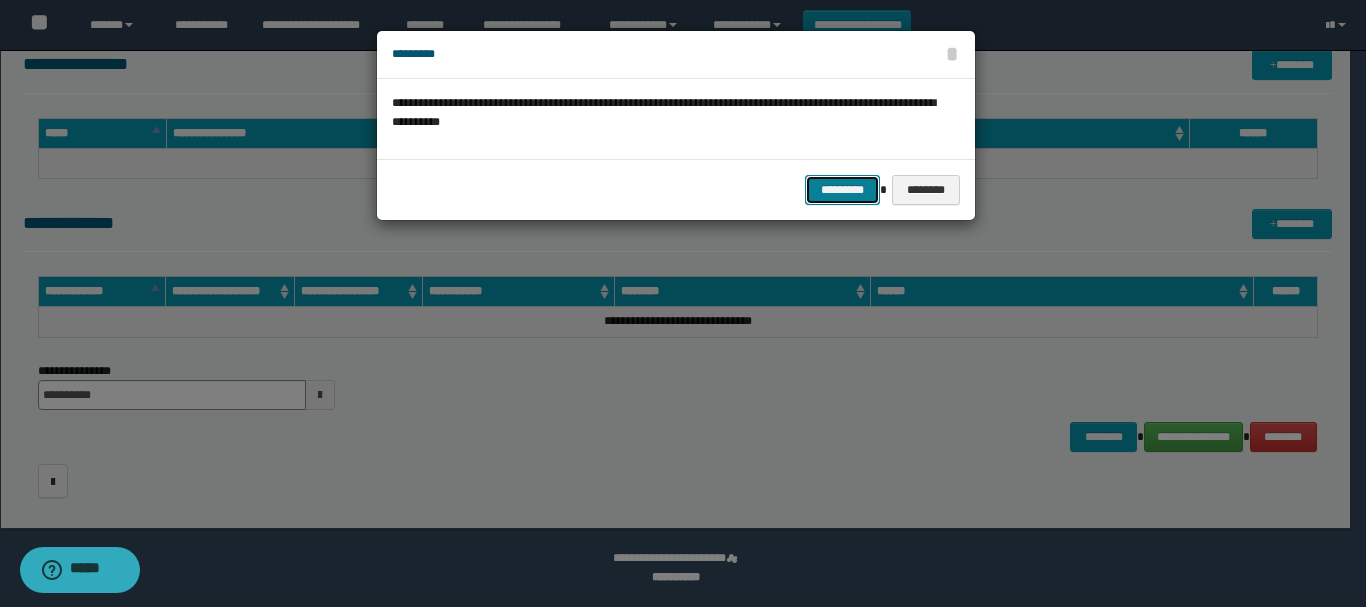 click on "*********" at bounding box center [842, 190] 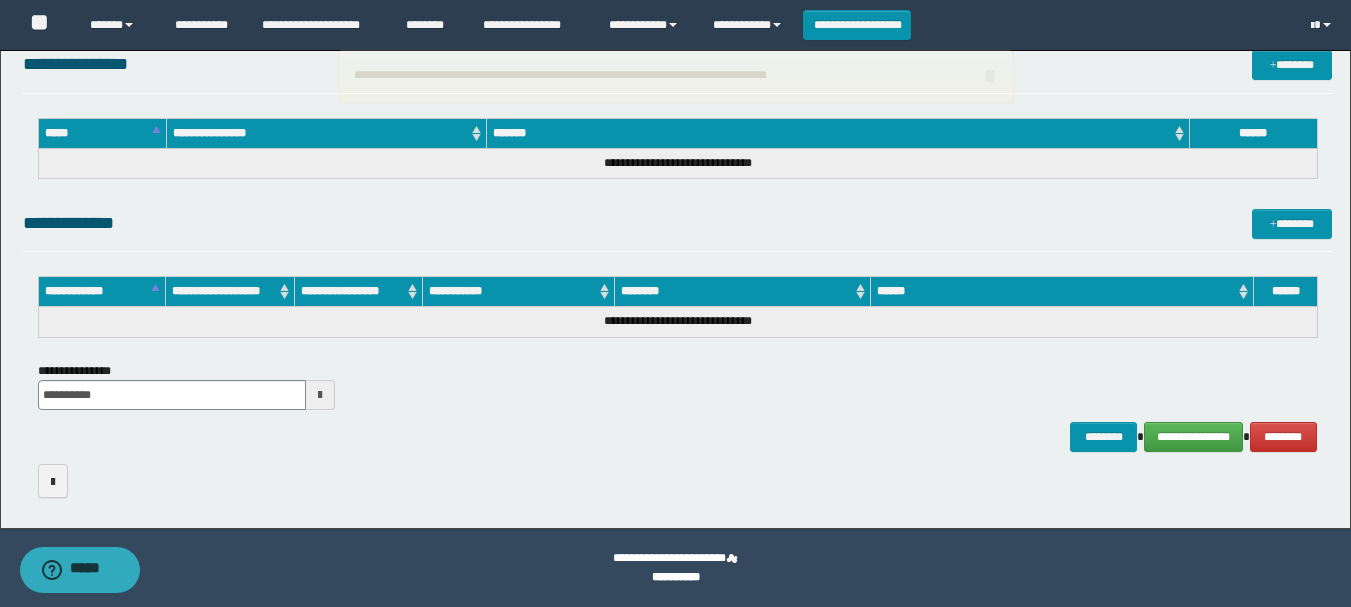 click on "**********" at bounding box center (677, 437) 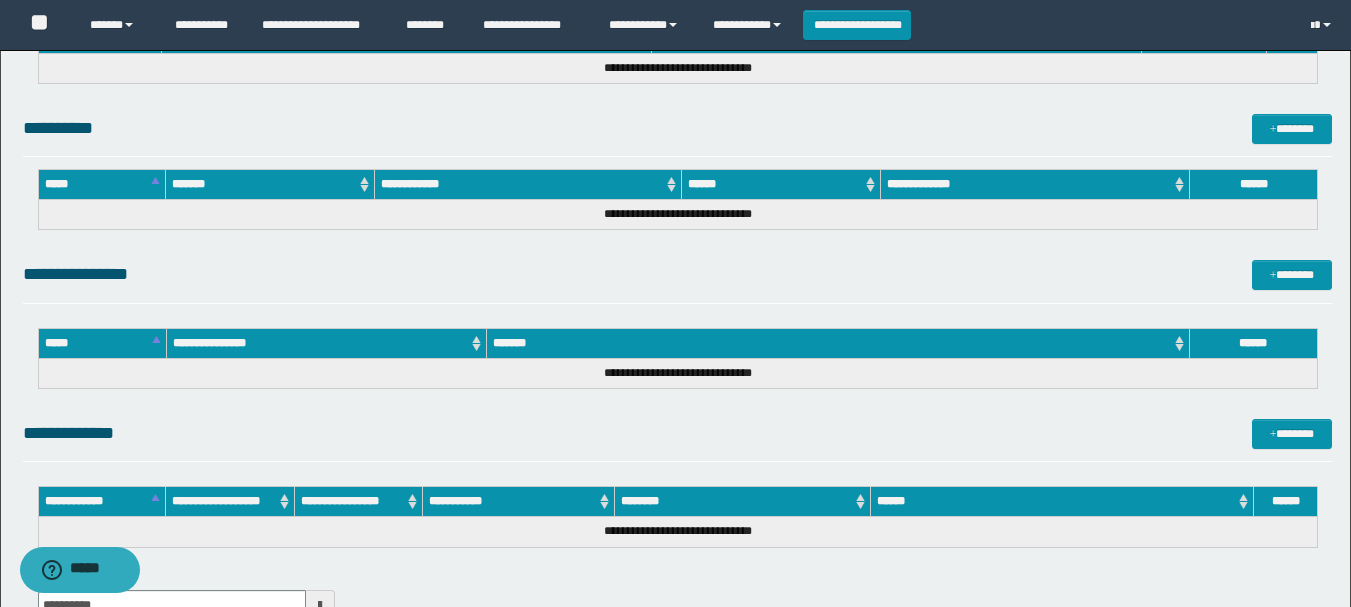 scroll, scrollTop: 1000, scrollLeft: 0, axis: vertical 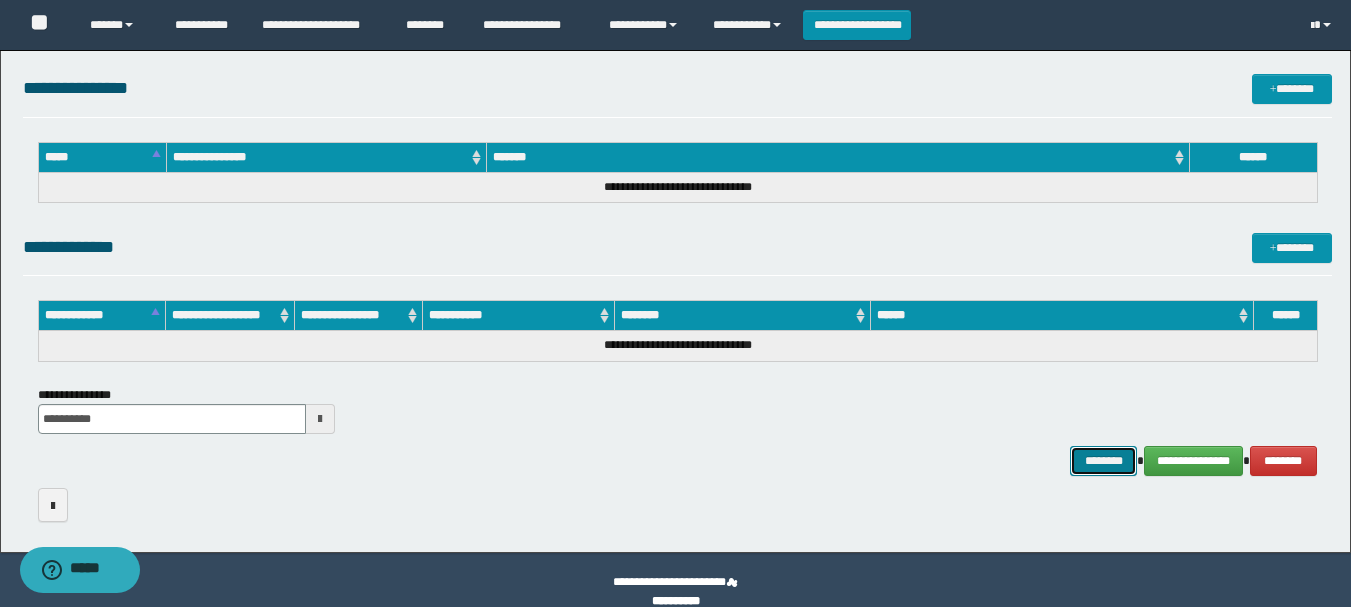 click on "********" at bounding box center [1104, 461] 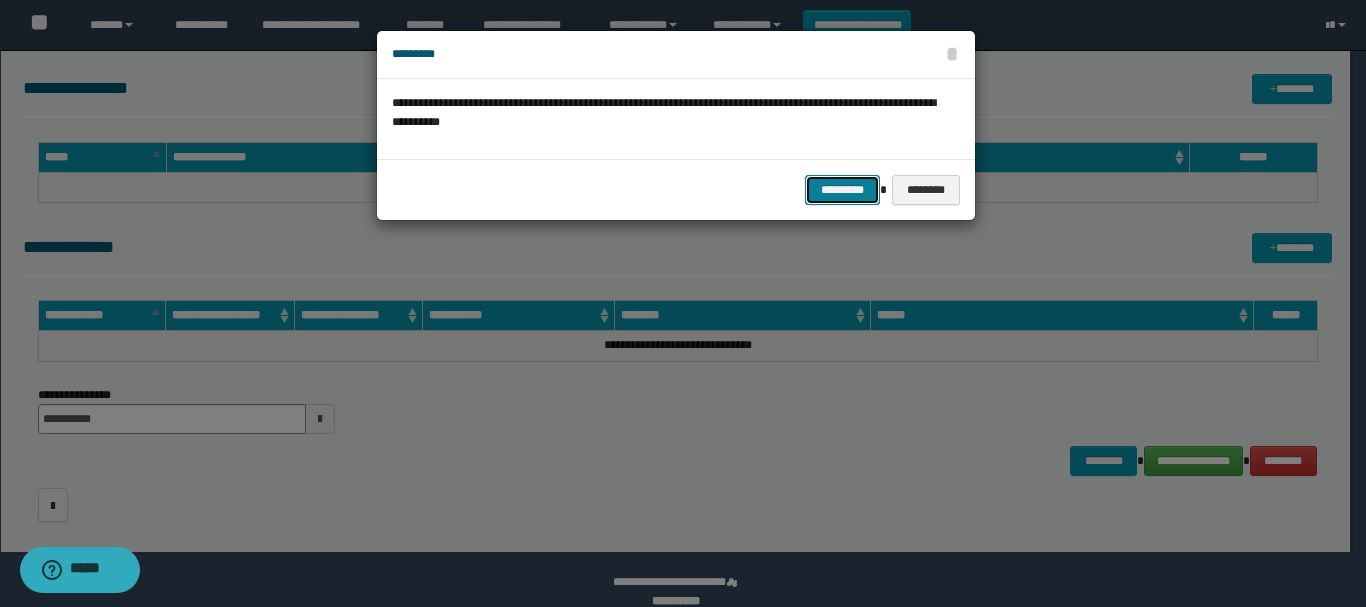 click on "*********" at bounding box center [842, 190] 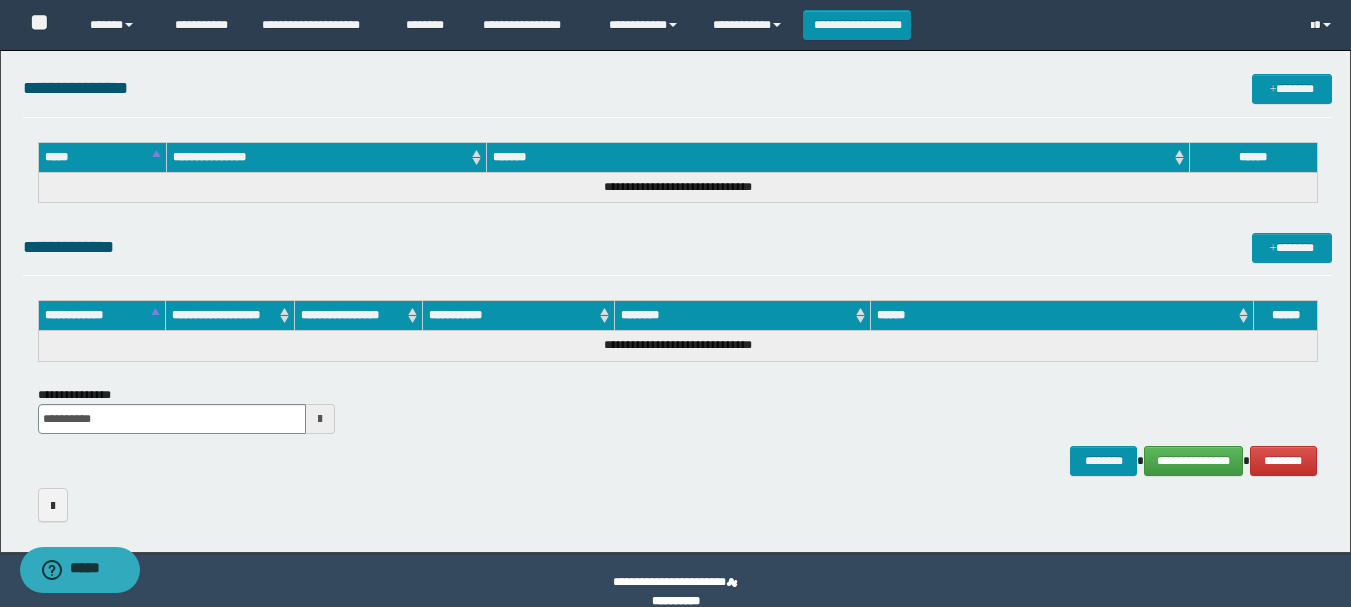 click on "**********" at bounding box center [677, 410] 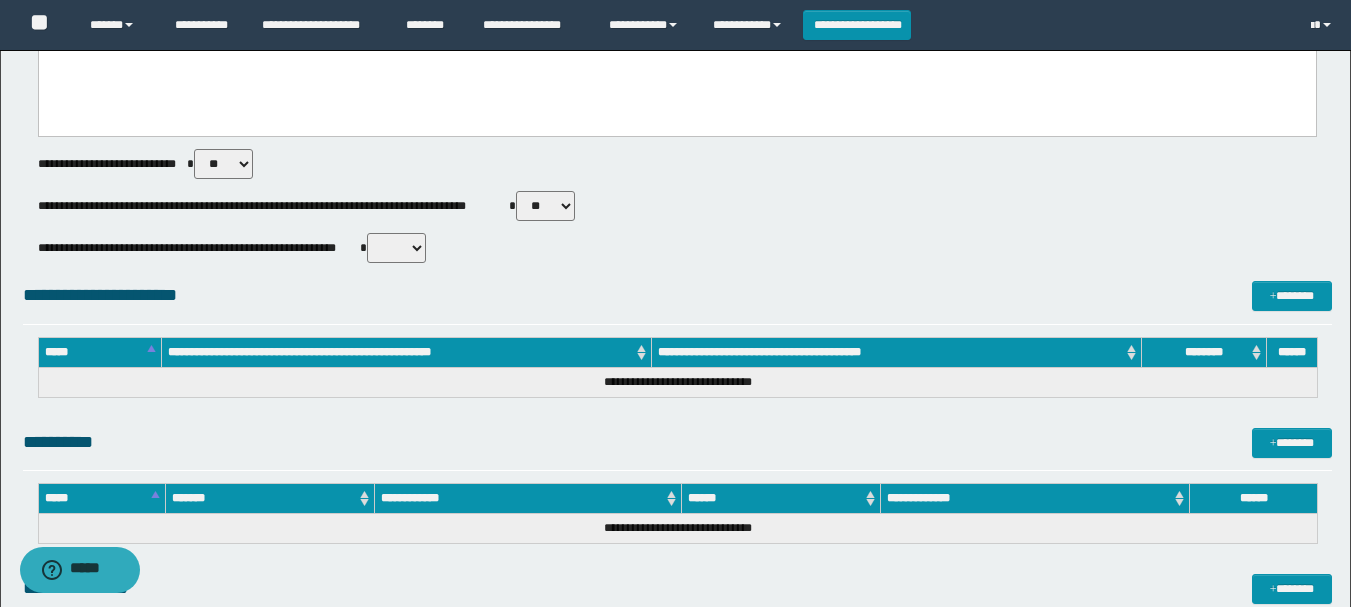 scroll, scrollTop: 0, scrollLeft: 0, axis: both 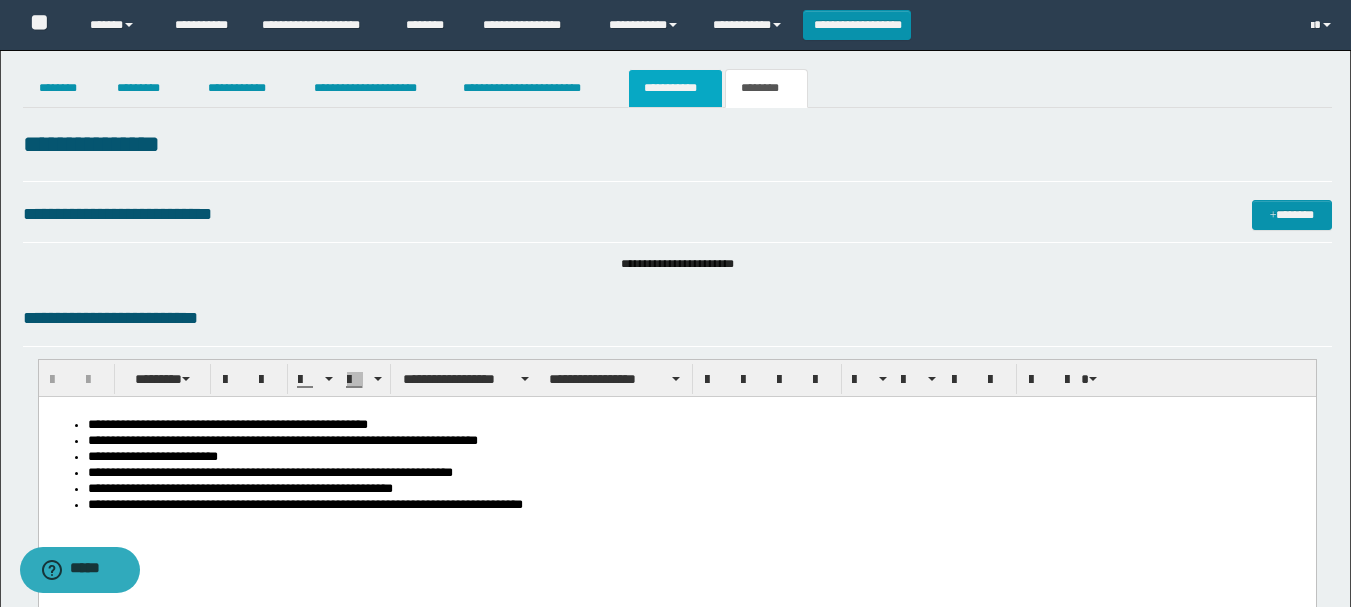 click on "**********" at bounding box center (675, 88) 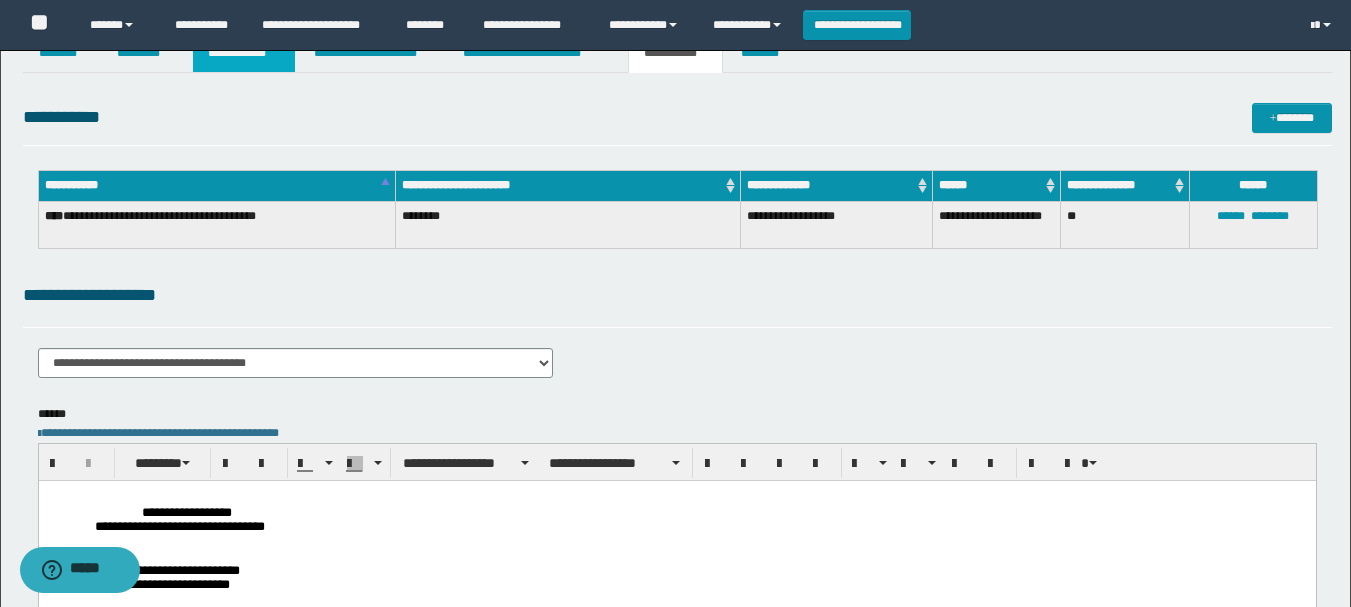 scroll, scrollTop: 0, scrollLeft: 0, axis: both 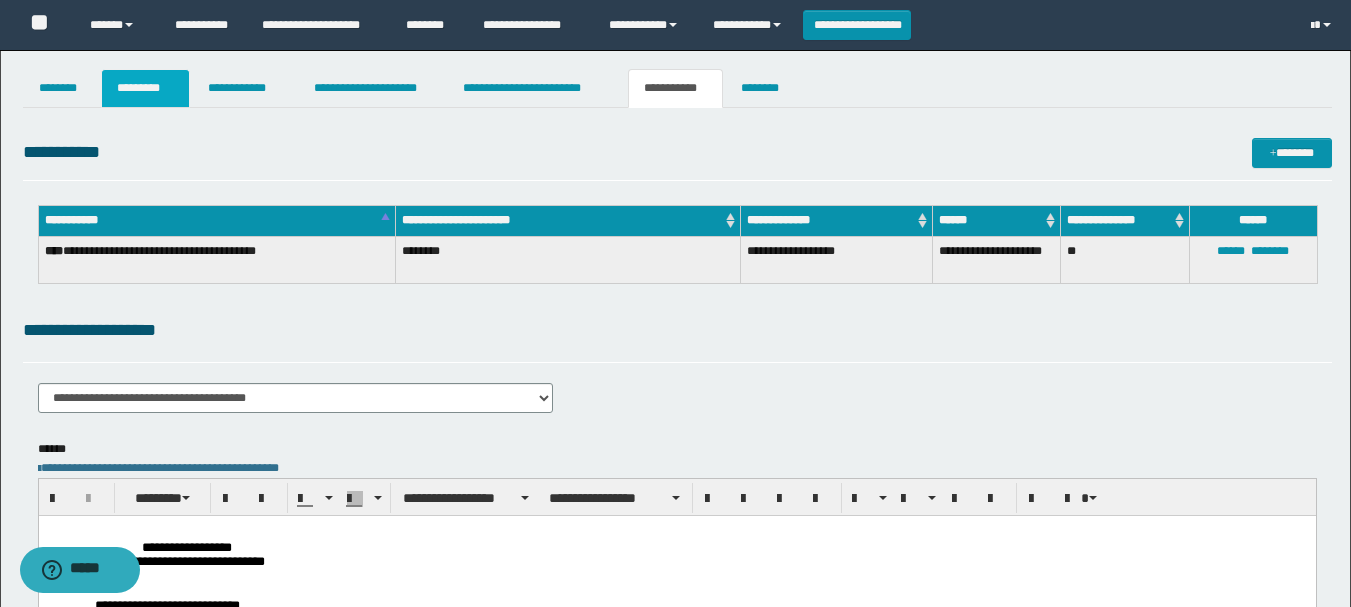 click on "*********" at bounding box center (145, 88) 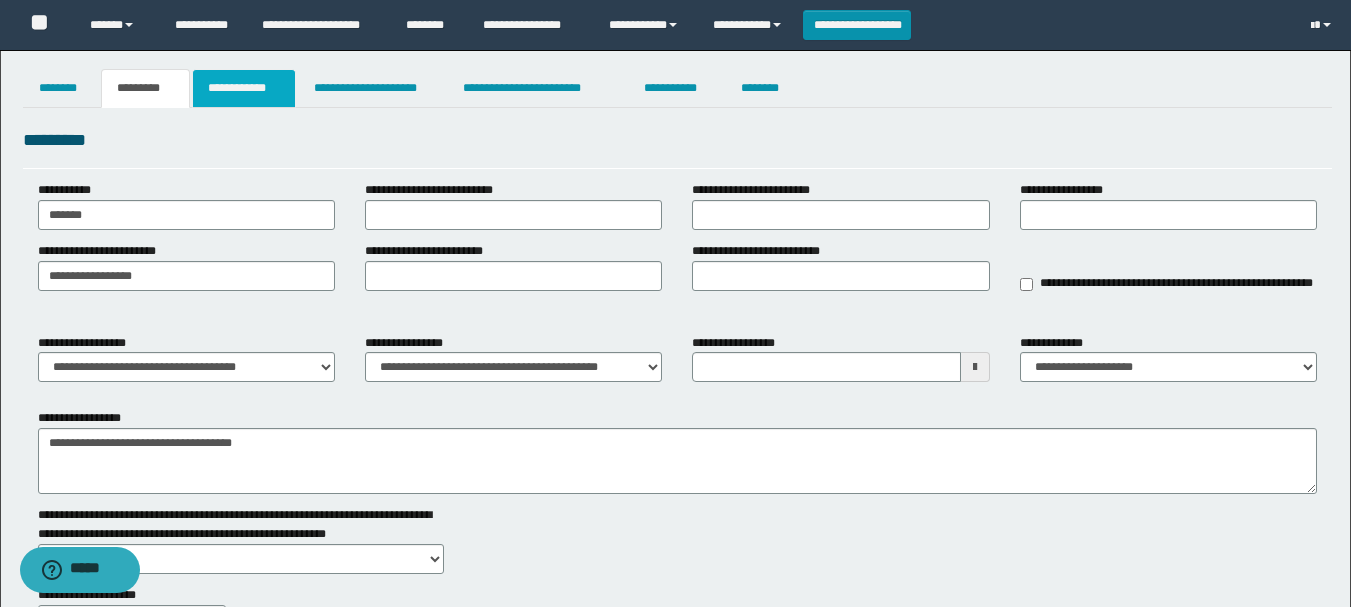 click on "**********" at bounding box center [244, 88] 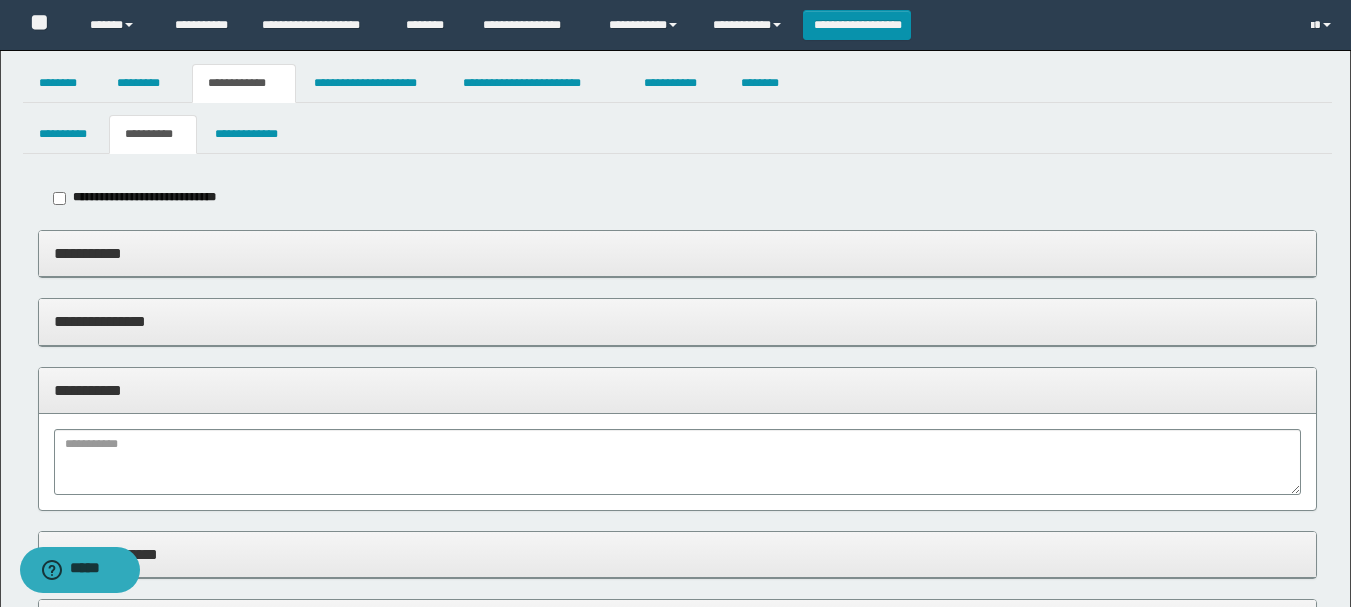 scroll, scrollTop: 0, scrollLeft: 0, axis: both 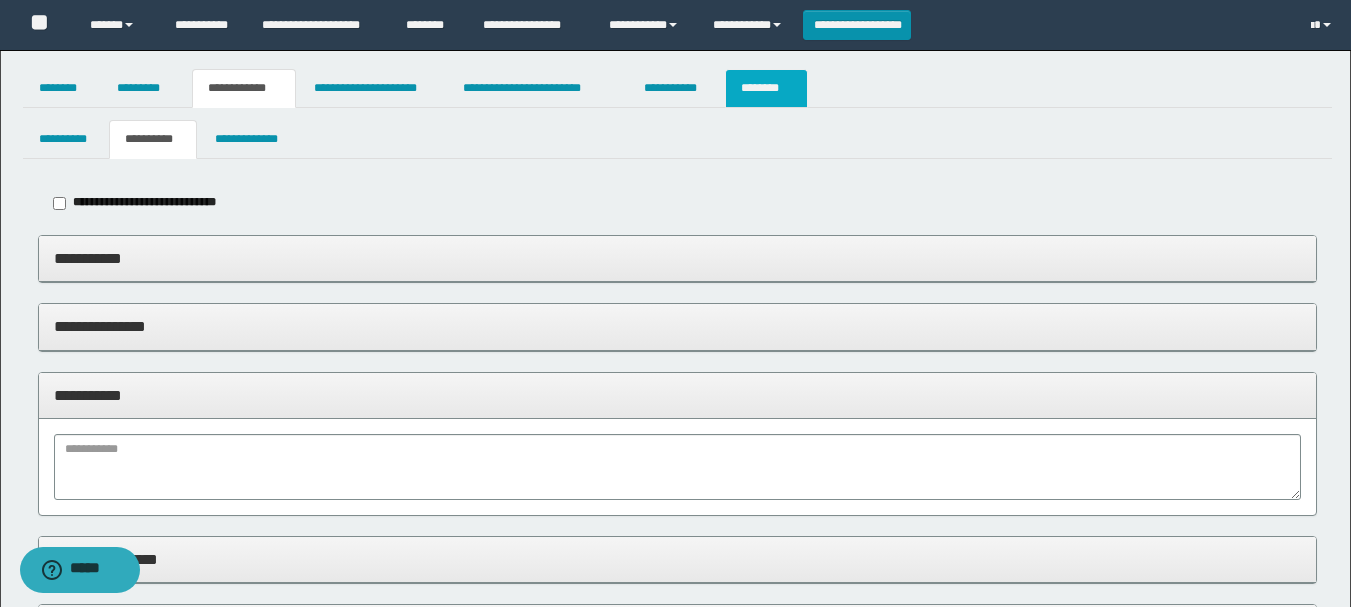 click on "********" at bounding box center (766, 88) 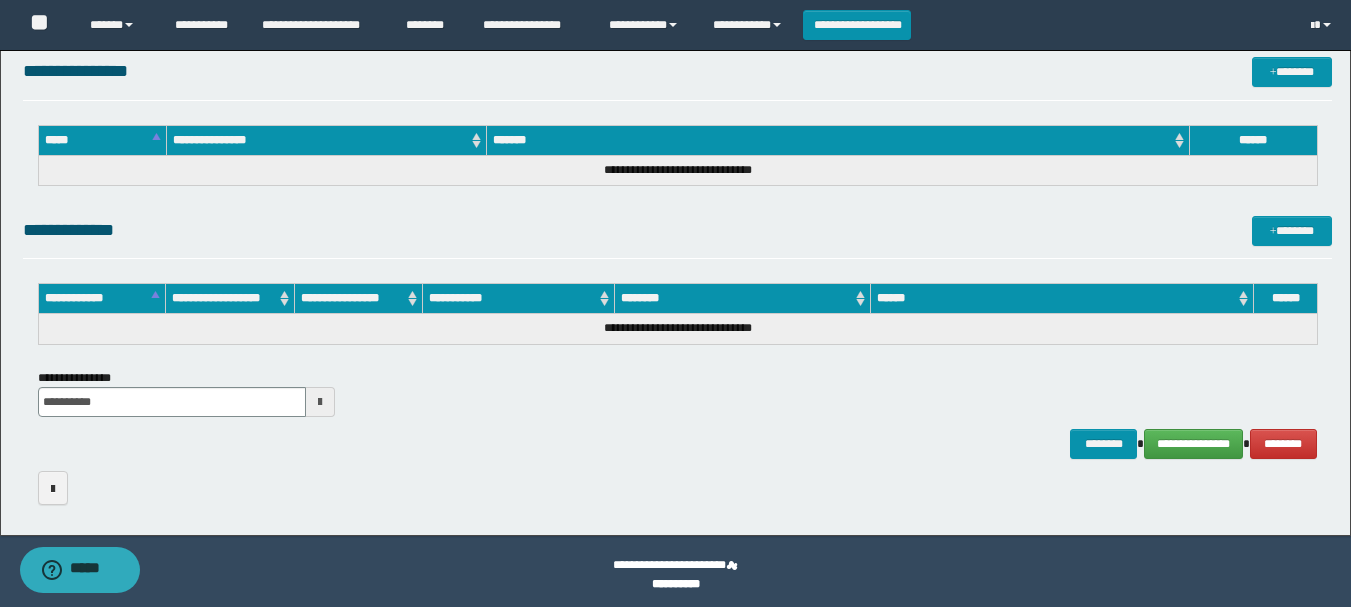scroll, scrollTop: 1024, scrollLeft: 0, axis: vertical 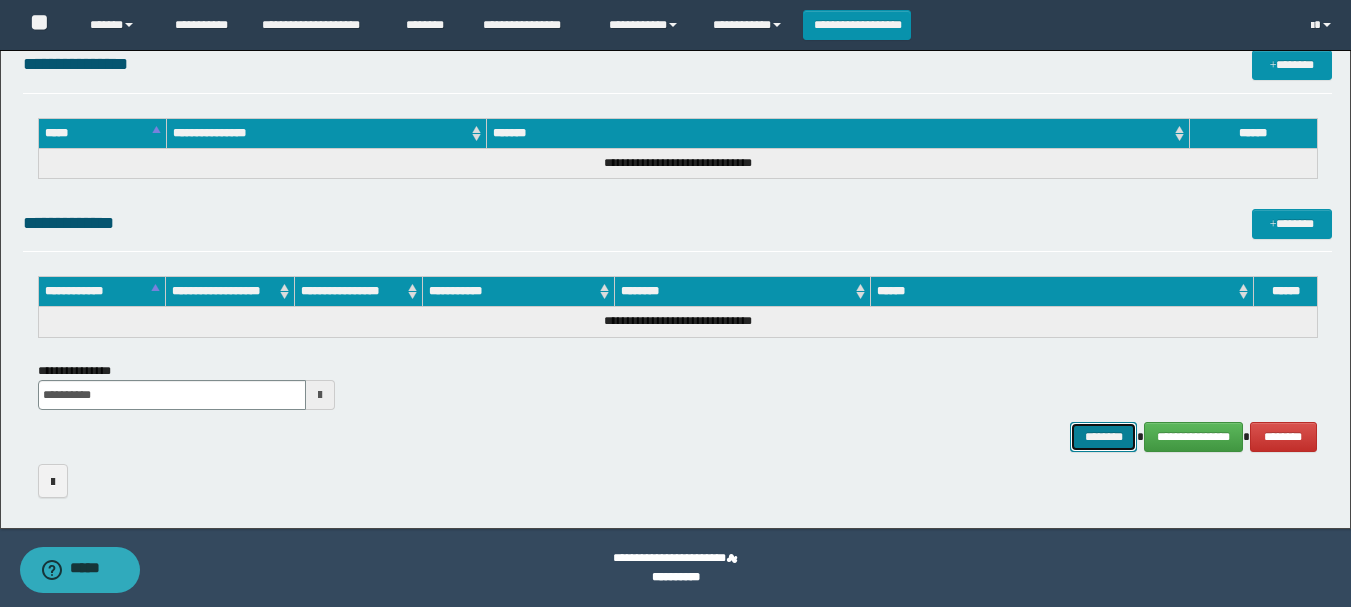 click on "********" at bounding box center [1104, 437] 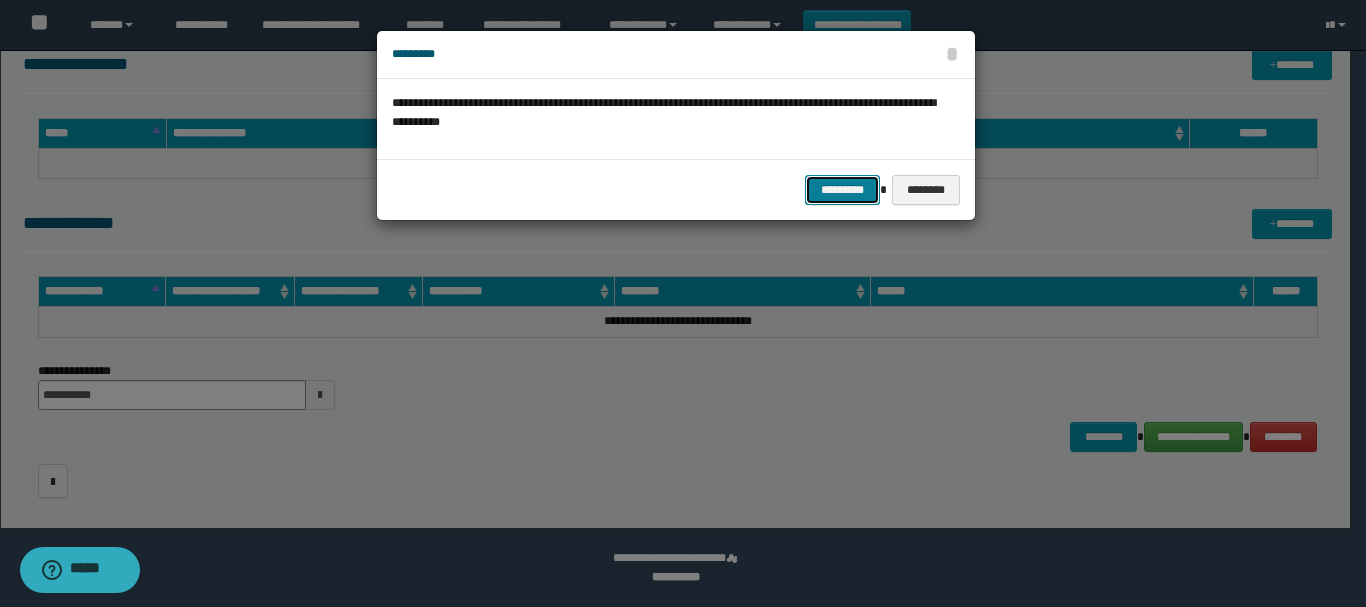 click on "*********" at bounding box center (842, 190) 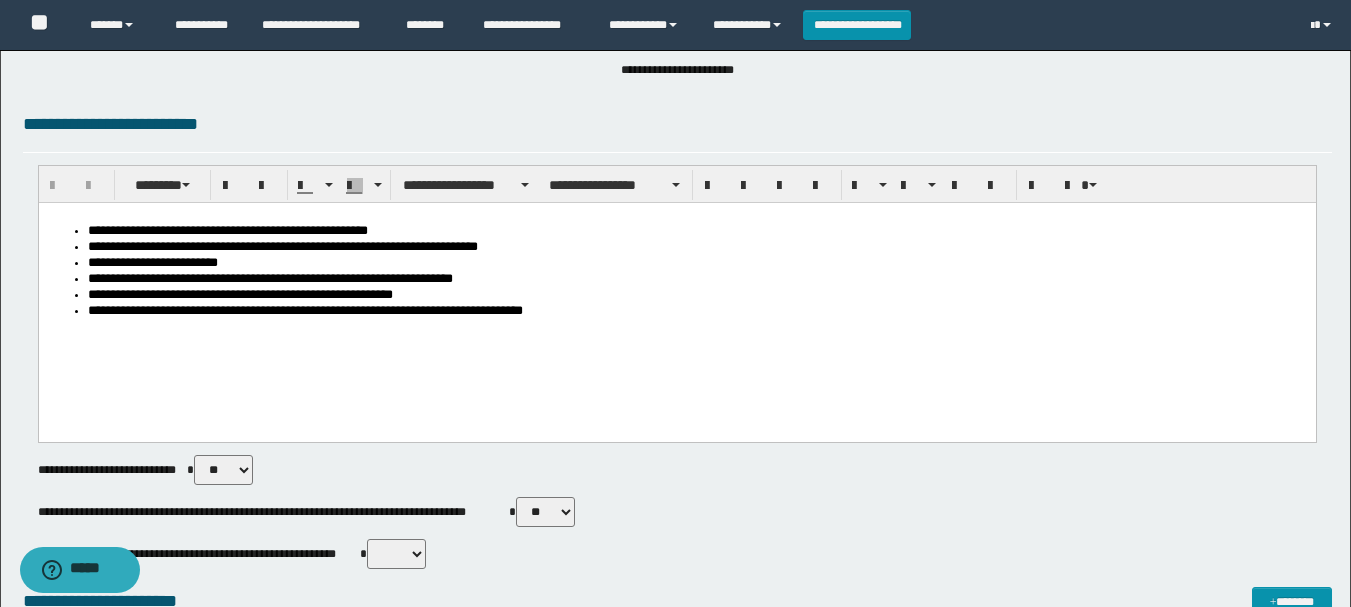 scroll, scrollTop: 0, scrollLeft: 0, axis: both 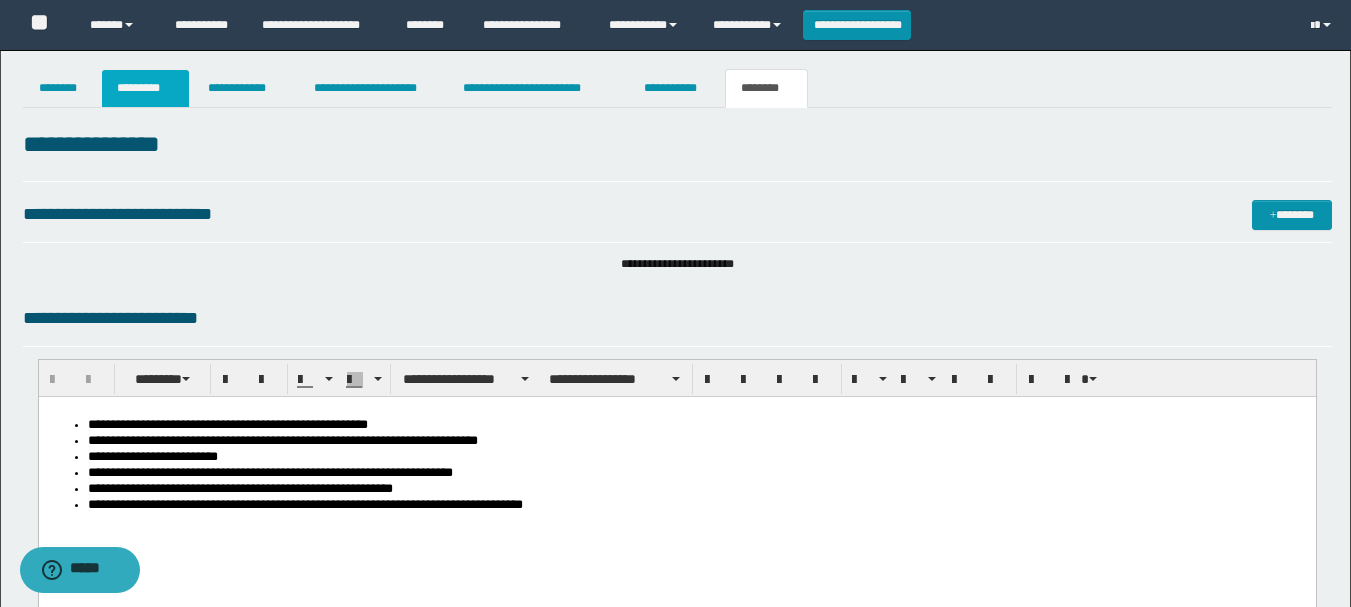 click on "*********" at bounding box center [145, 88] 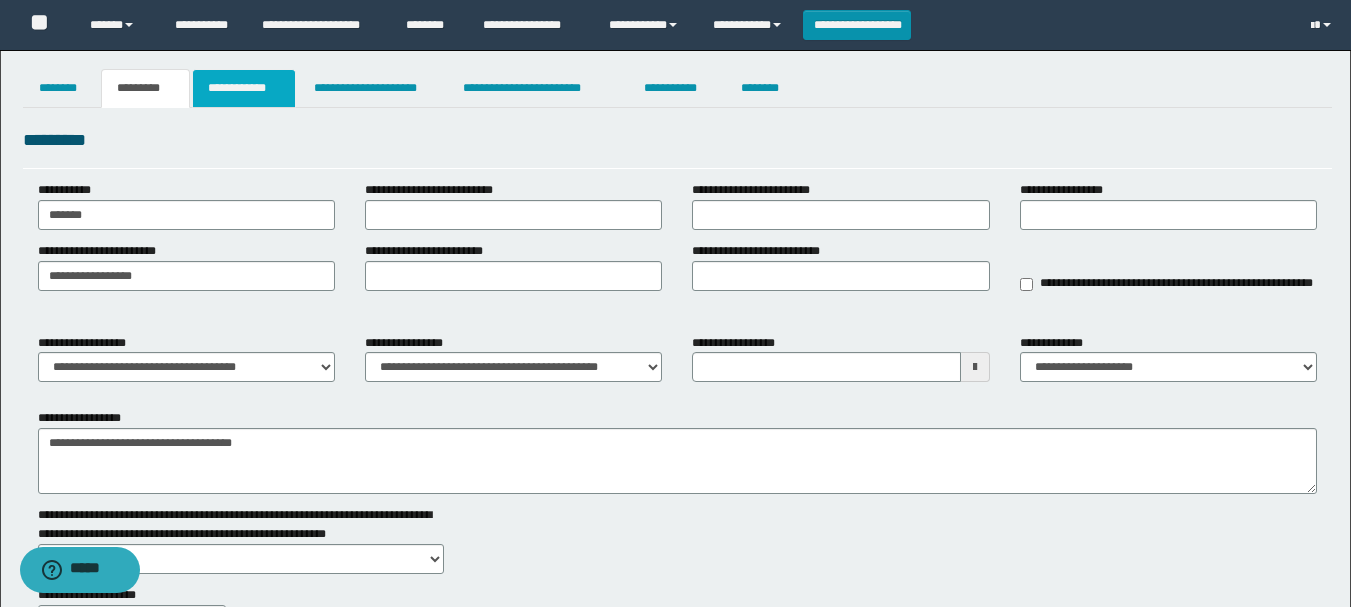 click on "**********" at bounding box center (244, 88) 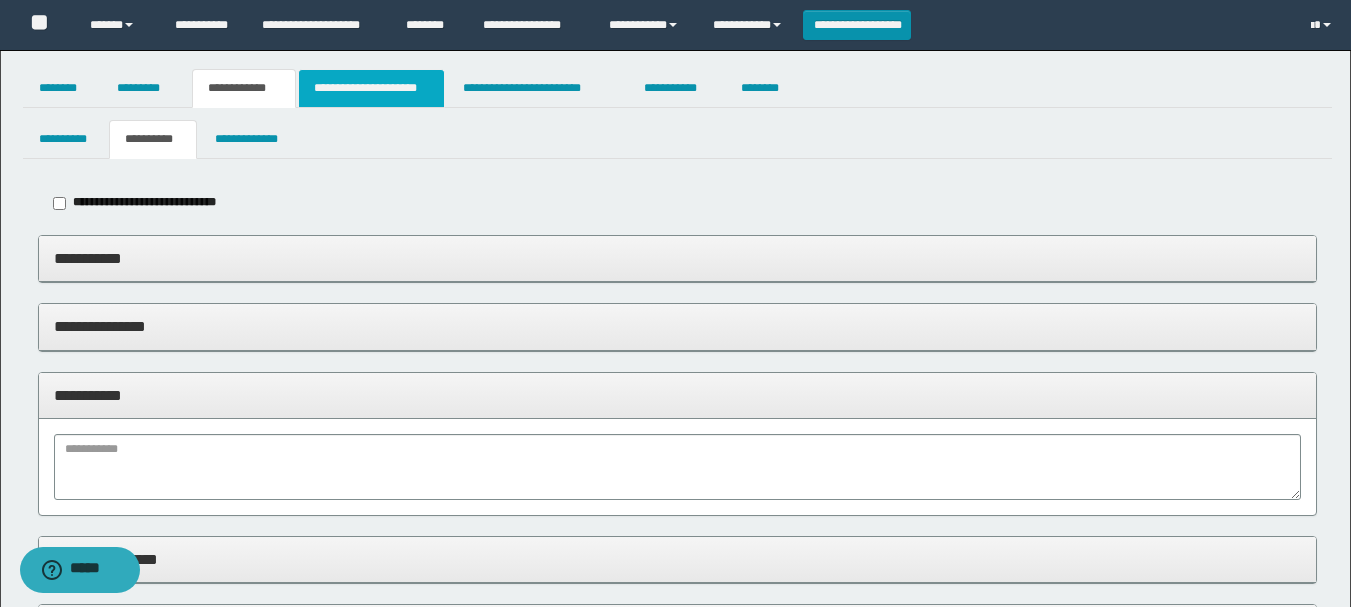 click on "**********" at bounding box center (371, 88) 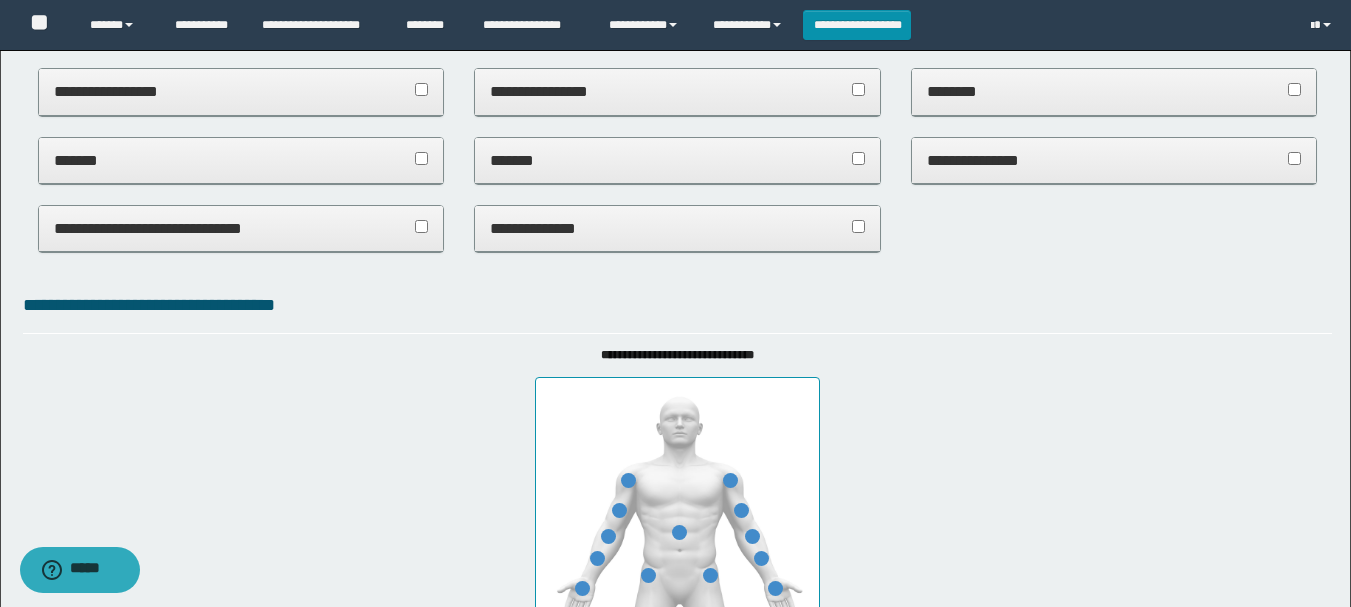 scroll, scrollTop: 0, scrollLeft: 0, axis: both 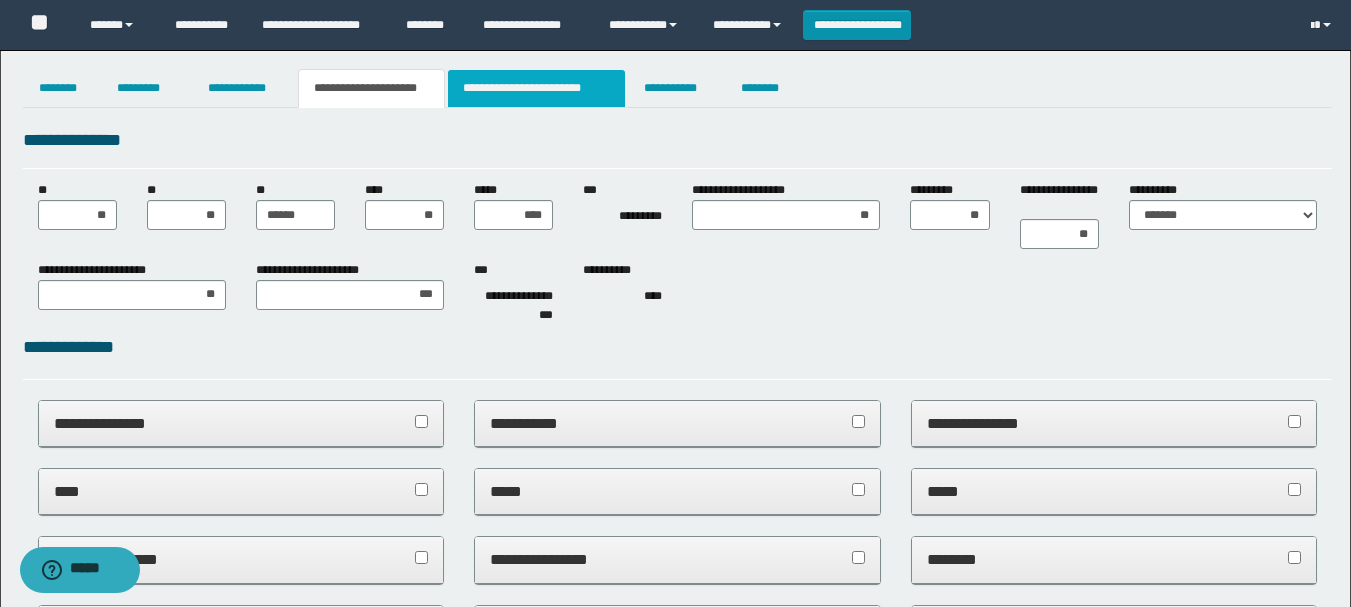 click on "**********" at bounding box center (537, 88) 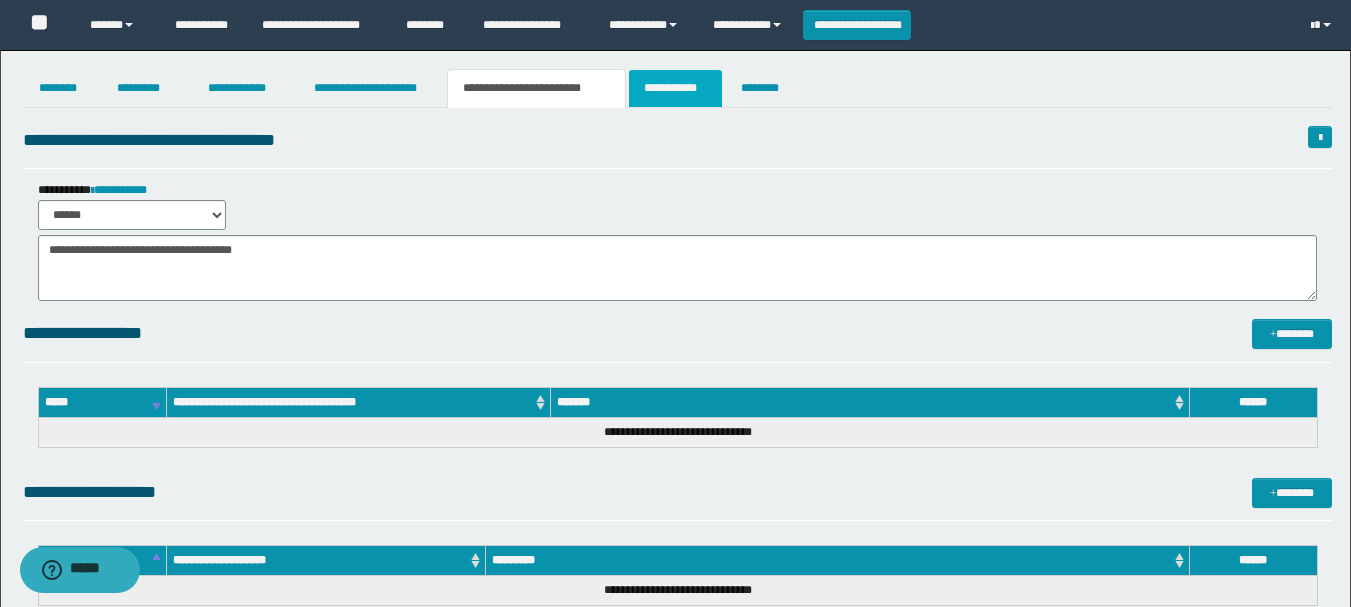 click on "**********" at bounding box center (675, 88) 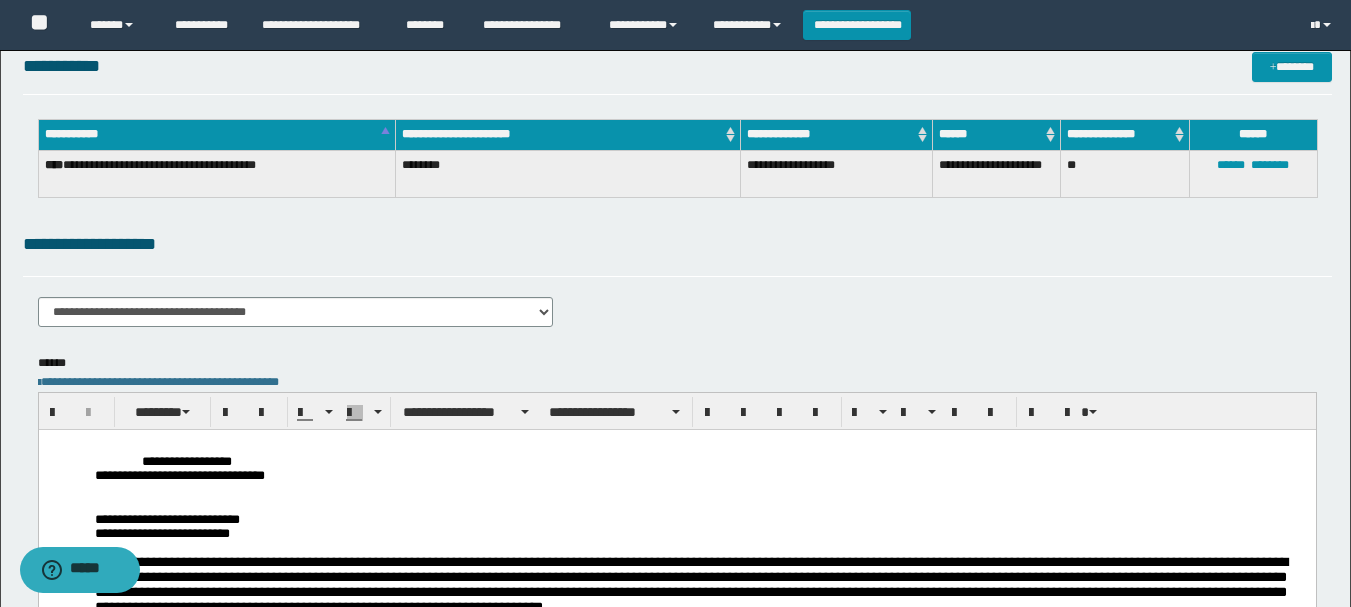 scroll, scrollTop: 0, scrollLeft: 0, axis: both 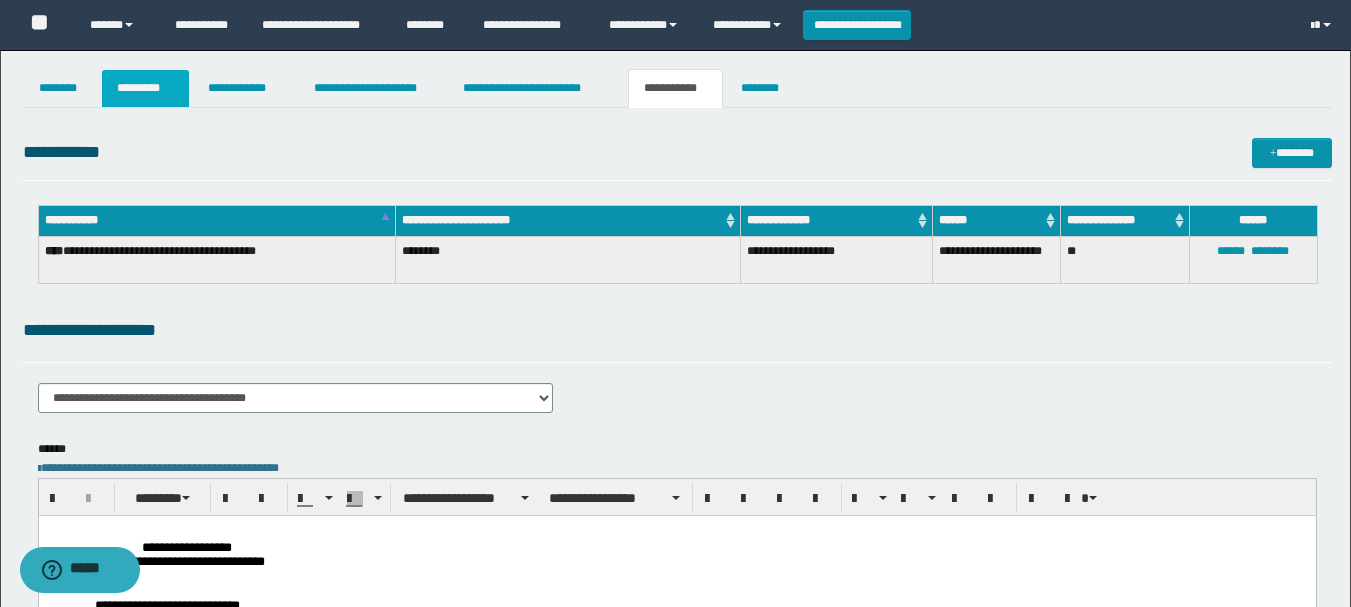 click on "*********" at bounding box center [145, 88] 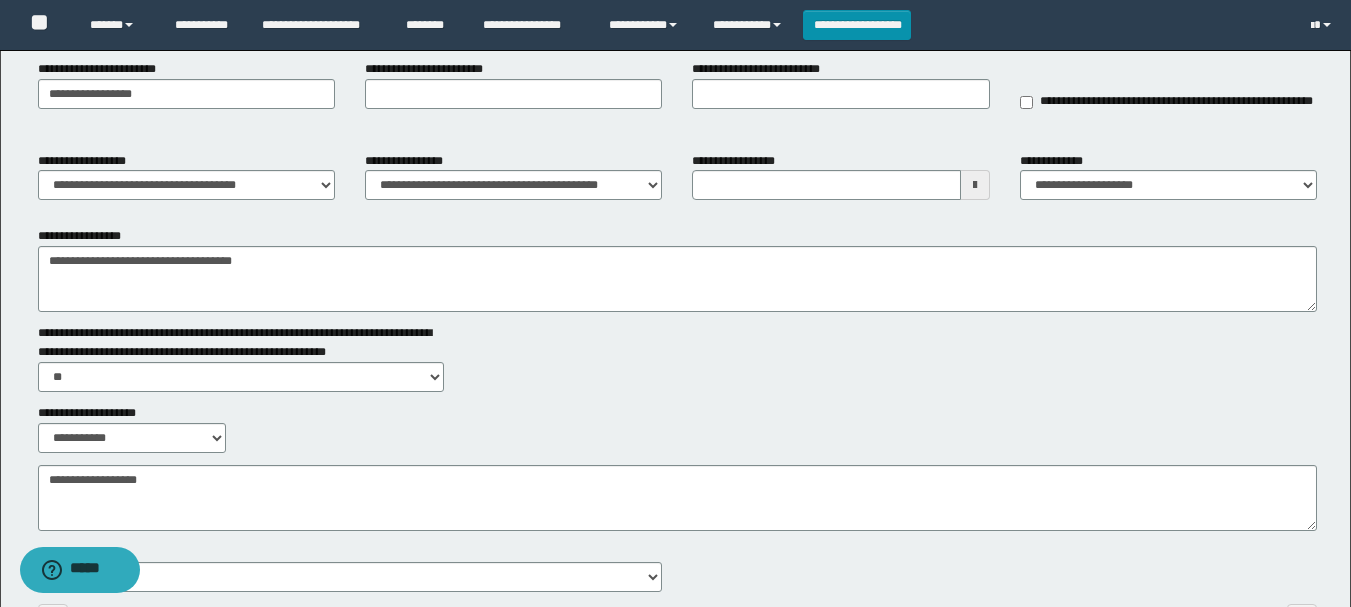 scroll, scrollTop: 0, scrollLeft: 0, axis: both 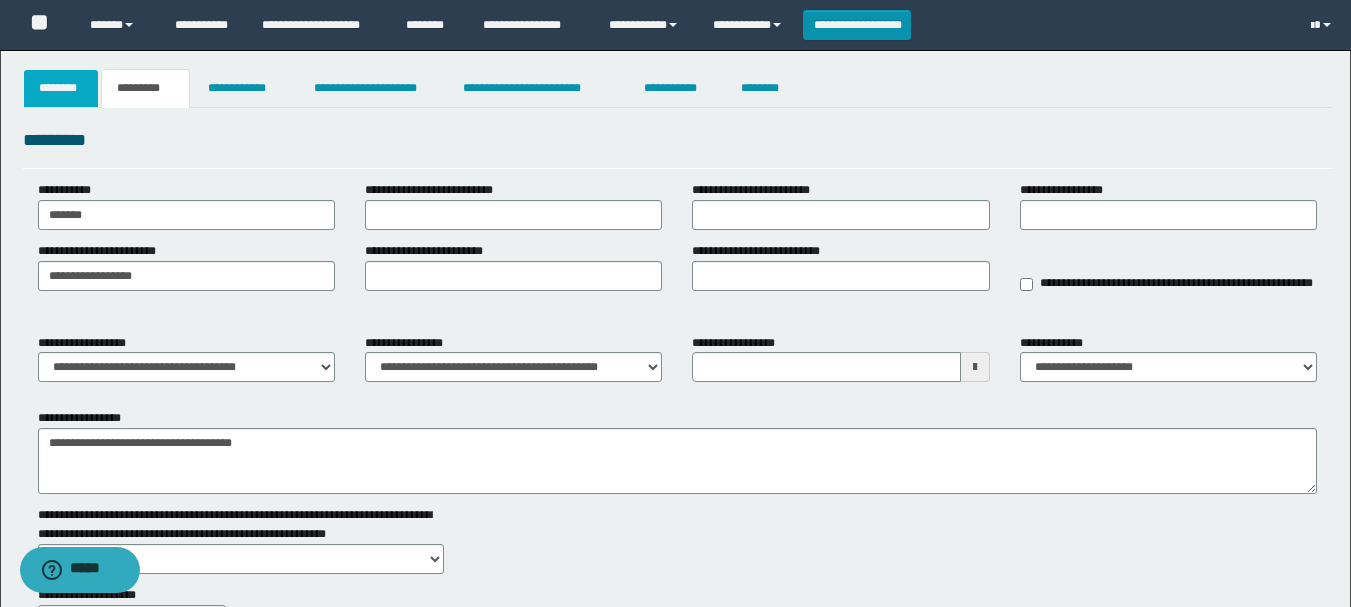 click on "********" at bounding box center [61, 88] 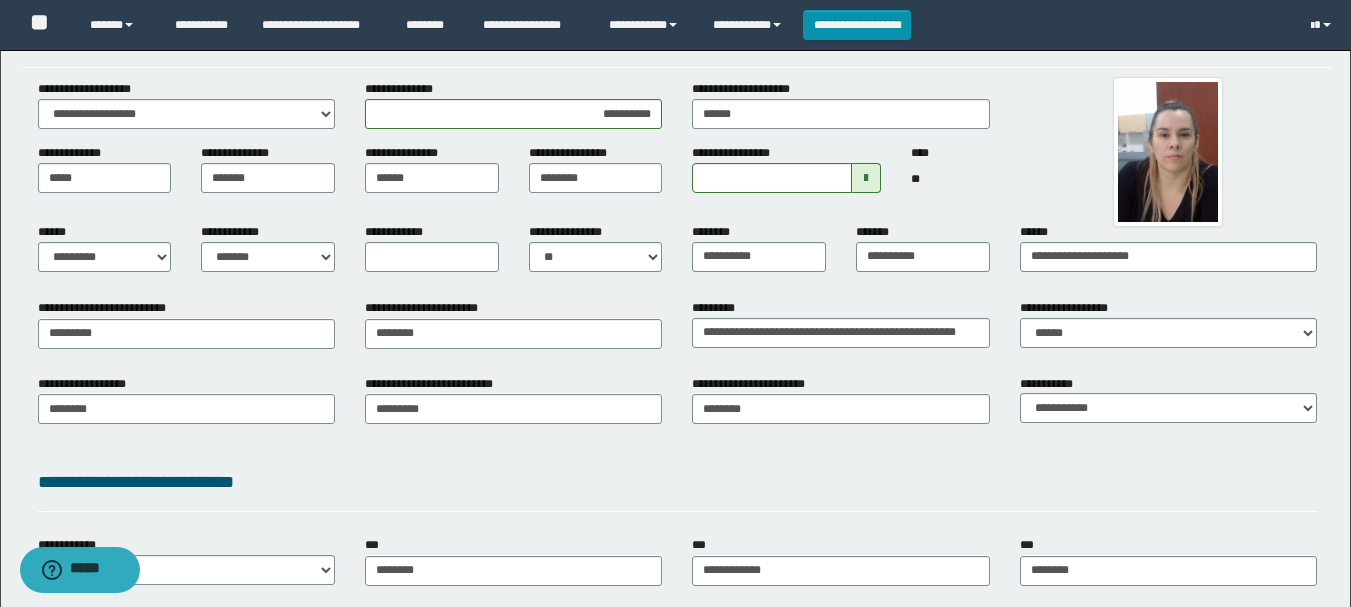 scroll, scrollTop: 0, scrollLeft: 0, axis: both 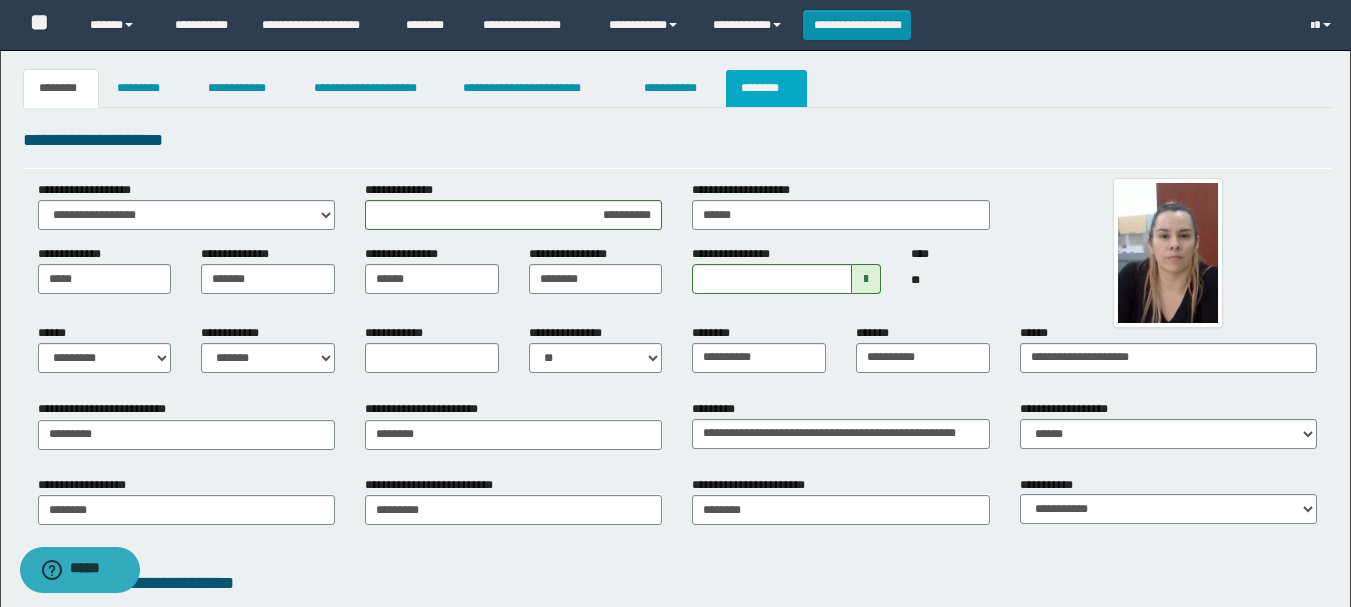 click on "********" at bounding box center [766, 88] 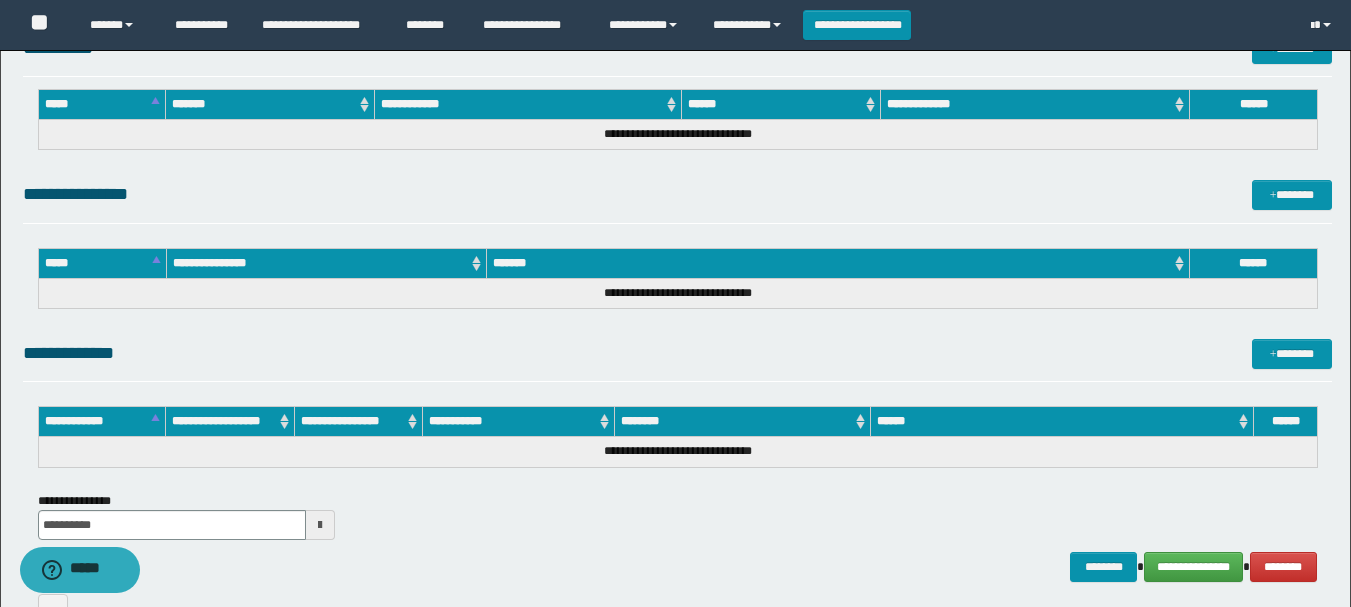 scroll, scrollTop: 1024, scrollLeft: 0, axis: vertical 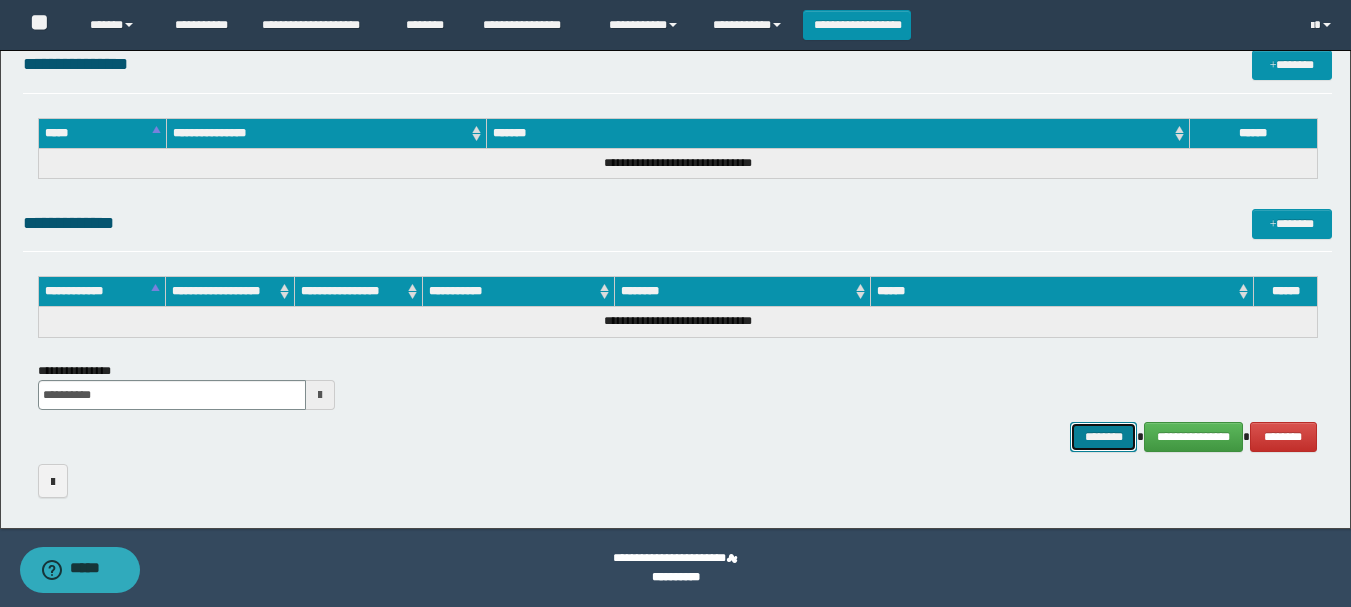 click on "********" at bounding box center (1104, 437) 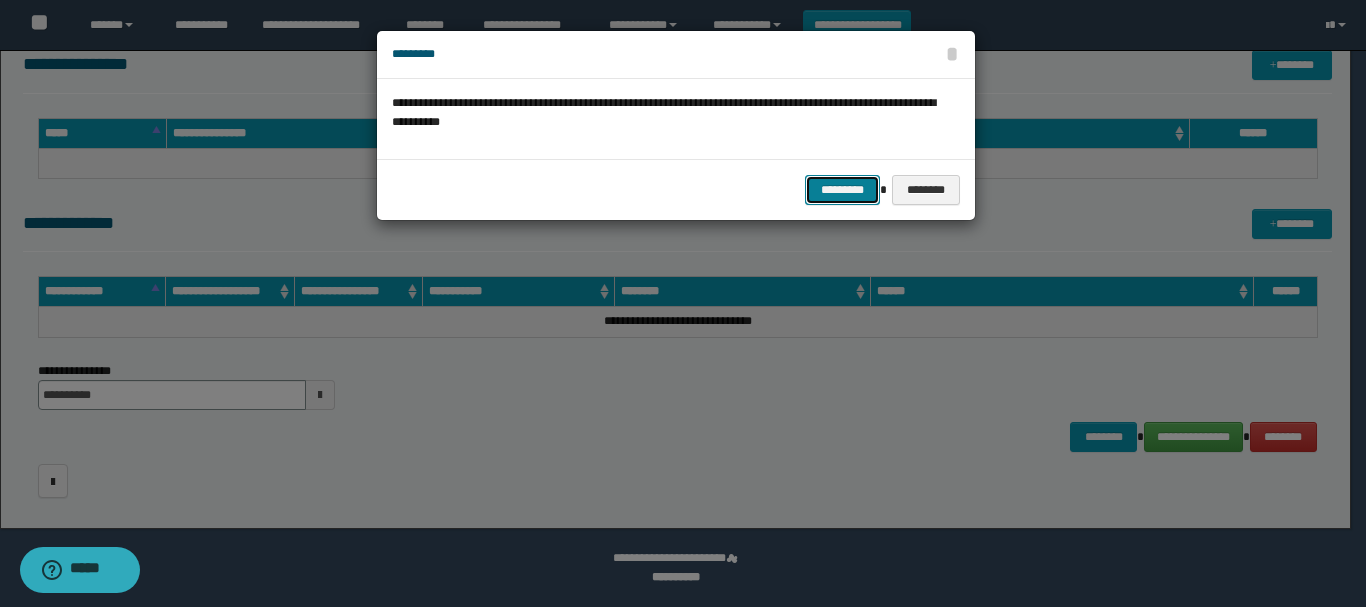 click on "*********" at bounding box center (842, 190) 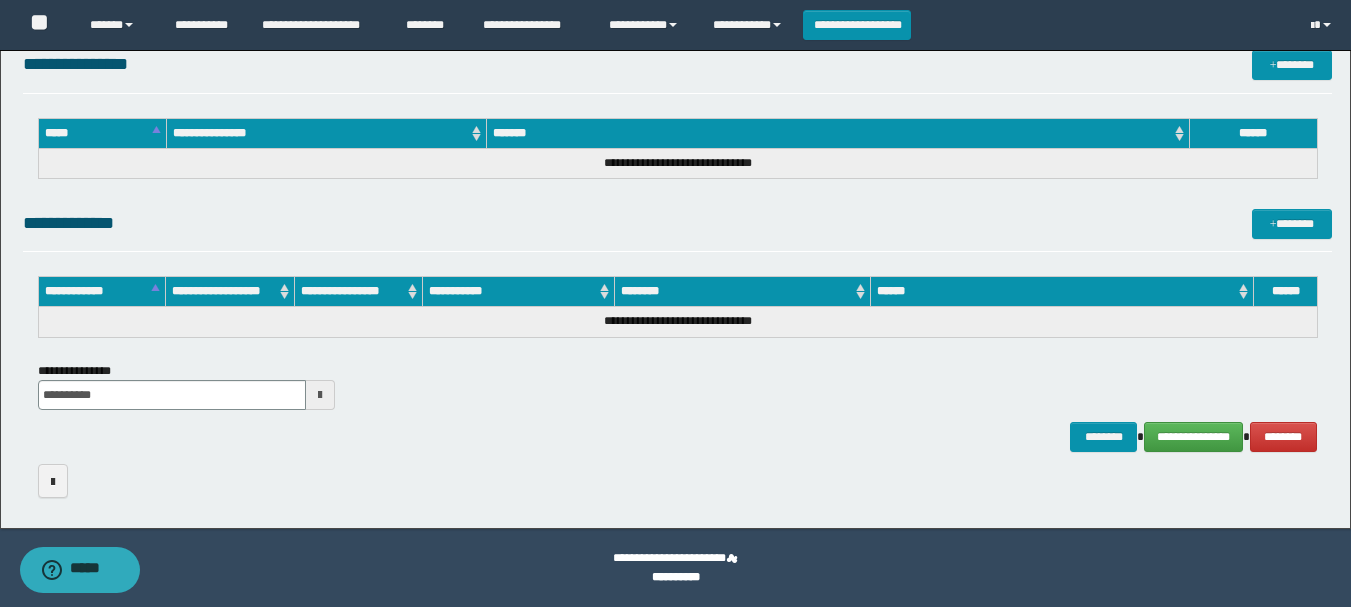 click on "**********" at bounding box center (677, -200) 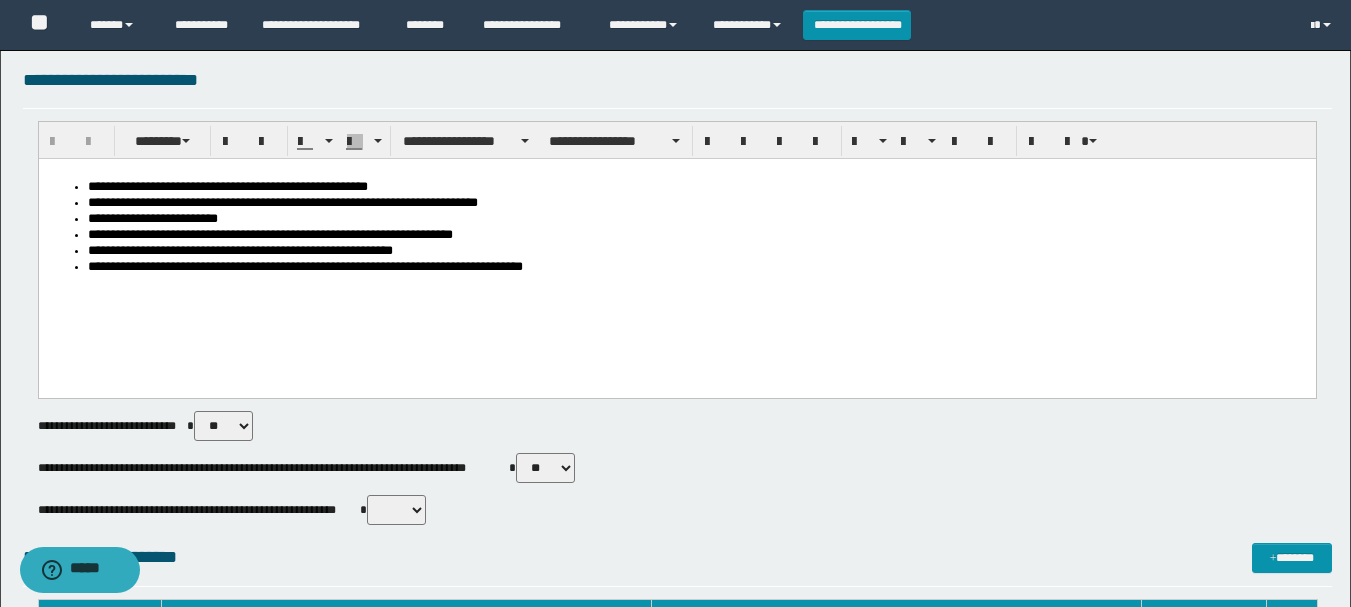 scroll, scrollTop: 0, scrollLeft: 0, axis: both 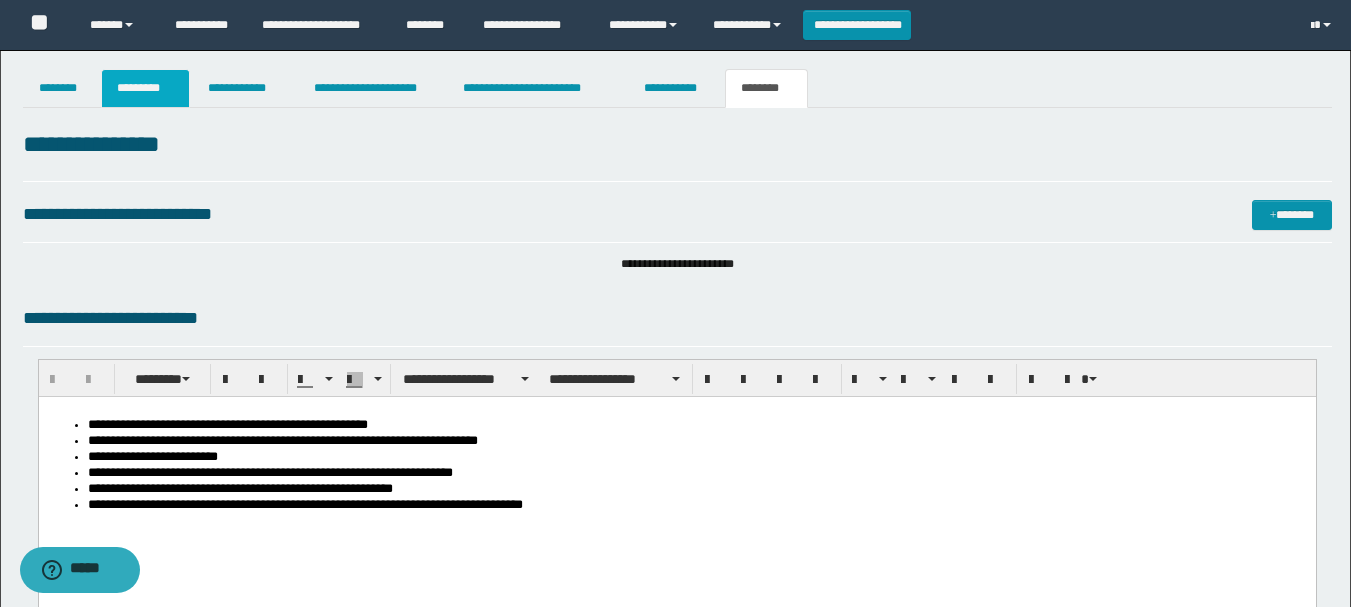 click on "*********" at bounding box center [145, 88] 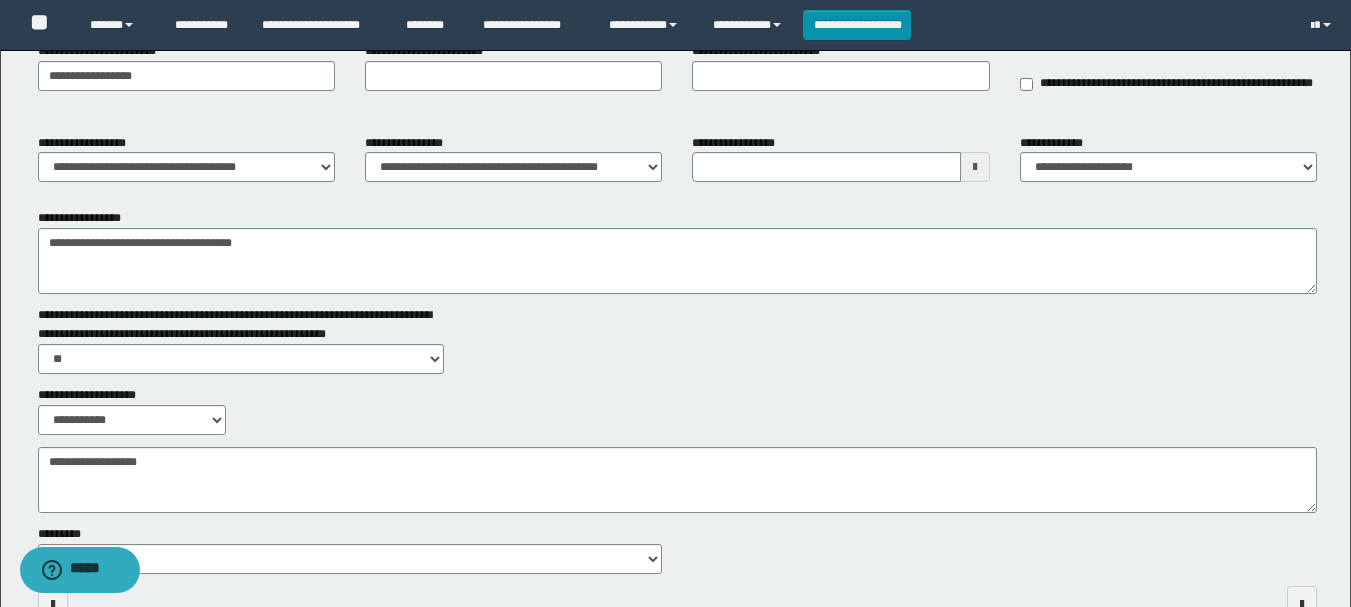 scroll, scrollTop: 0, scrollLeft: 0, axis: both 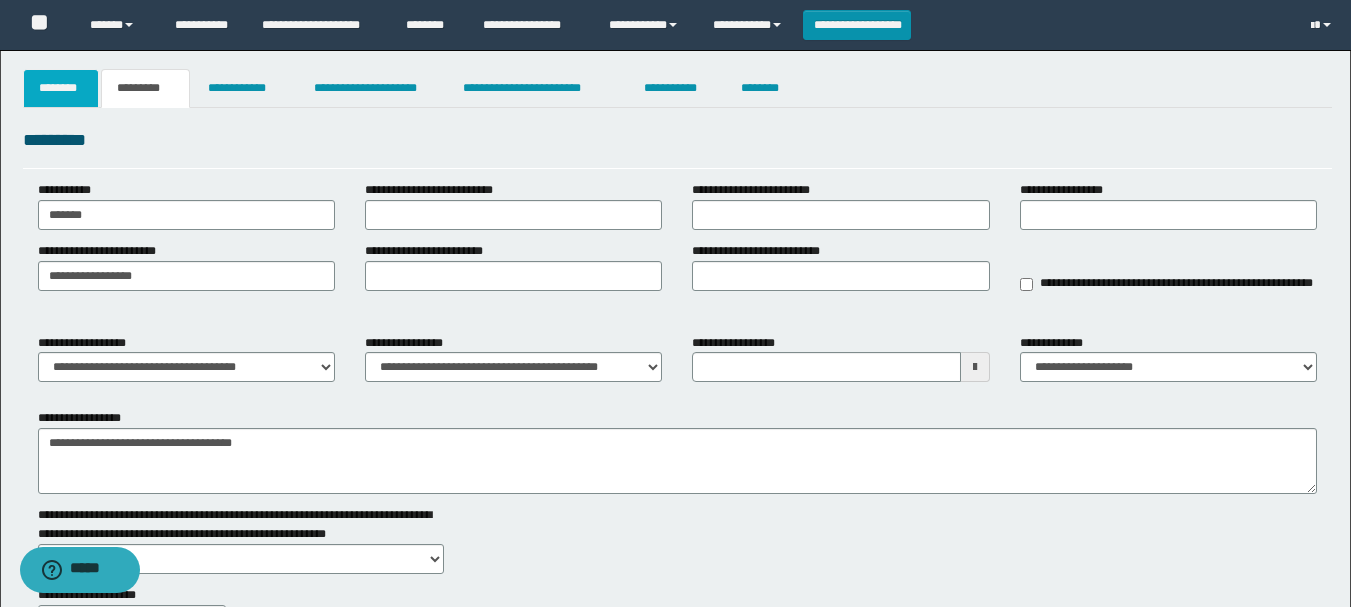 click on "********" at bounding box center [61, 88] 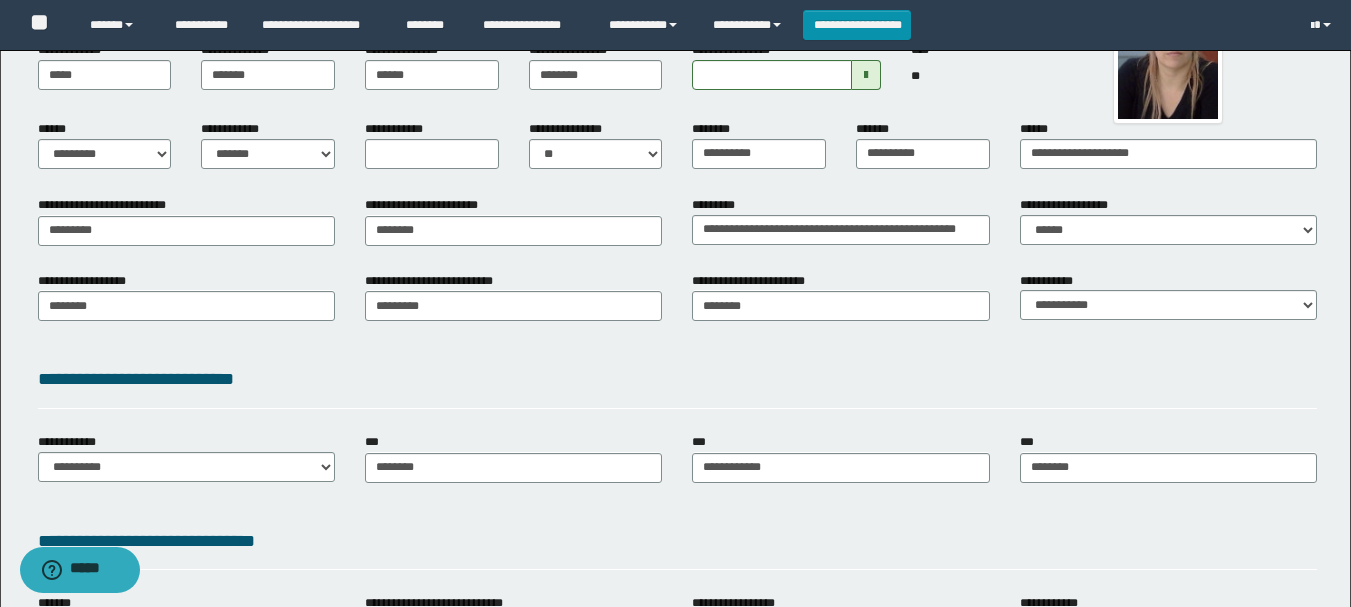 scroll, scrollTop: 300, scrollLeft: 0, axis: vertical 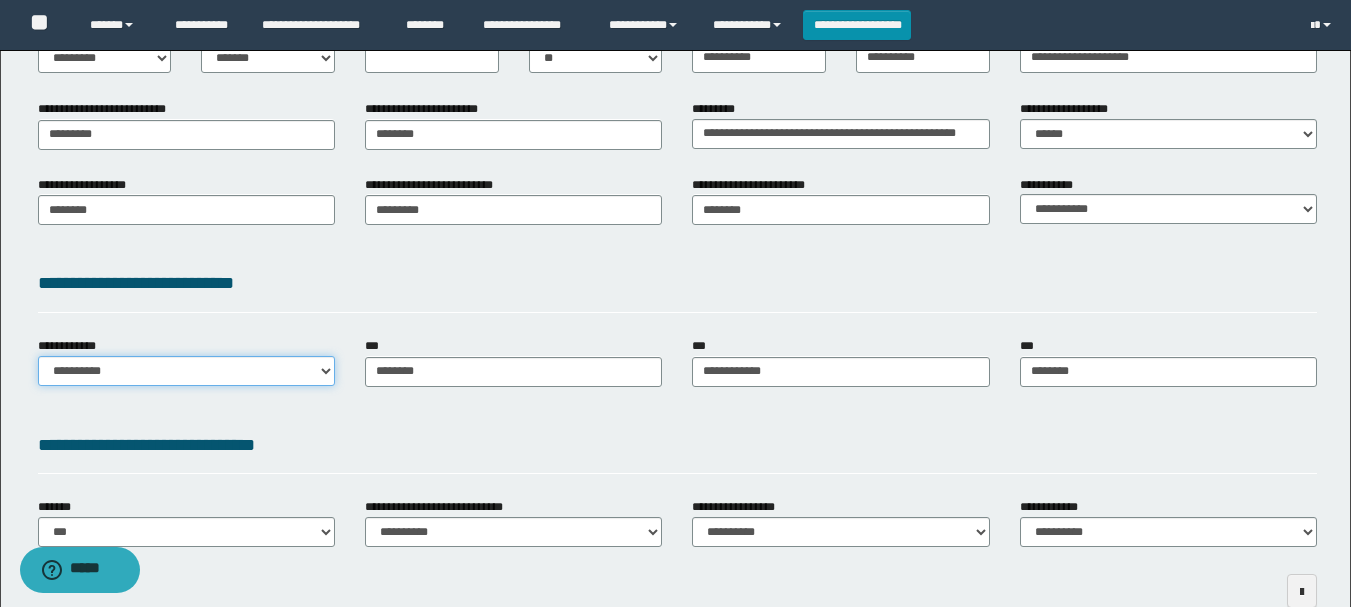 click on "**********" at bounding box center [186, 371] 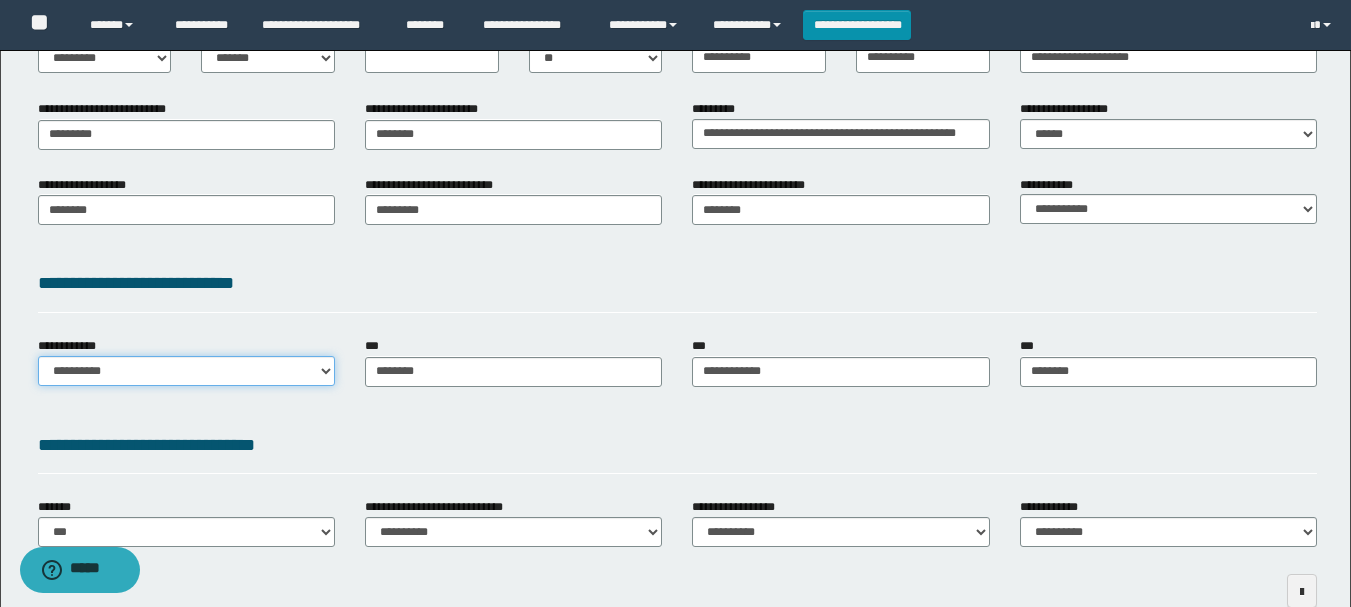 select on "**" 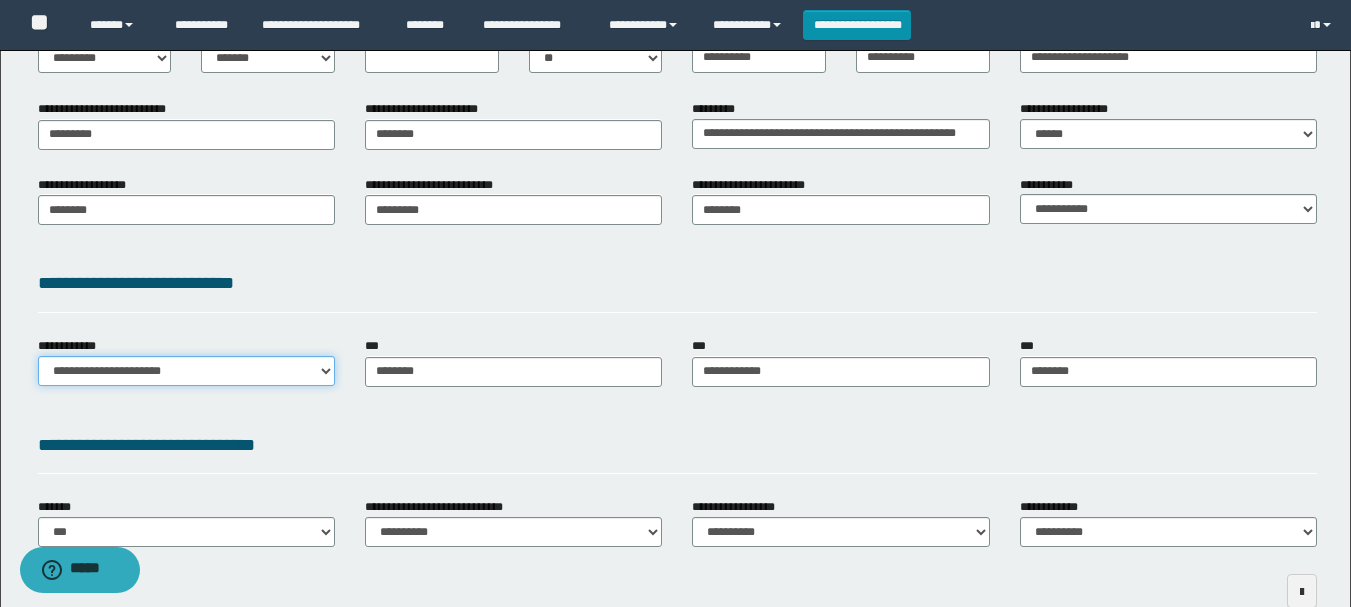 click on "**********" at bounding box center (186, 371) 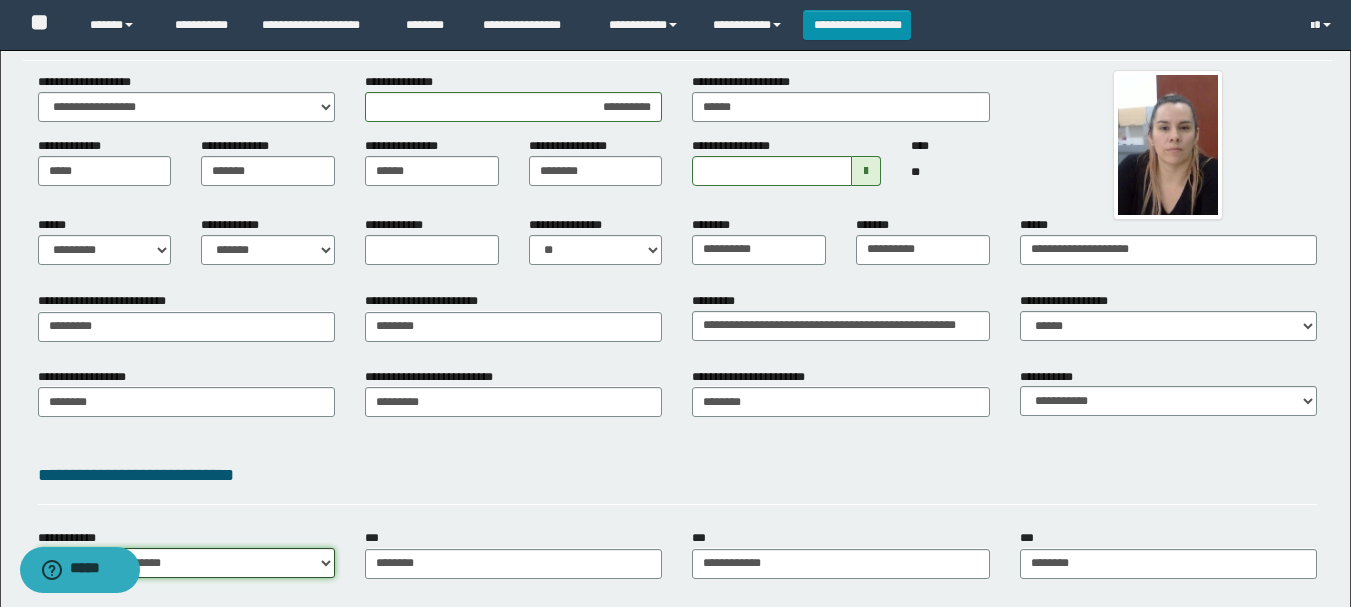 scroll, scrollTop: 0, scrollLeft: 0, axis: both 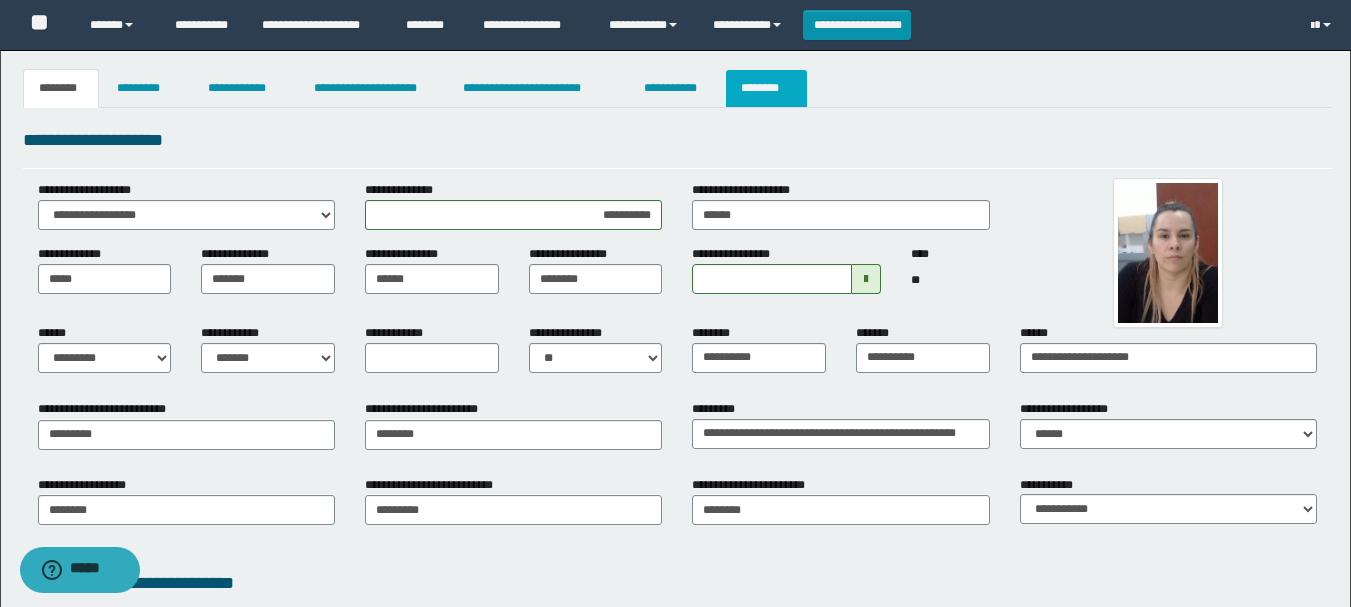 click on "********" at bounding box center (766, 88) 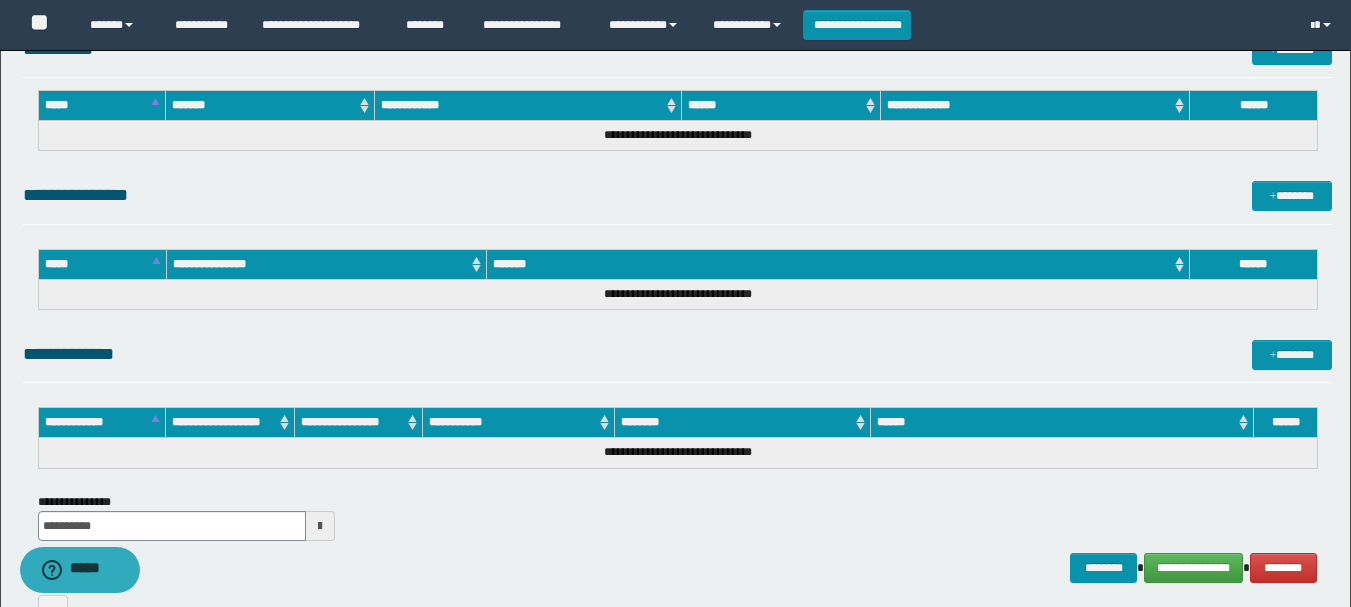 scroll, scrollTop: 1024, scrollLeft: 0, axis: vertical 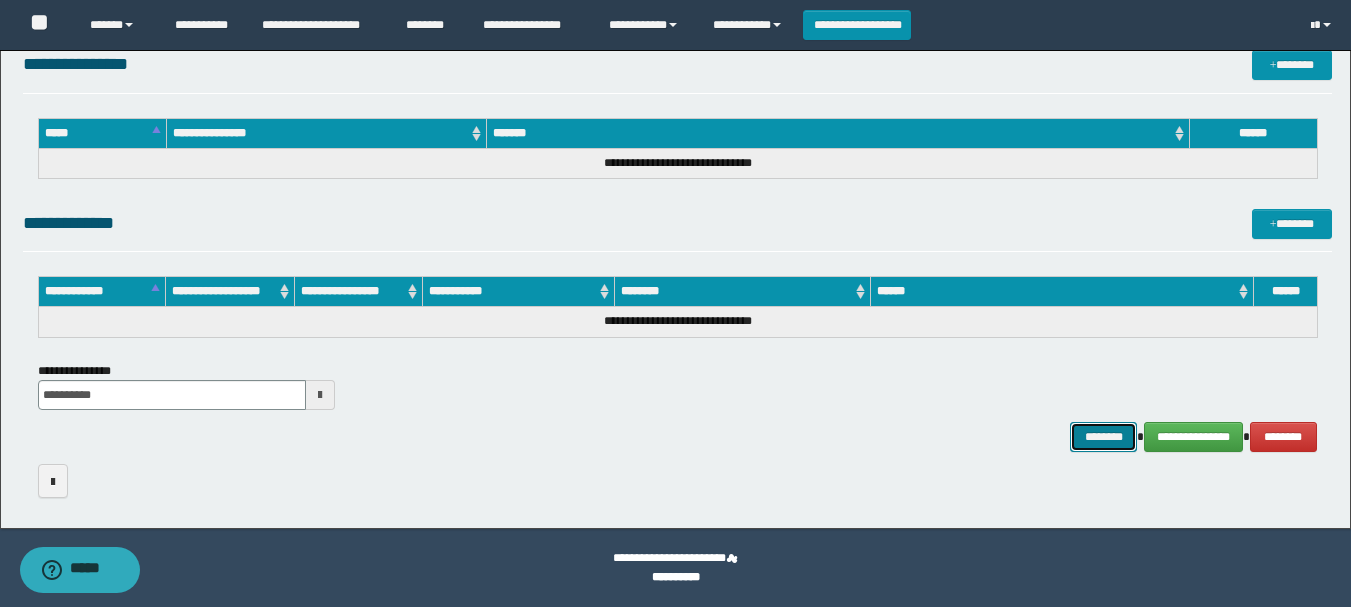 click on "********" at bounding box center (1104, 437) 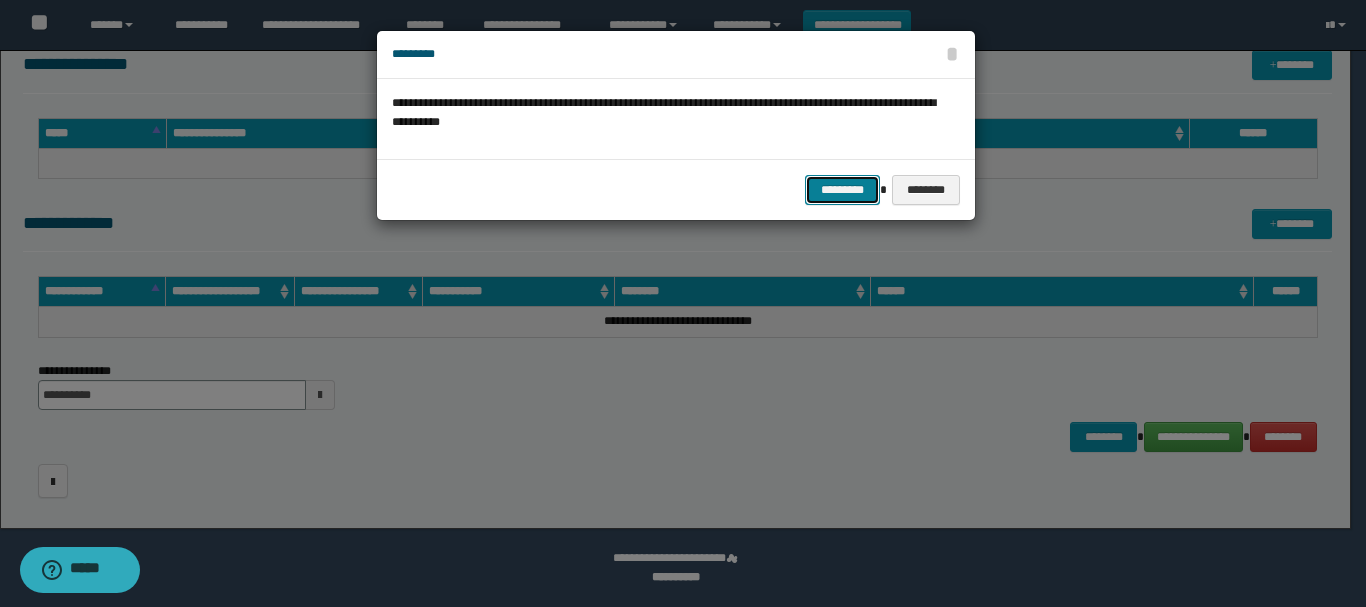 click on "*********" at bounding box center (842, 190) 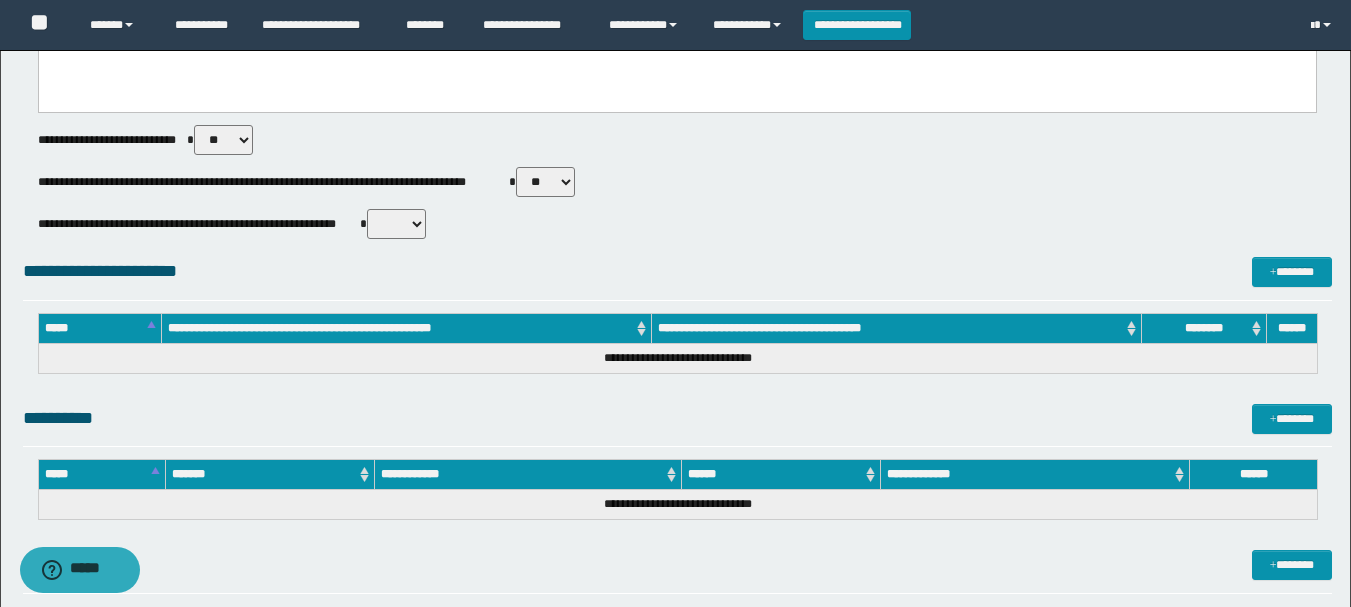 scroll, scrollTop: 0, scrollLeft: 0, axis: both 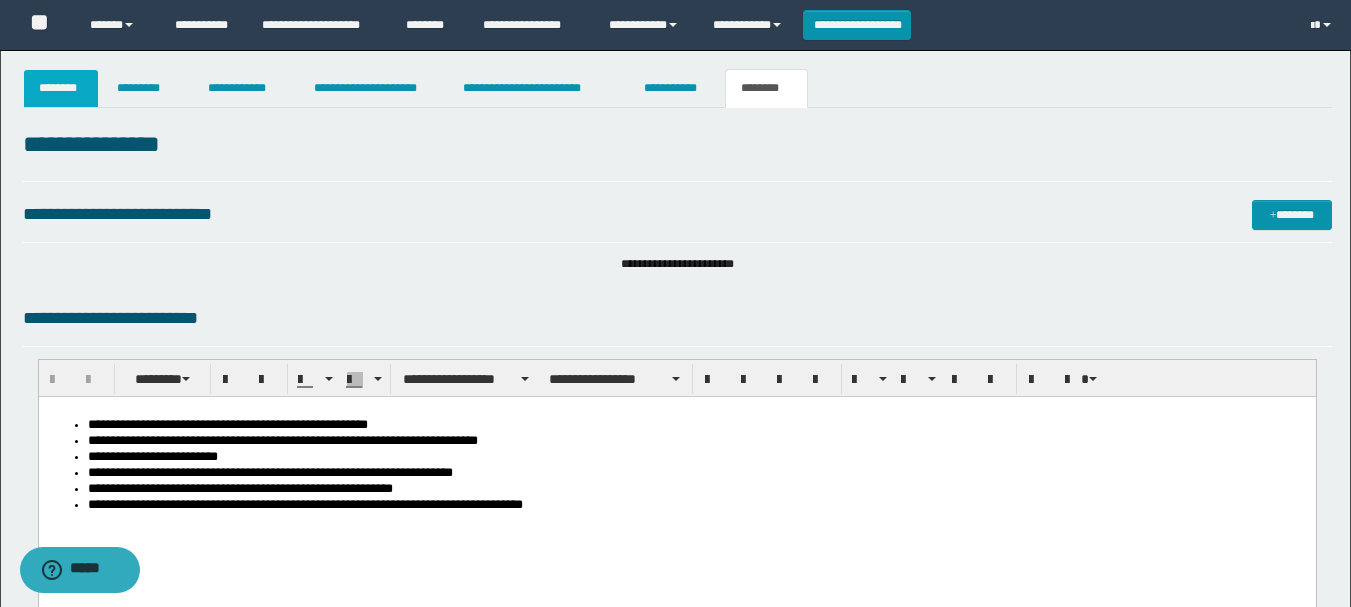 click on "********" at bounding box center (61, 88) 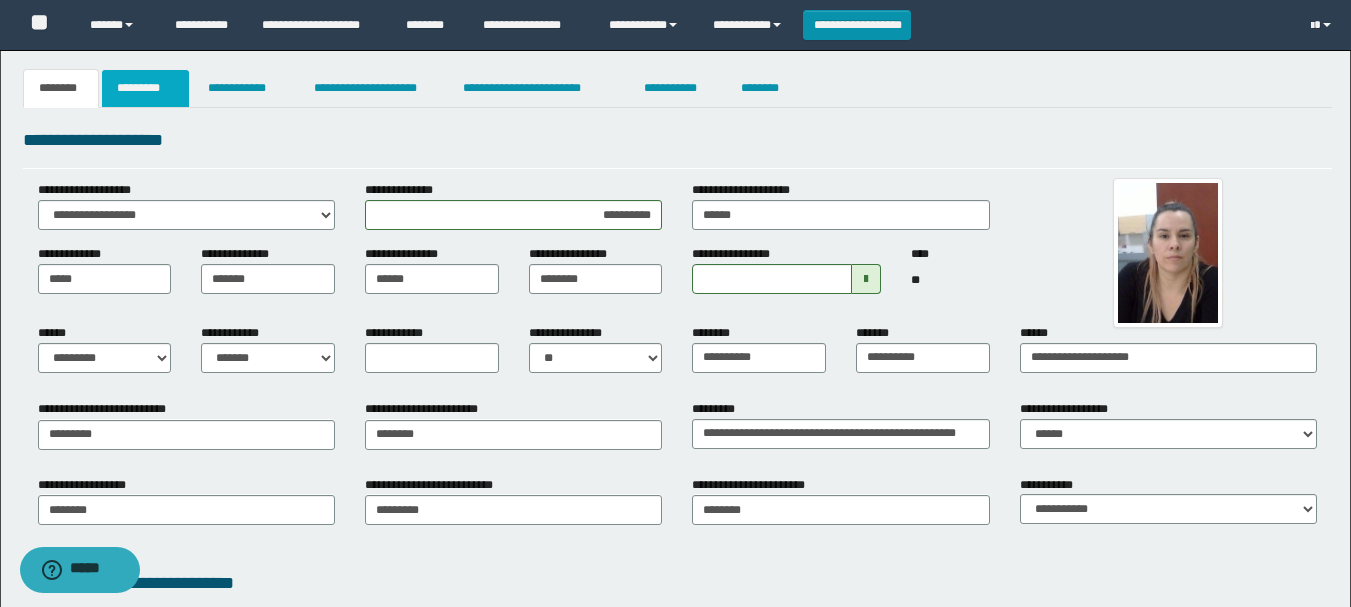 click on "*********" at bounding box center [145, 88] 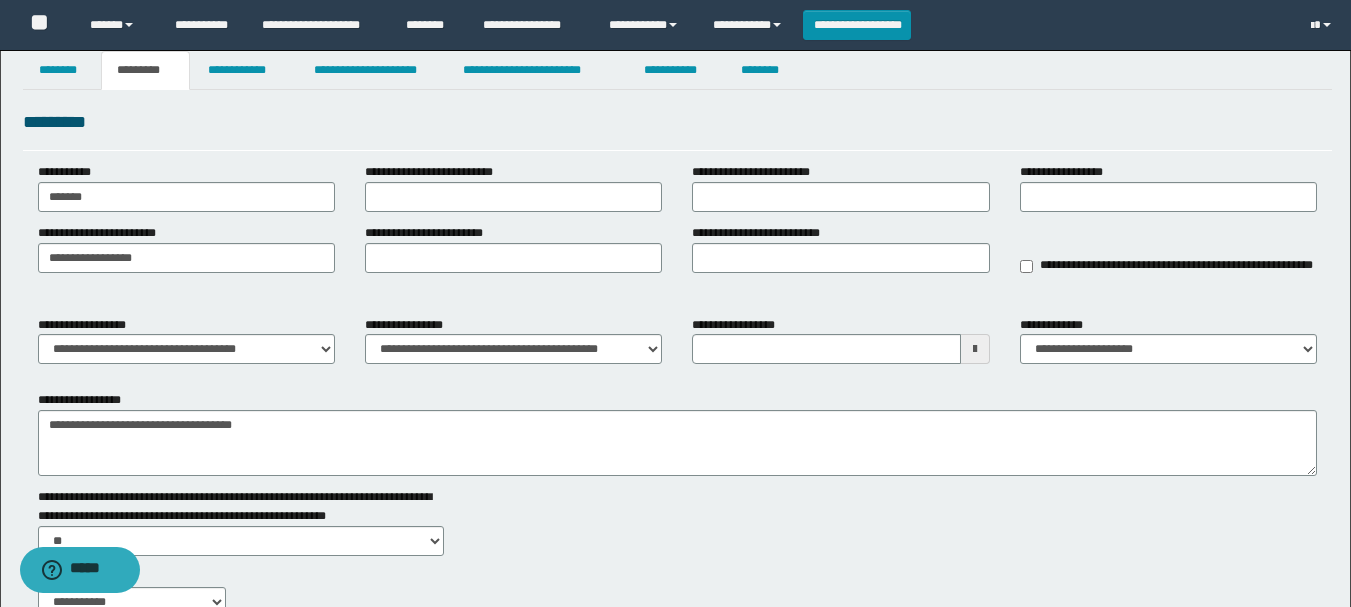 scroll, scrollTop: 0, scrollLeft: 0, axis: both 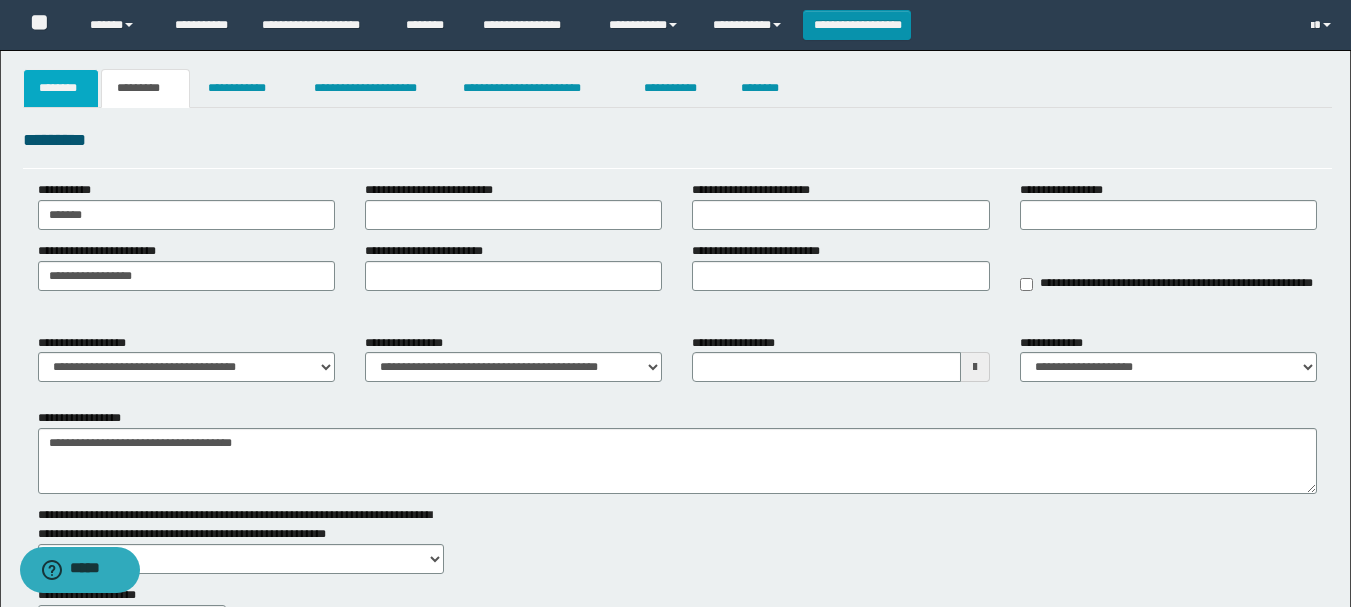 click on "********" at bounding box center (61, 88) 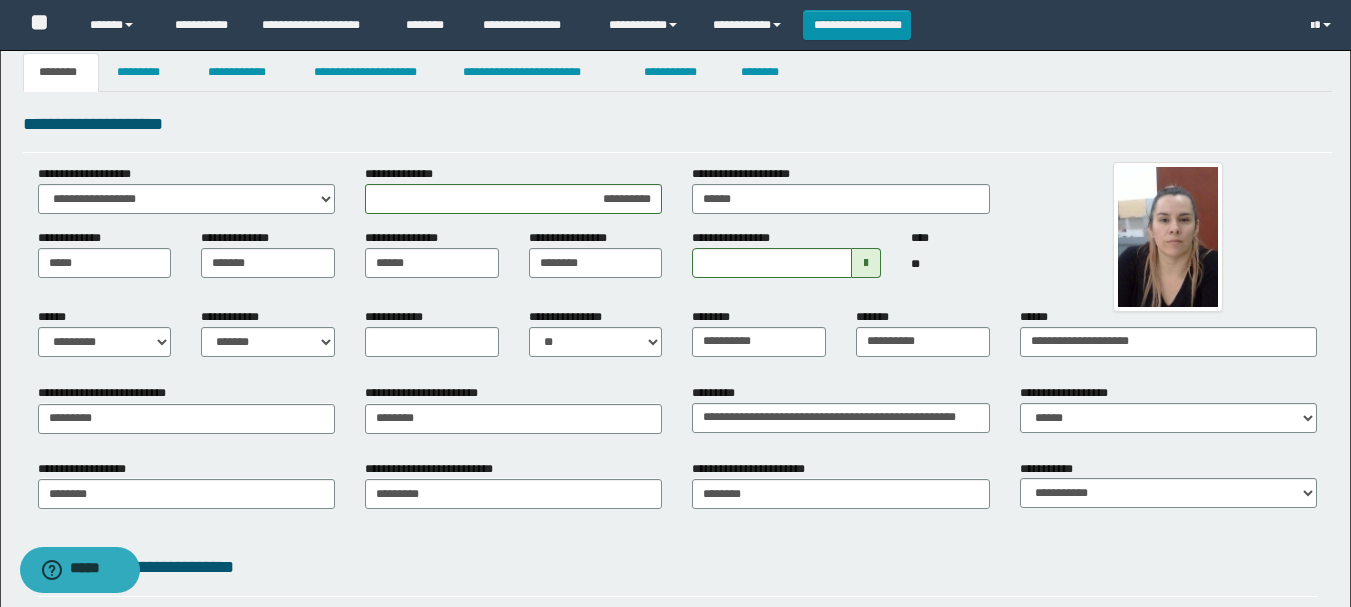 scroll, scrollTop: 0, scrollLeft: 0, axis: both 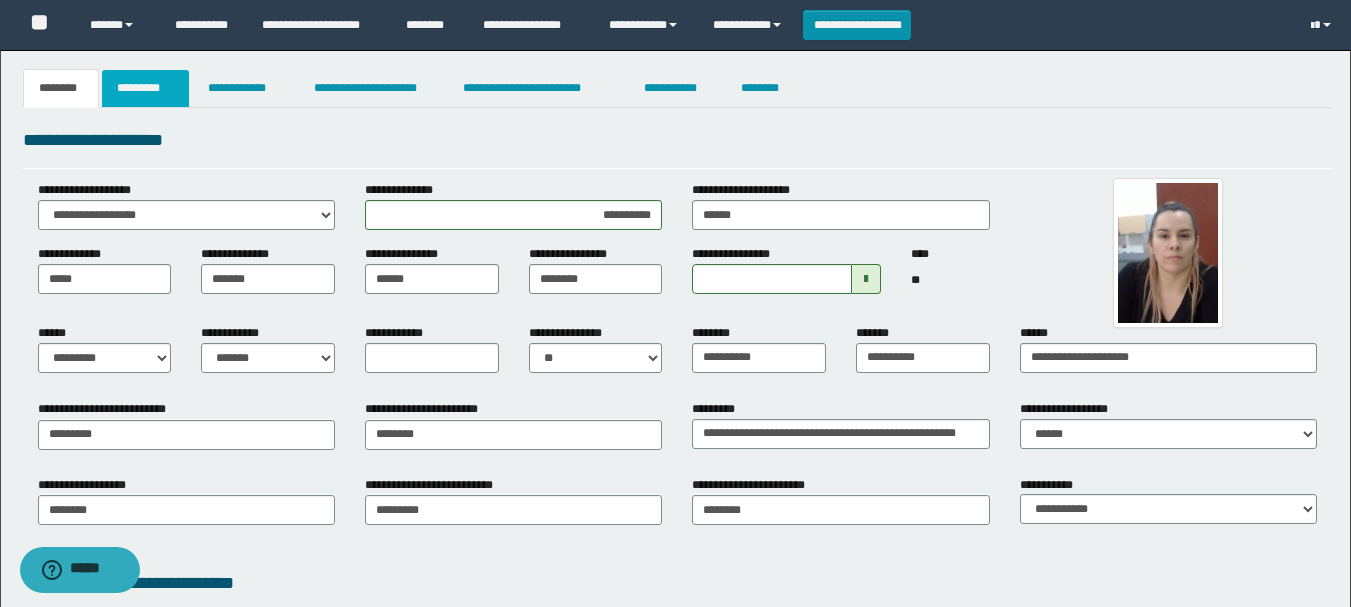 click on "*********" at bounding box center (145, 88) 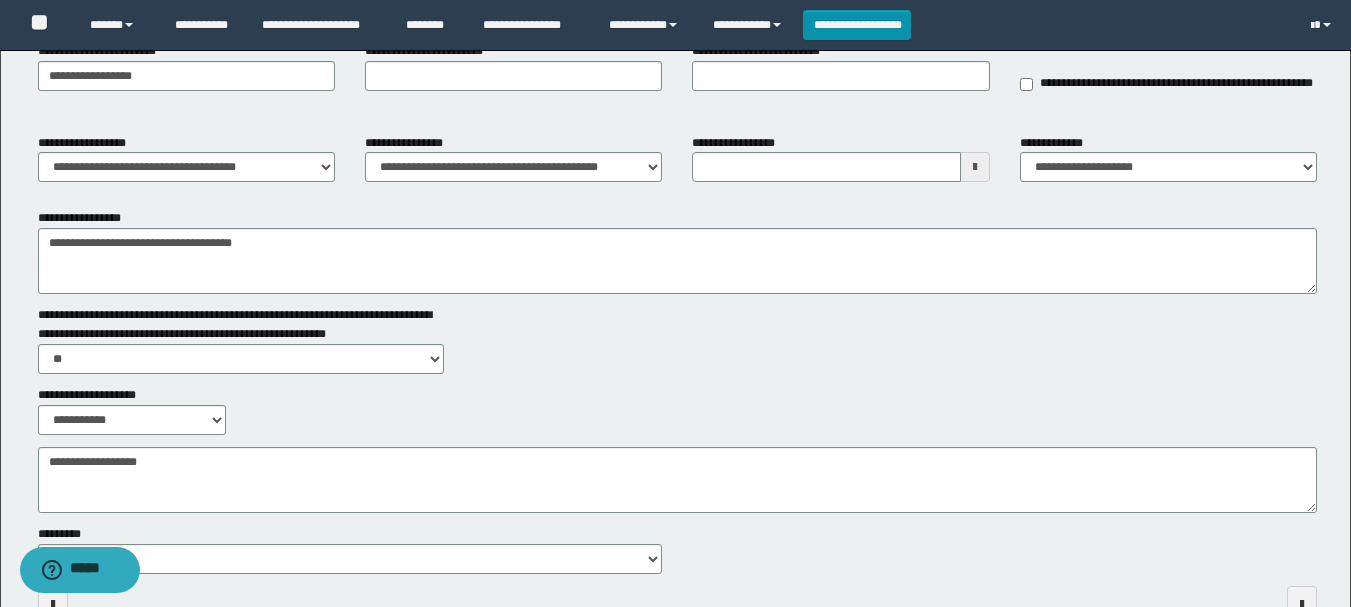 scroll, scrollTop: 0, scrollLeft: 0, axis: both 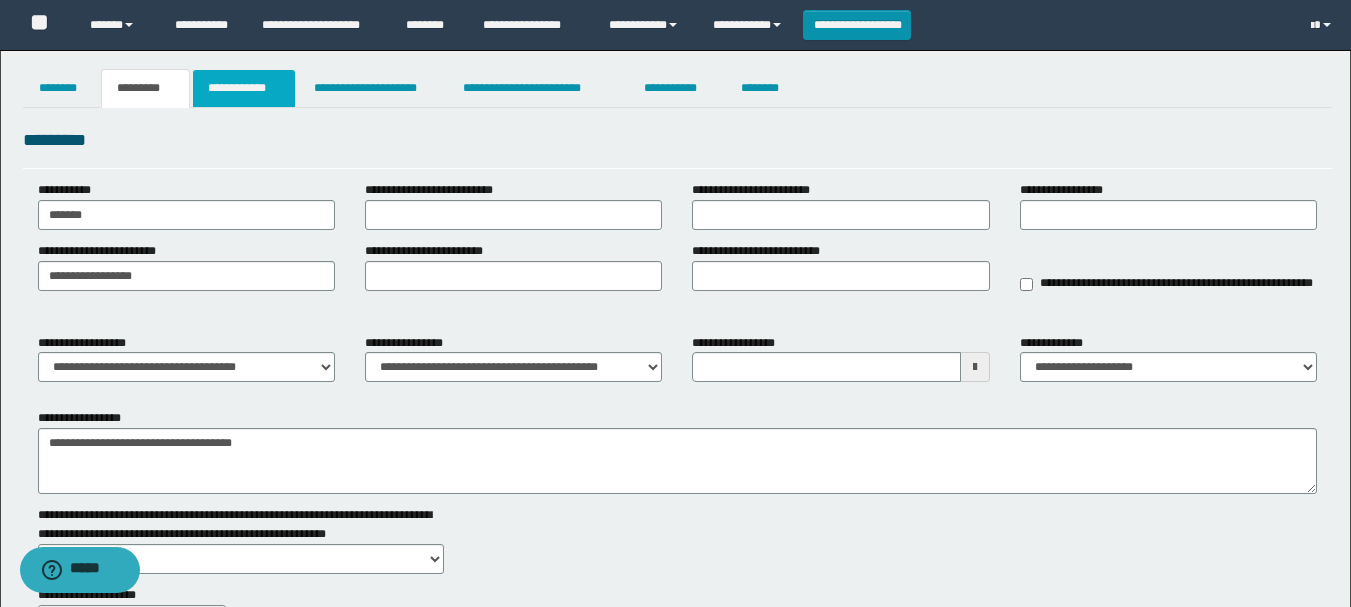 click on "**********" at bounding box center [244, 88] 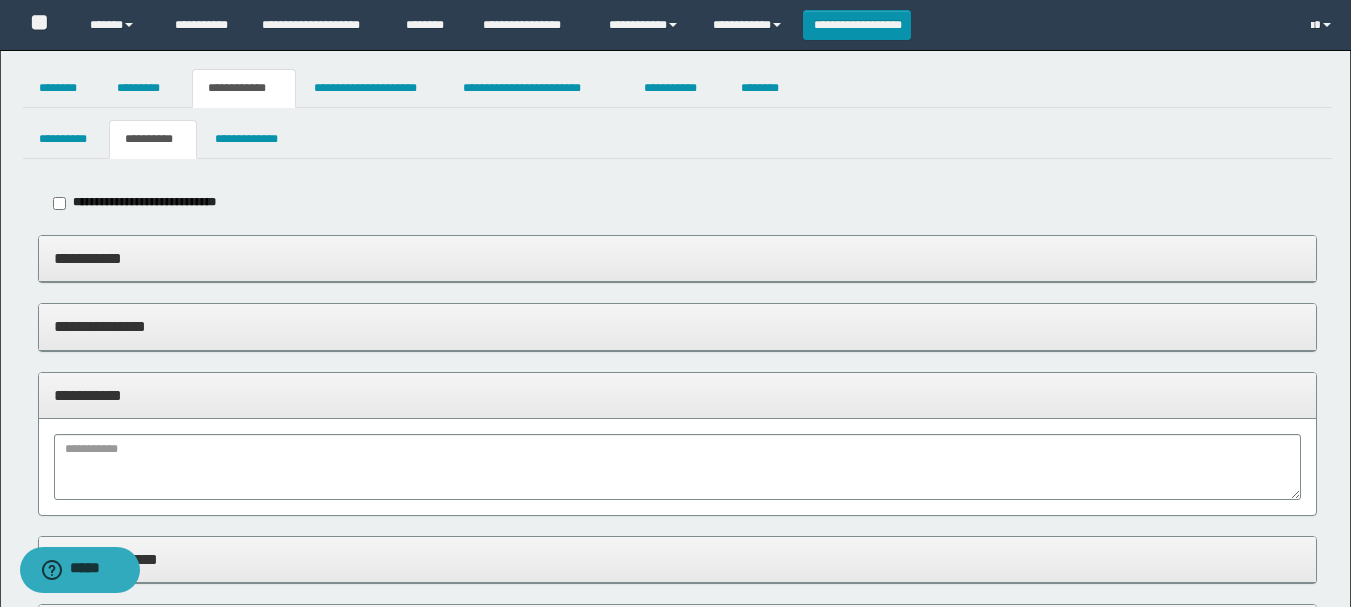 scroll, scrollTop: 100, scrollLeft: 0, axis: vertical 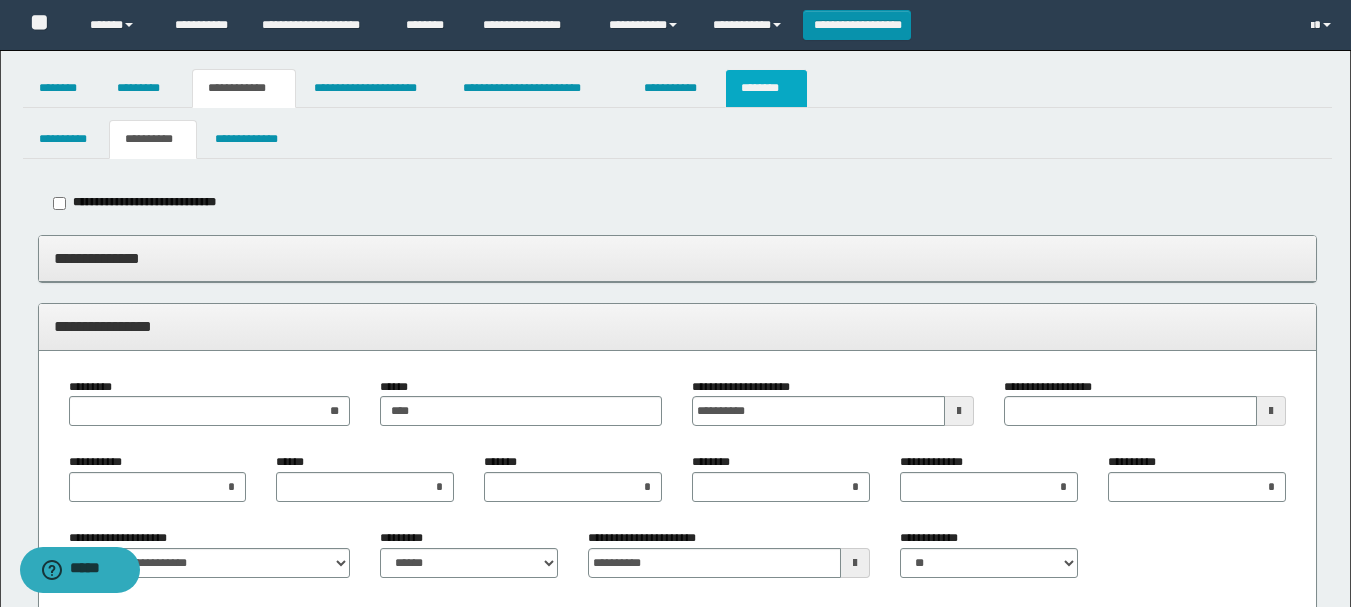 click on "********" at bounding box center [766, 88] 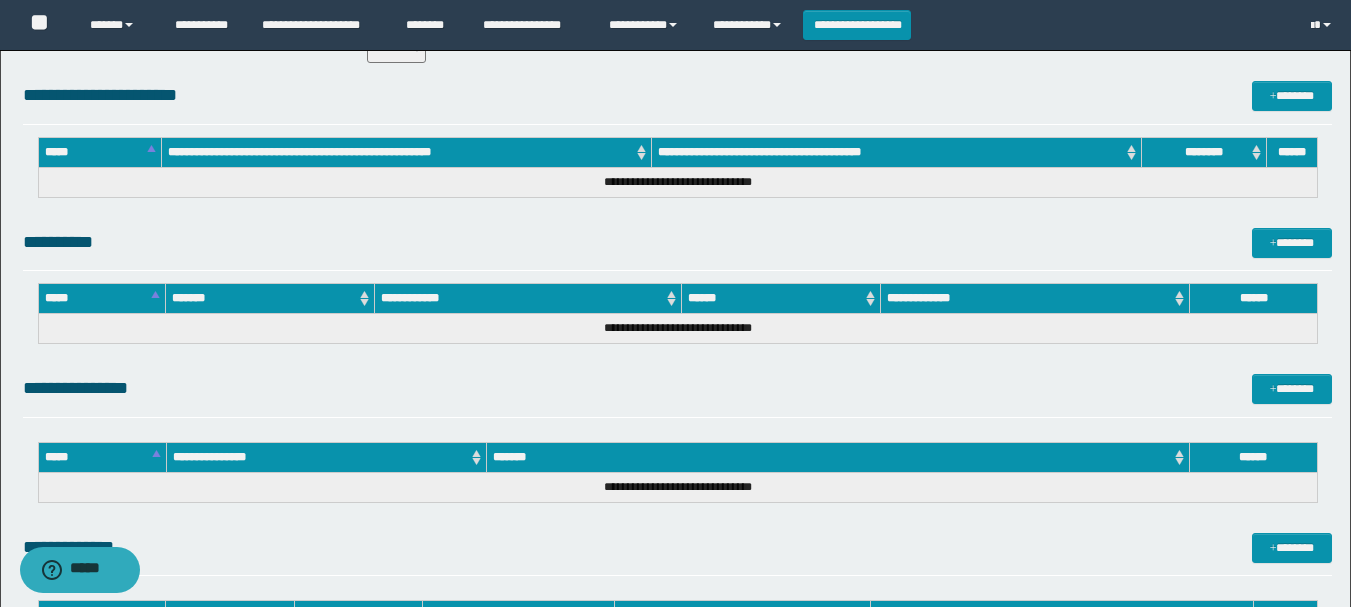 scroll, scrollTop: 1024, scrollLeft: 0, axis: vertical 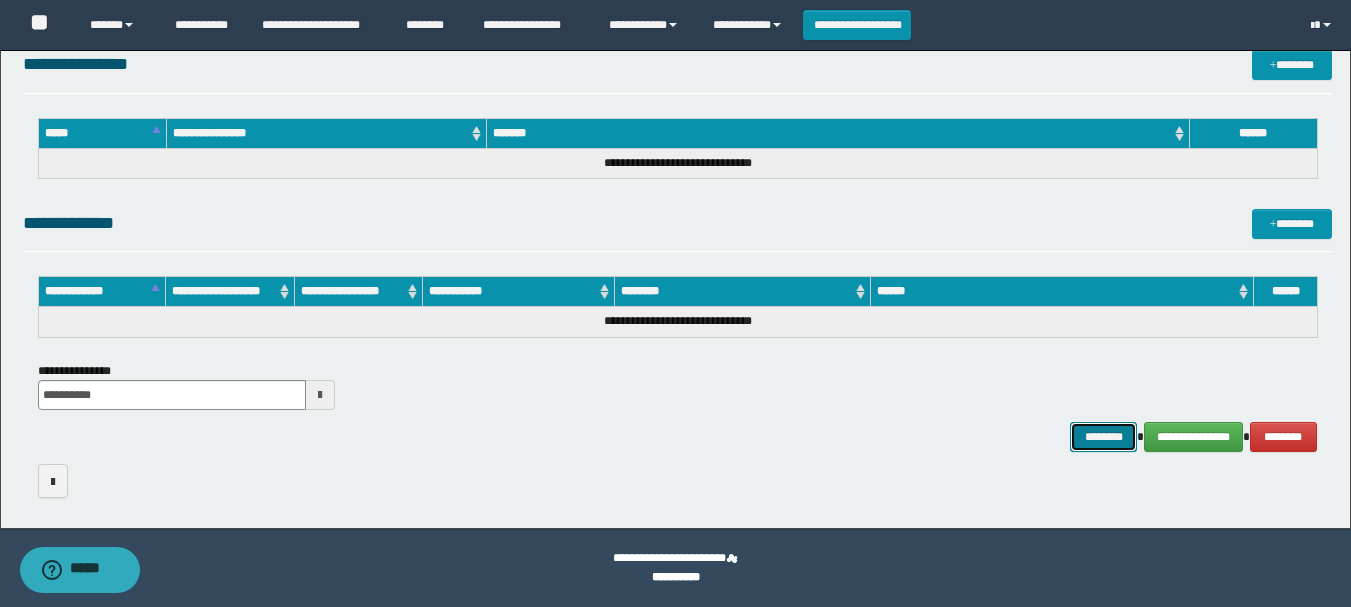 click on "********" at bounding box center [1104, 437] 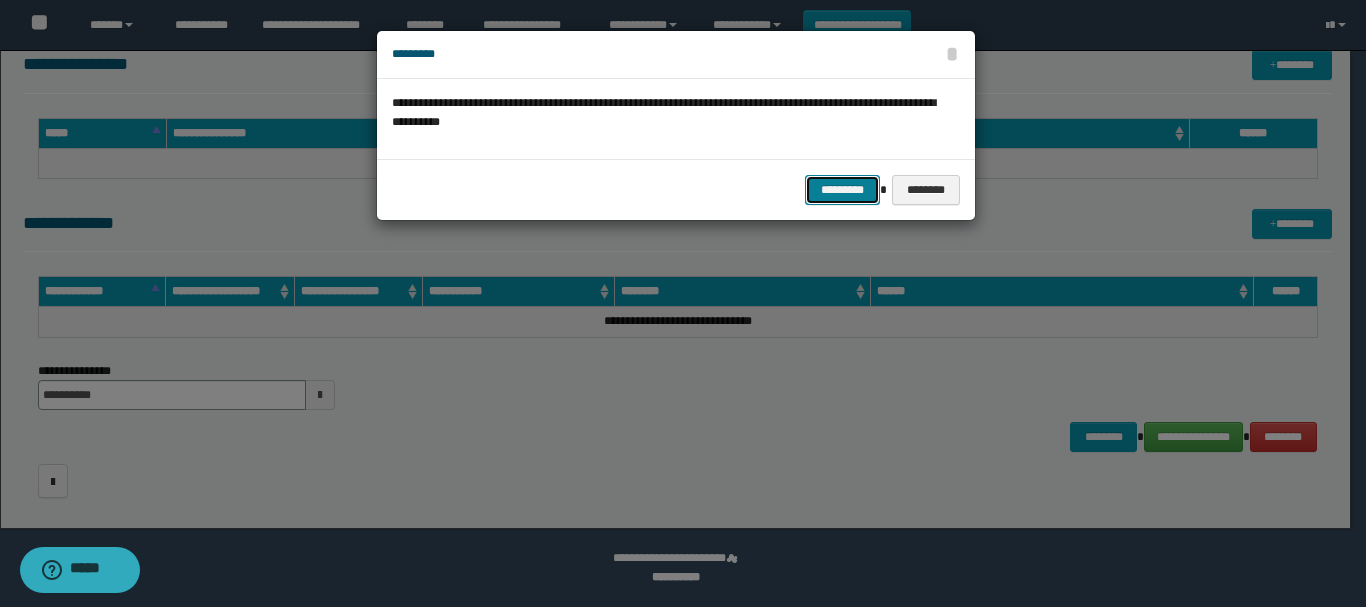 click on "*********" at bounding box center (842, 190) 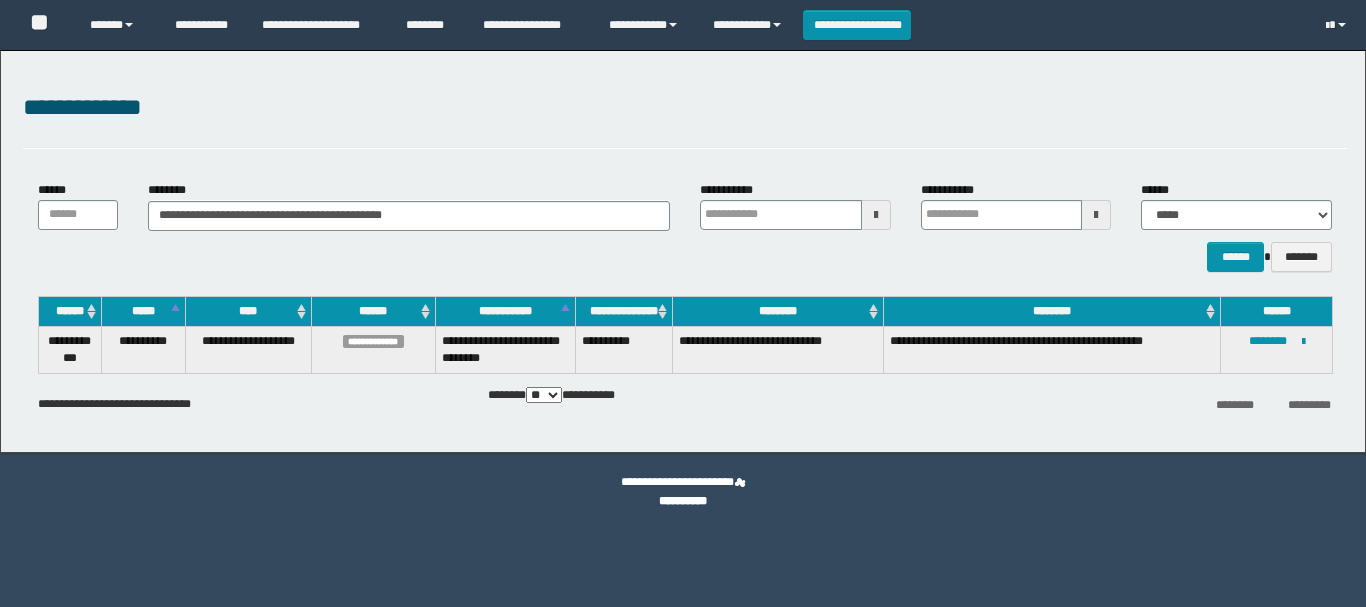 scroll, scrollTop: 0, scrollLeft: 0, axis: both 